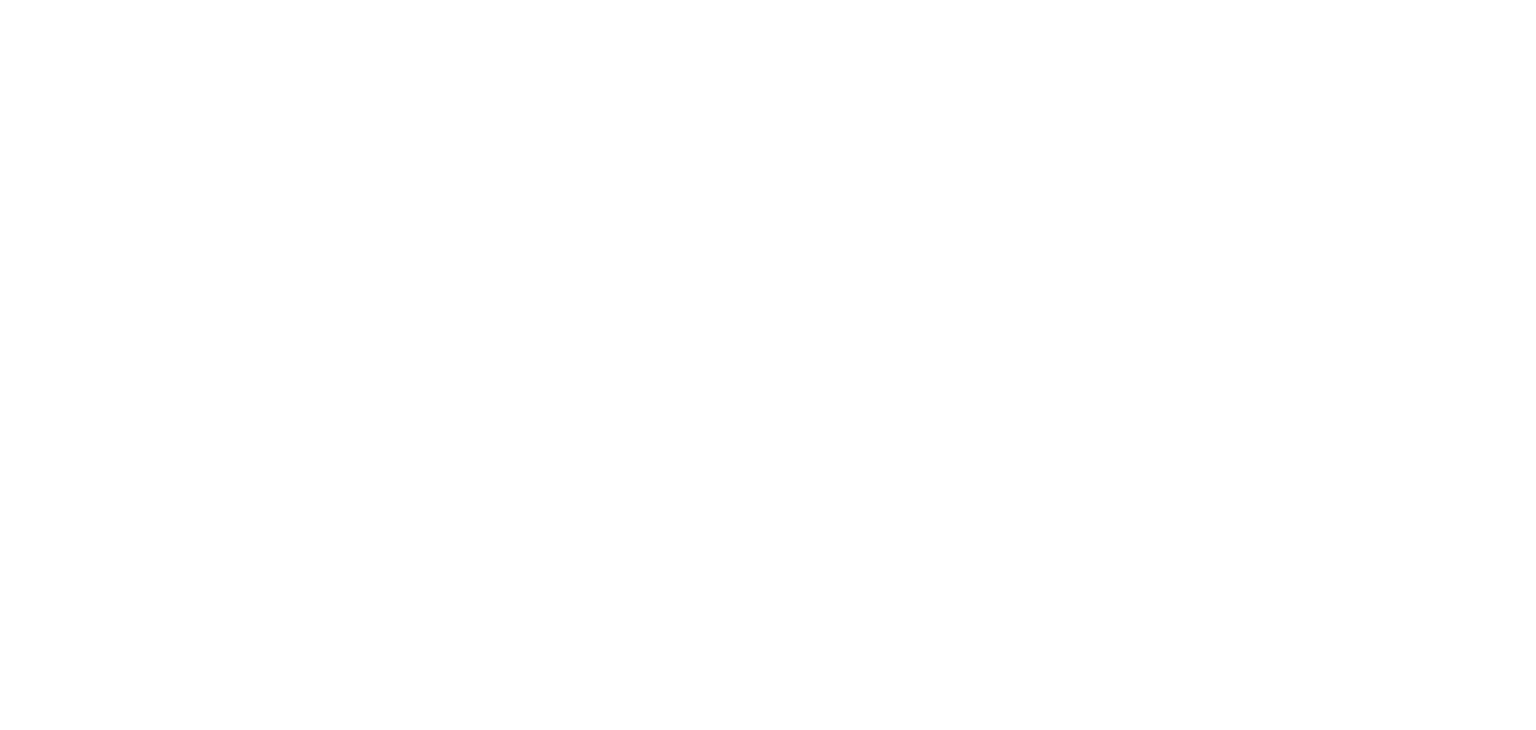 scroll, scrollTop: 0, scrollLeft: 0, axis: both 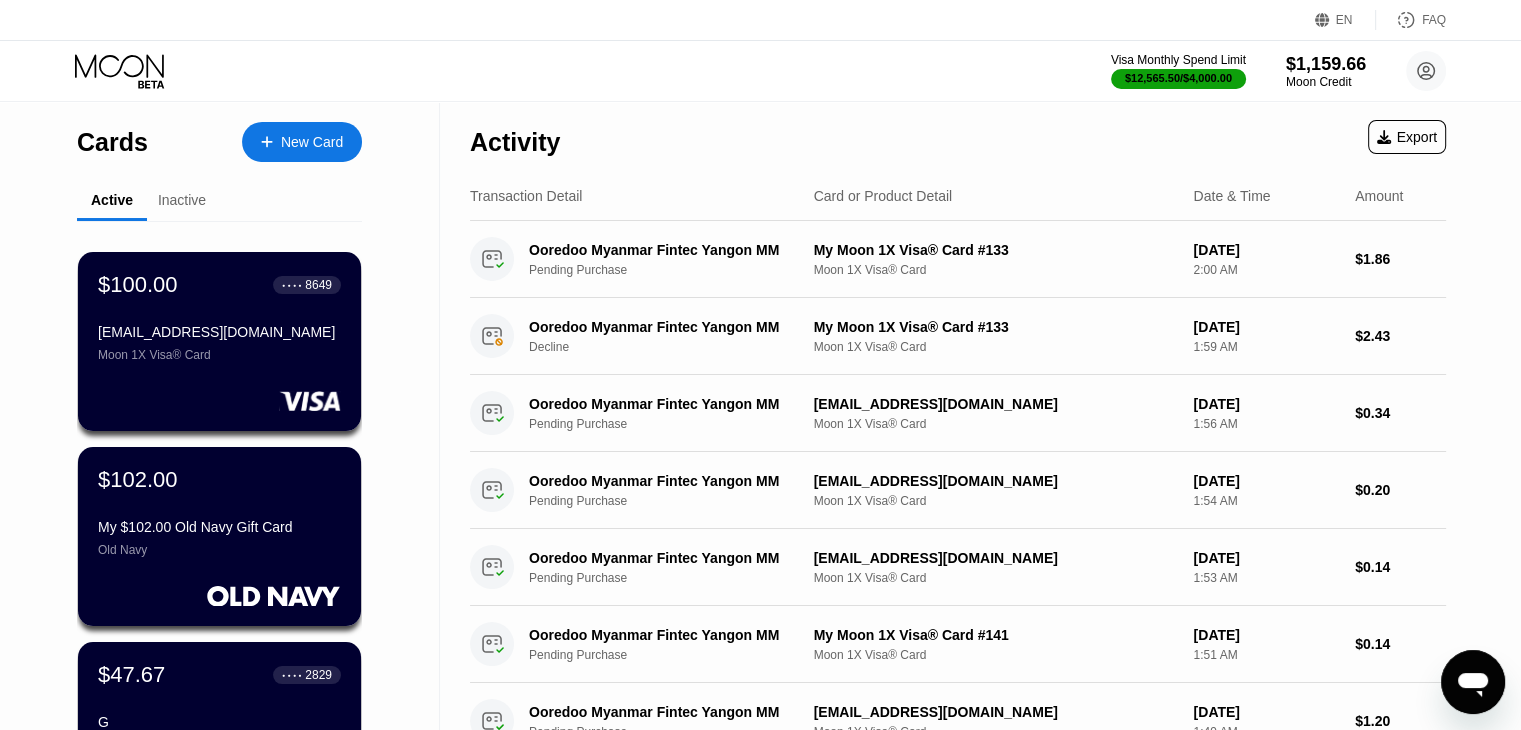 click on "Inactive" at bounding box center (182, 200) 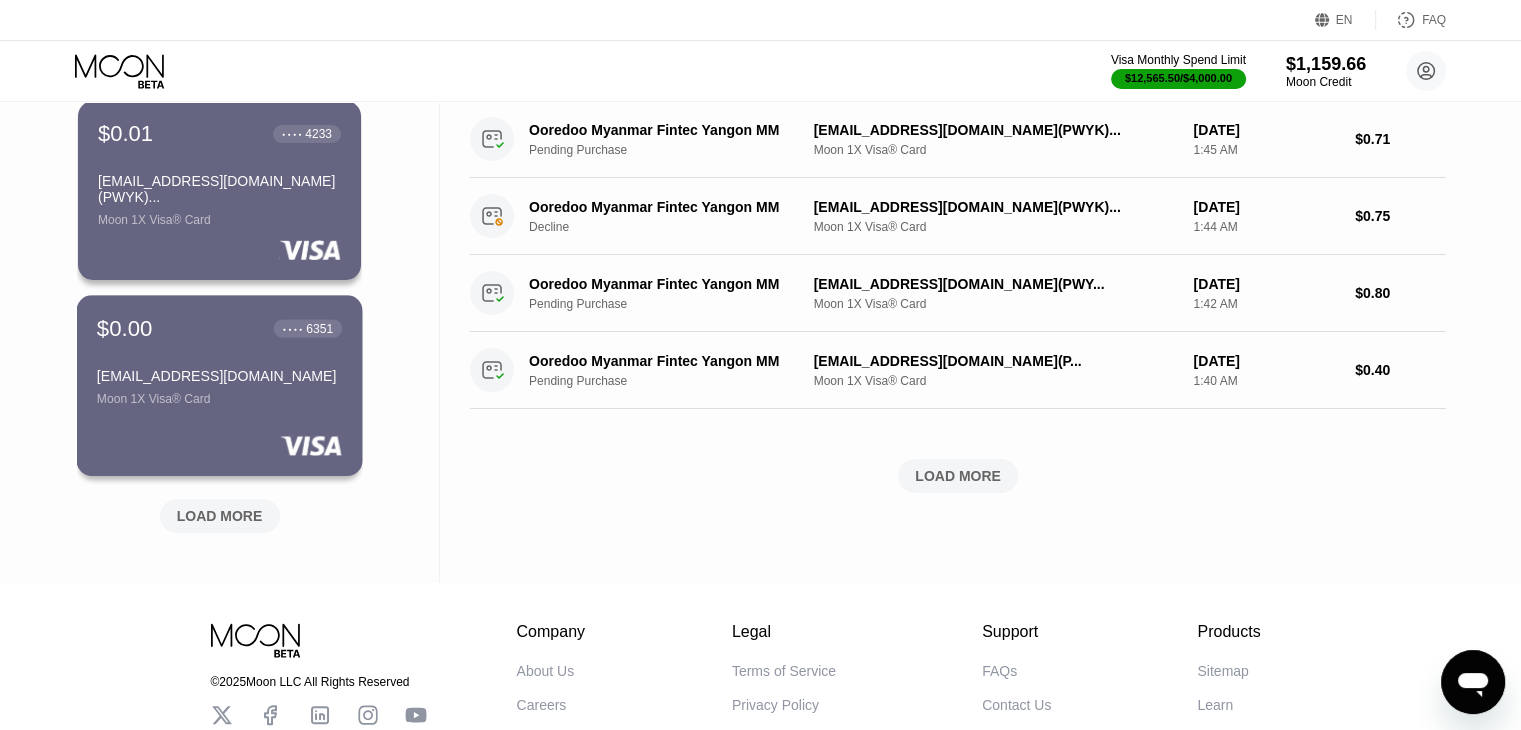 scroll, scrollTop: 738, scrollLeft: 0, axis: vertical 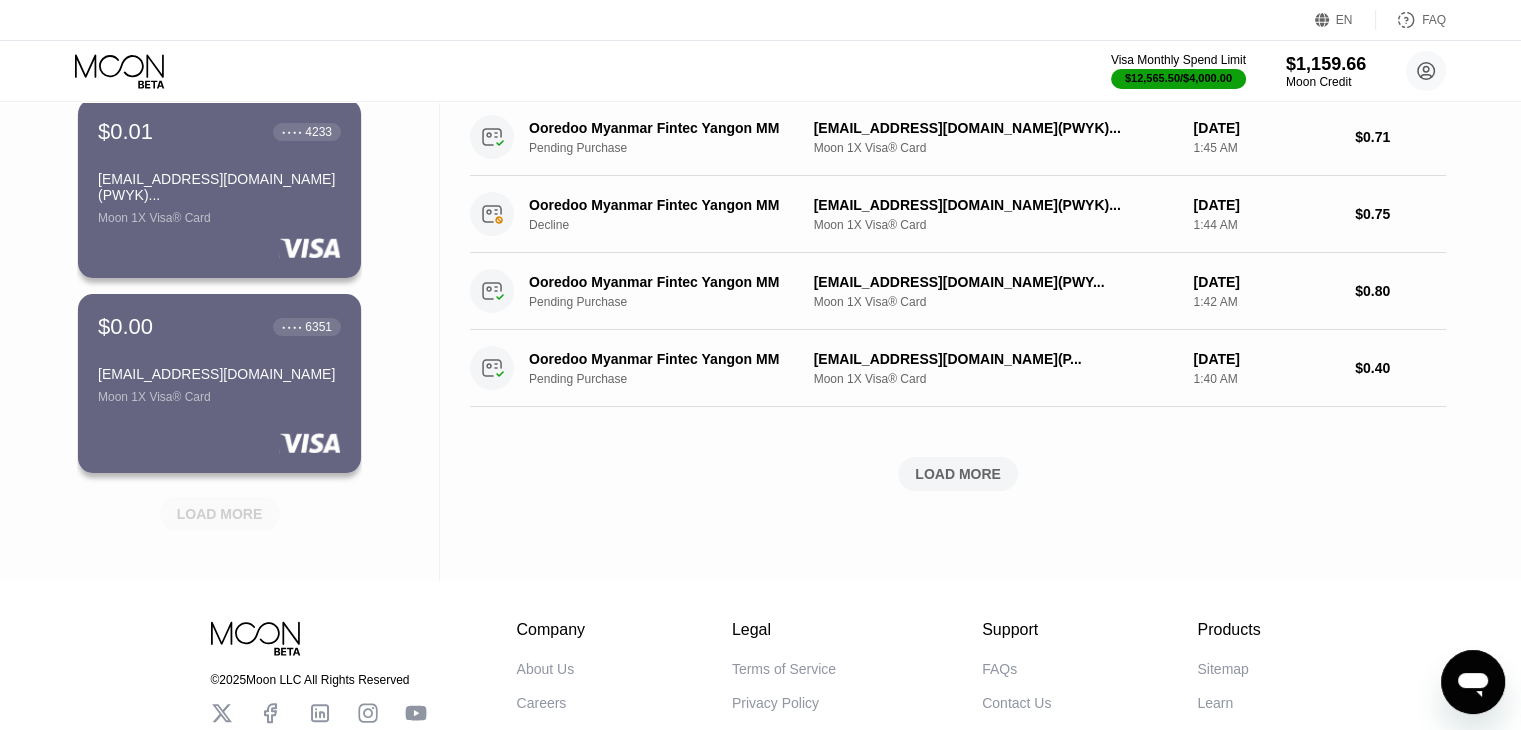 click on "LOAD MORE" at bounding box center (220, 514) 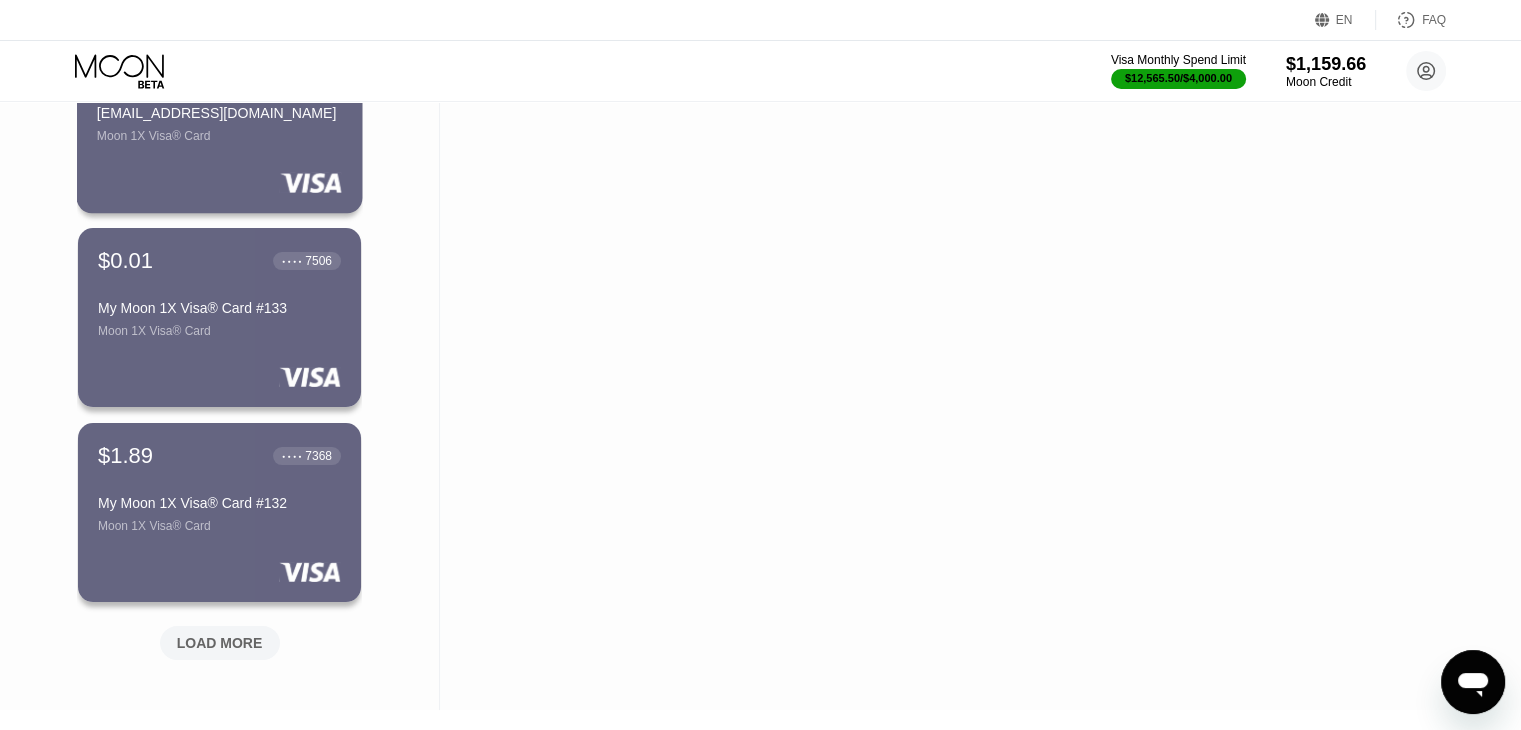 scroll, scrollTop: 1586, scrollLeft: 0, axis: vertical 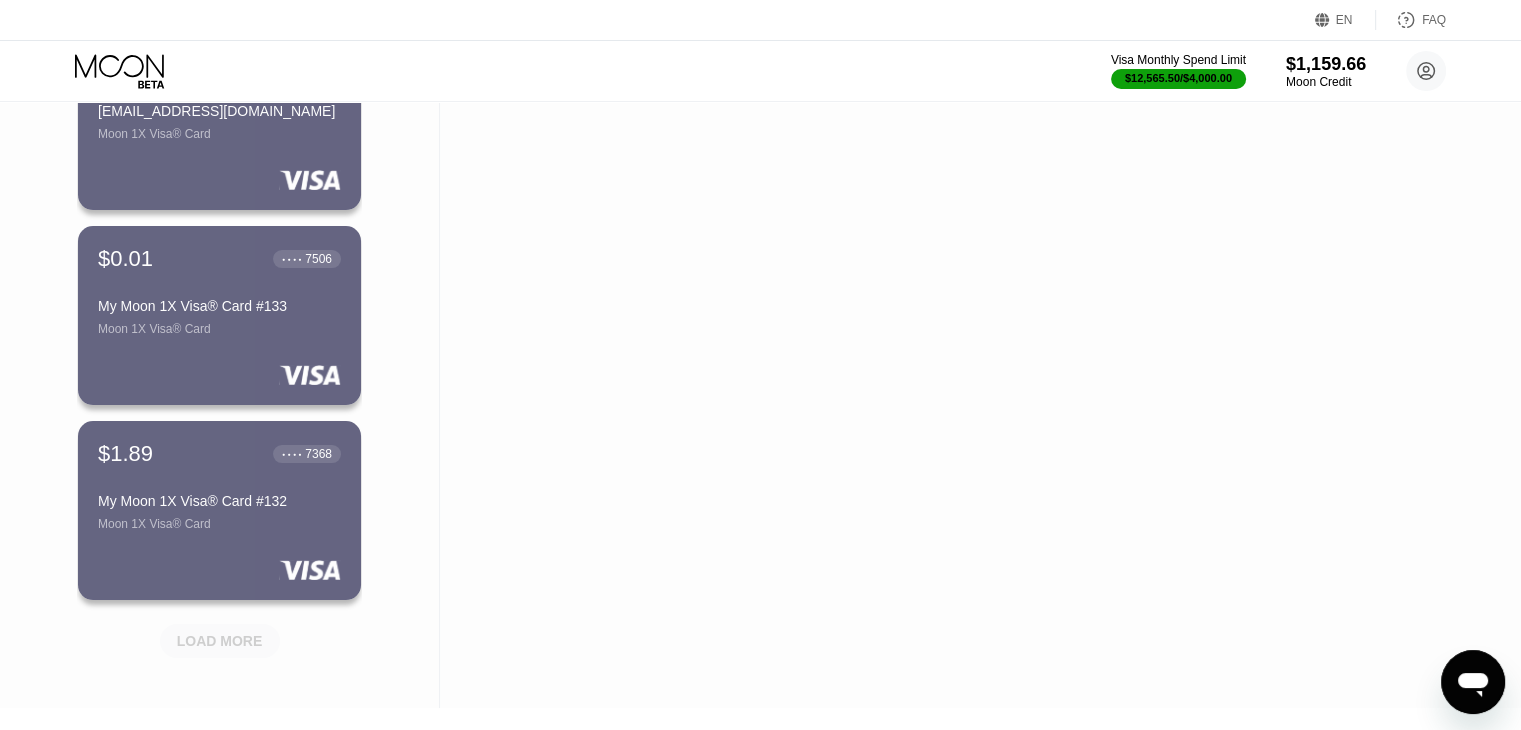 click on "LOAD MORE" at bounding box center [220, 641] 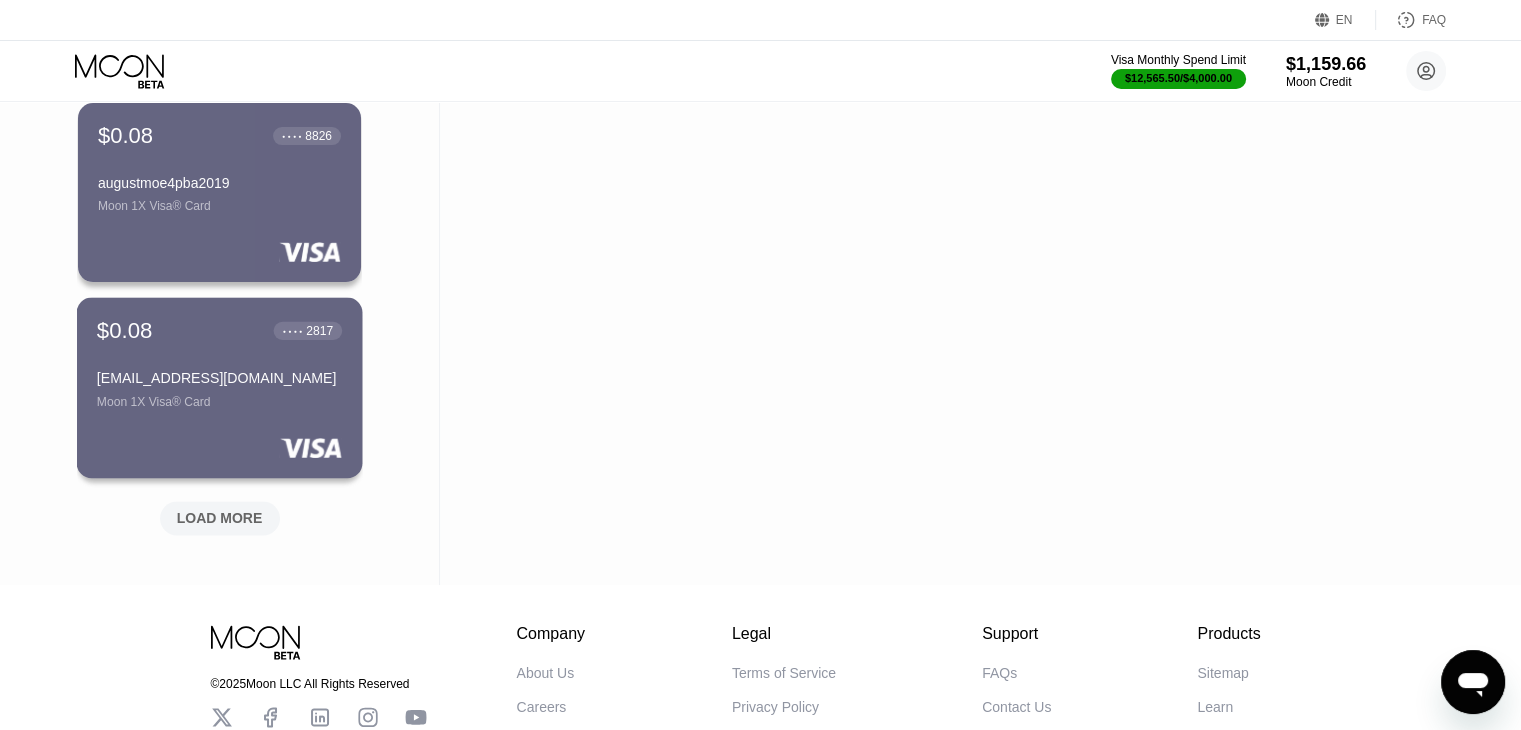 scroll, scrollTop: 2686, scrollLeft: 0, axis: vertical 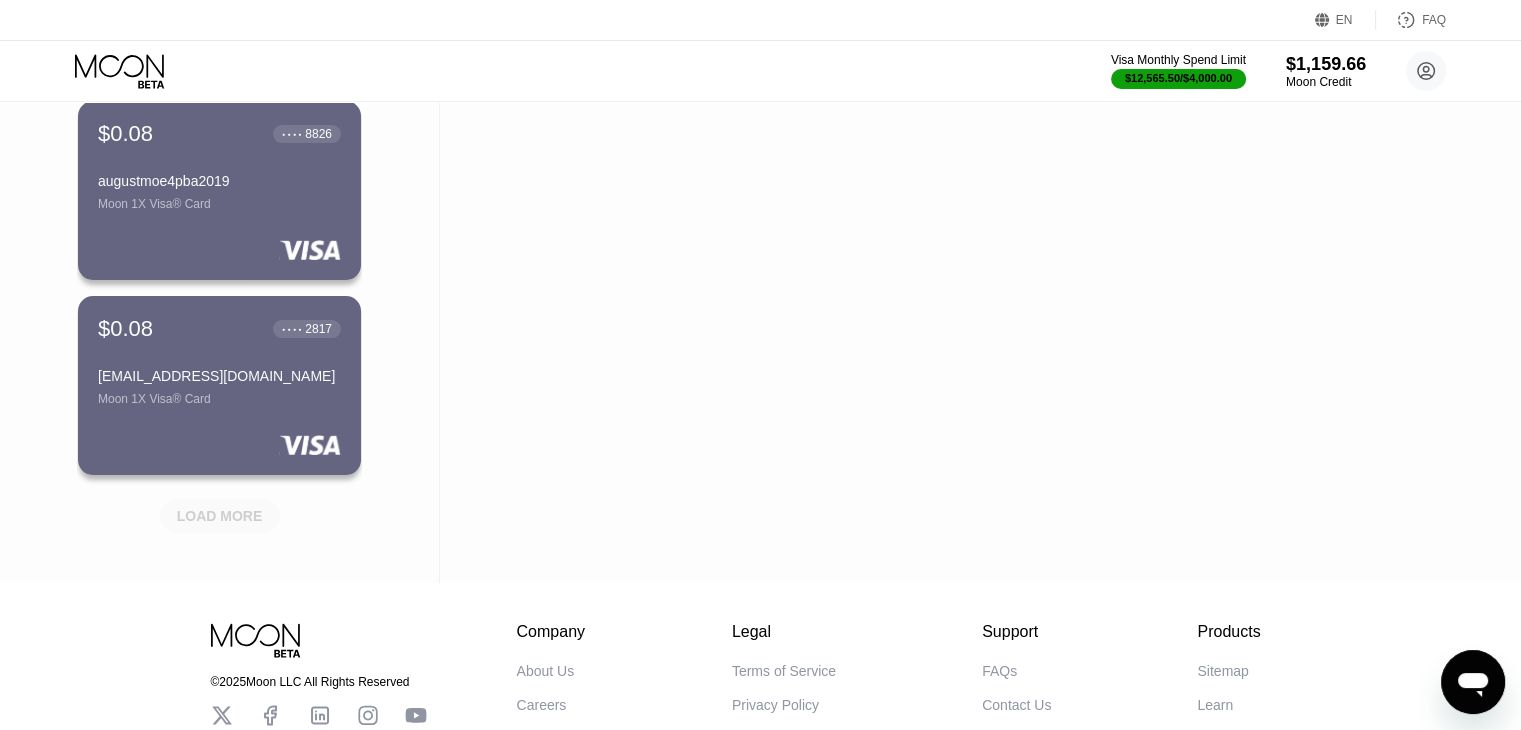 click on "LOAD MORE" at bounding box center (220, 516) 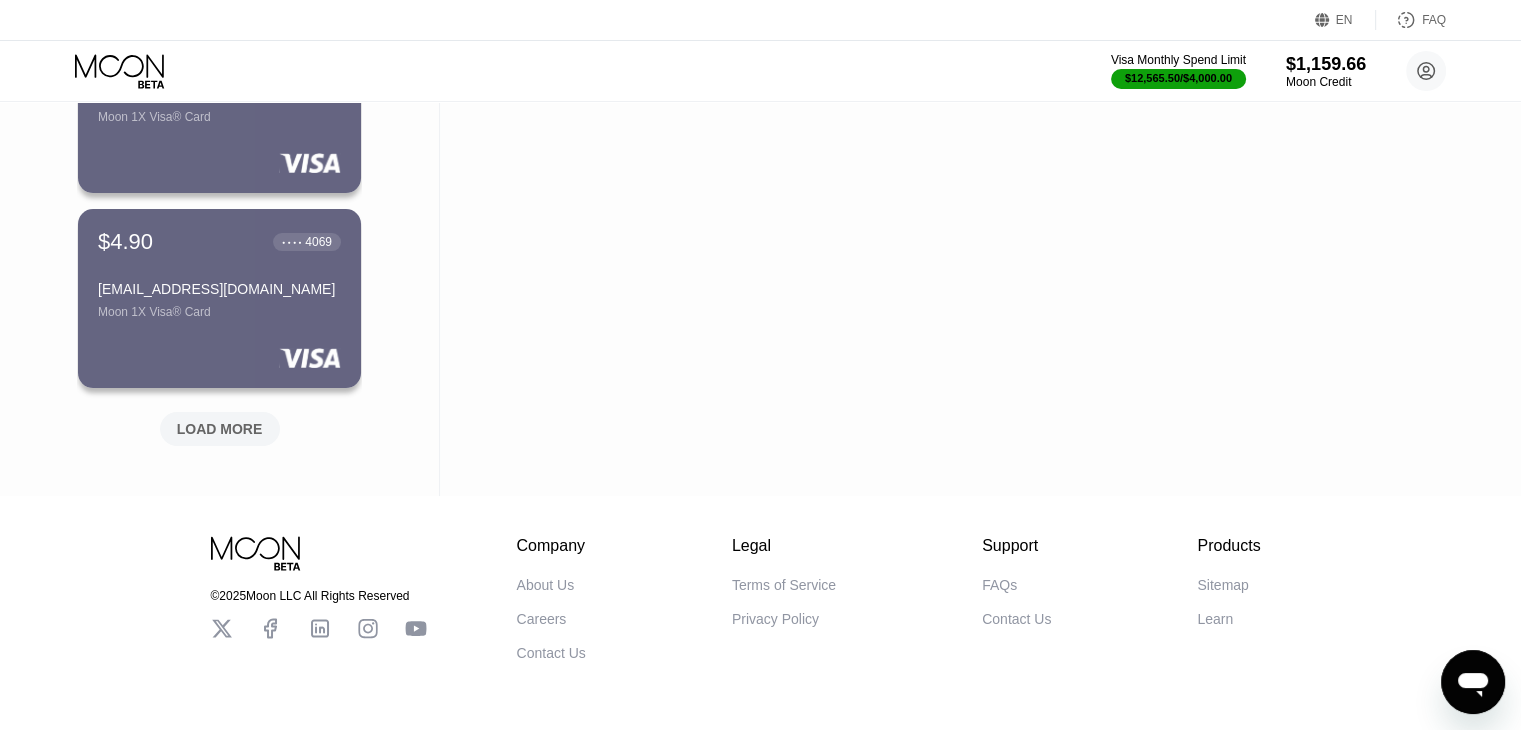 scroll, scrollTop: 3750, scrollLeft: 0, axis: vertical 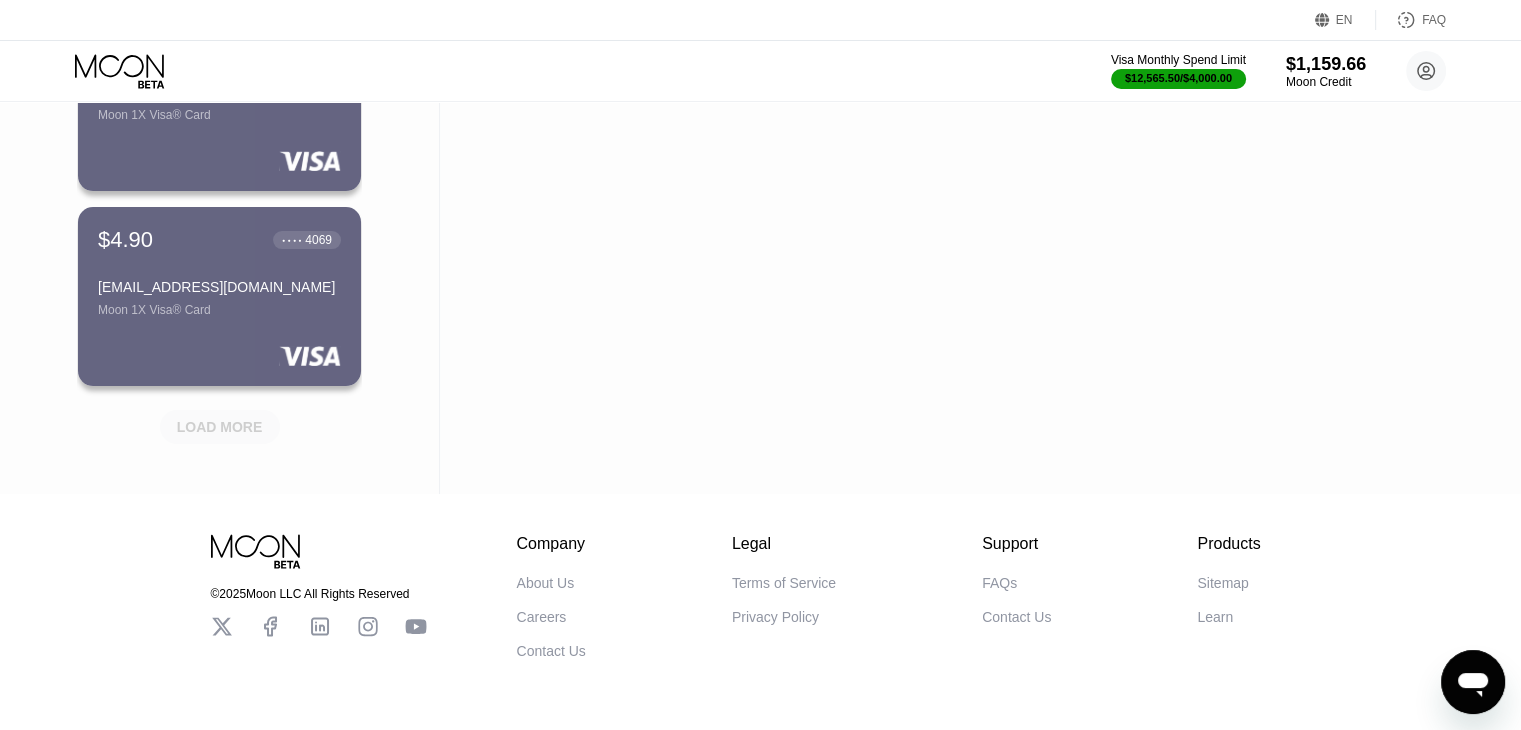 click on "LOAD MORE" at bounding box center (220, 427) 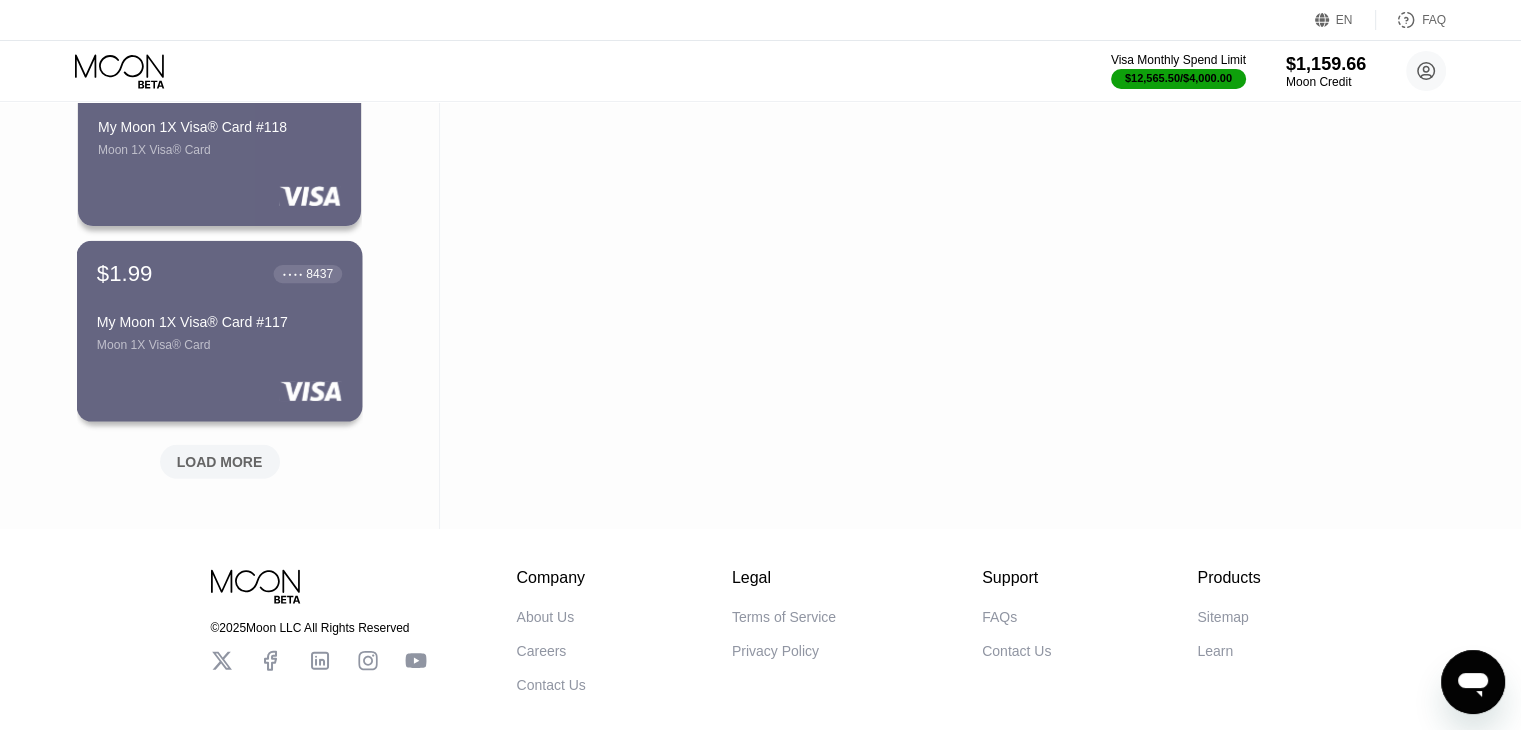 scroll, scrollTop: 4691, scrollLeft: 0, axis: vertical 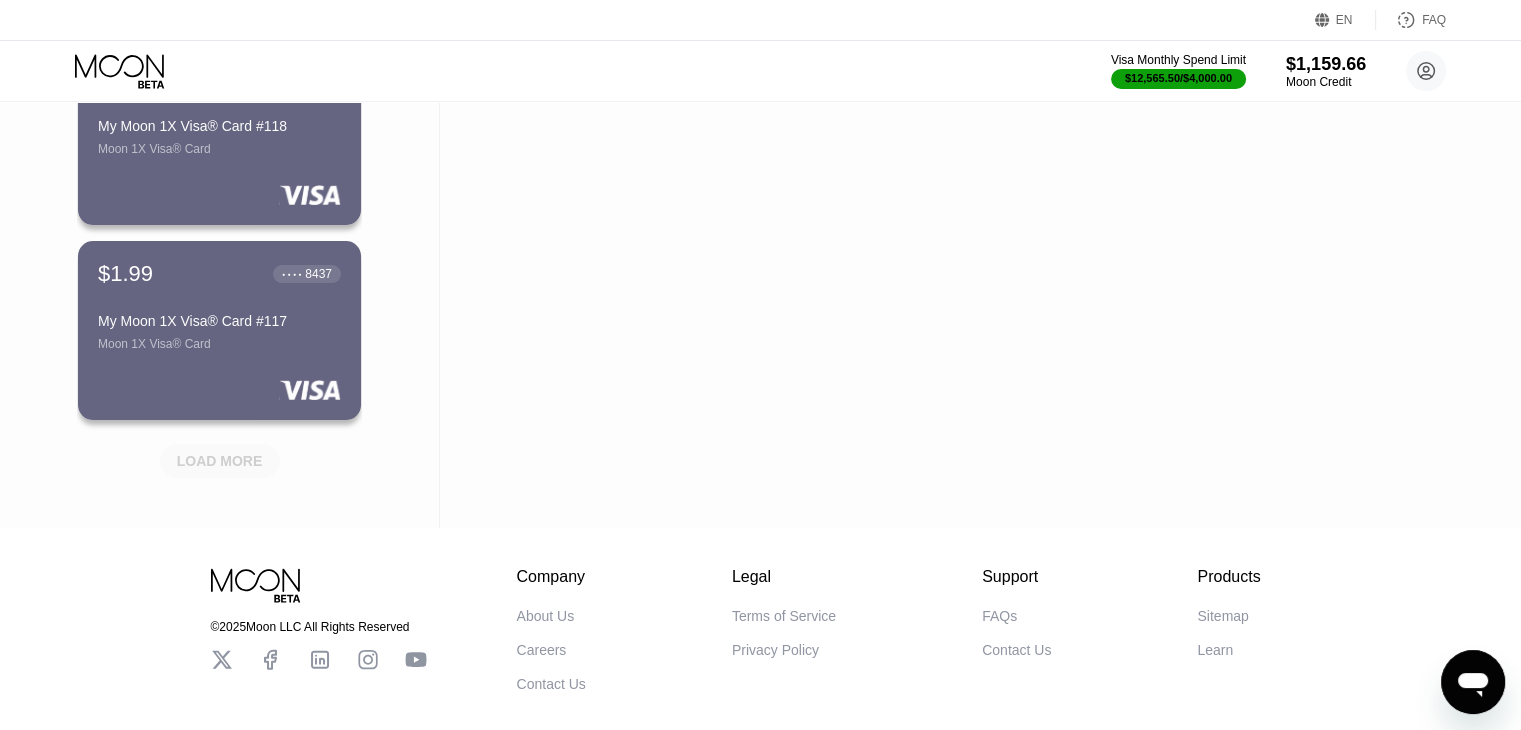 click on "LOAD MORE" at bounding box center (220, 461) 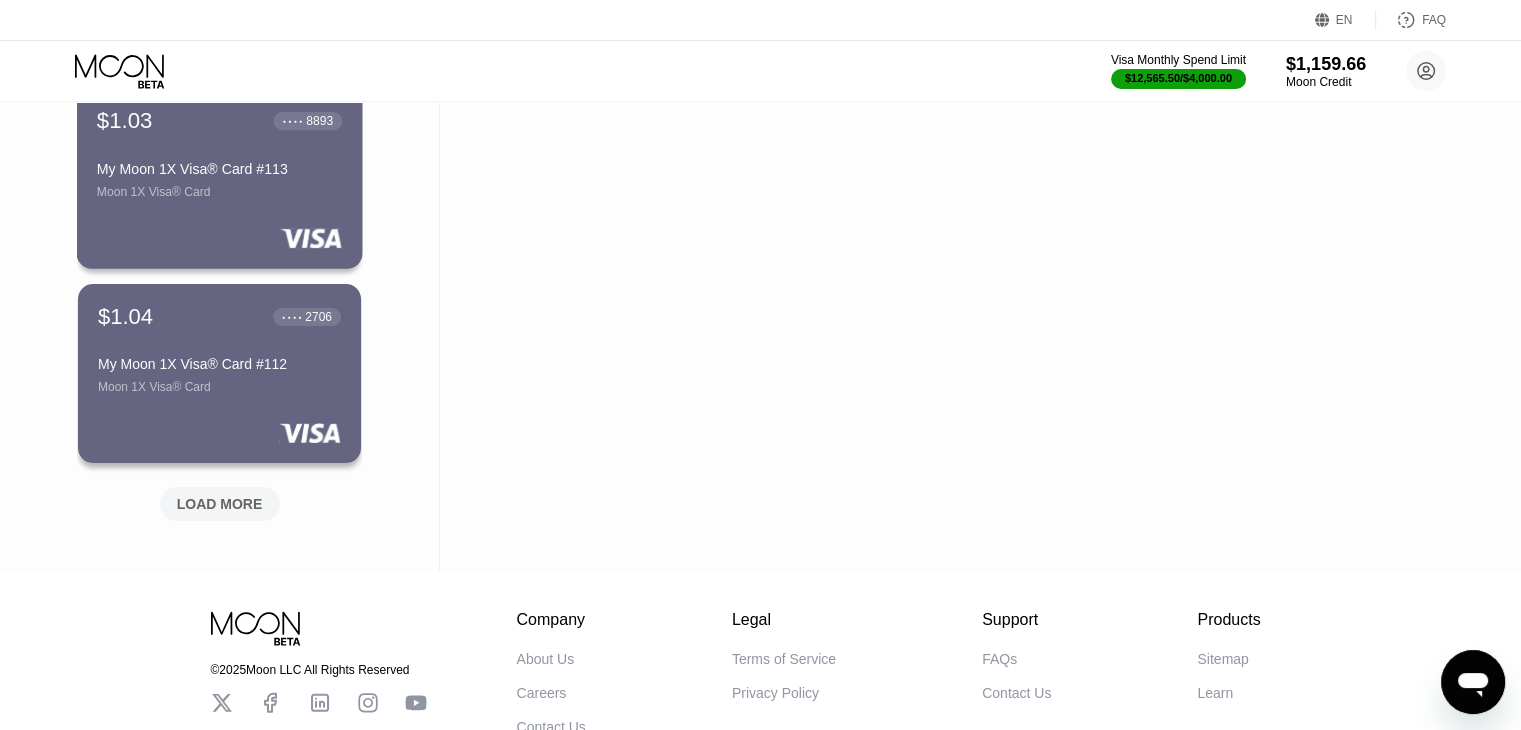 scroll, scrollTop: 5628, scrollLeft: 0, axis: vertical 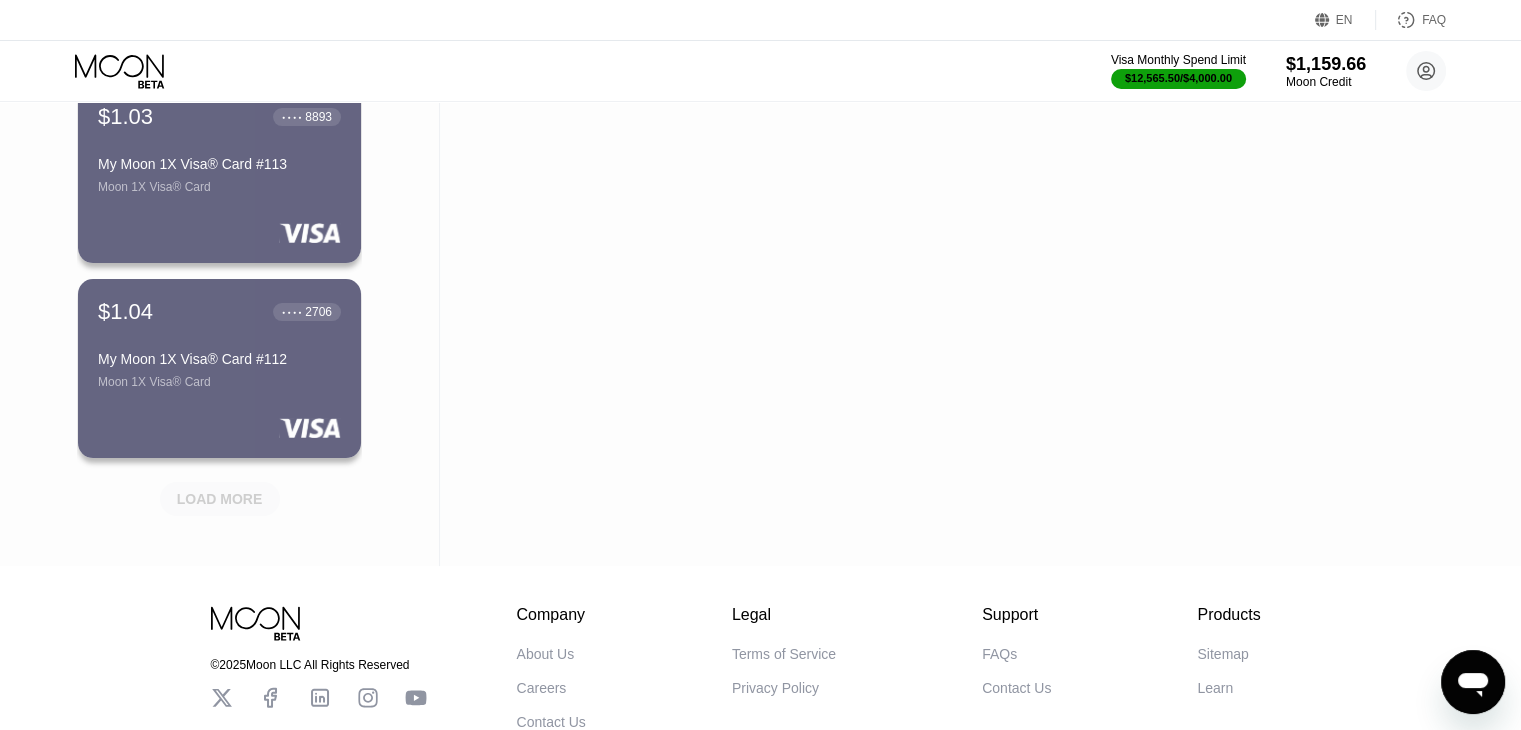 click on "LOAD MORE" at bounding box center [220, 499] 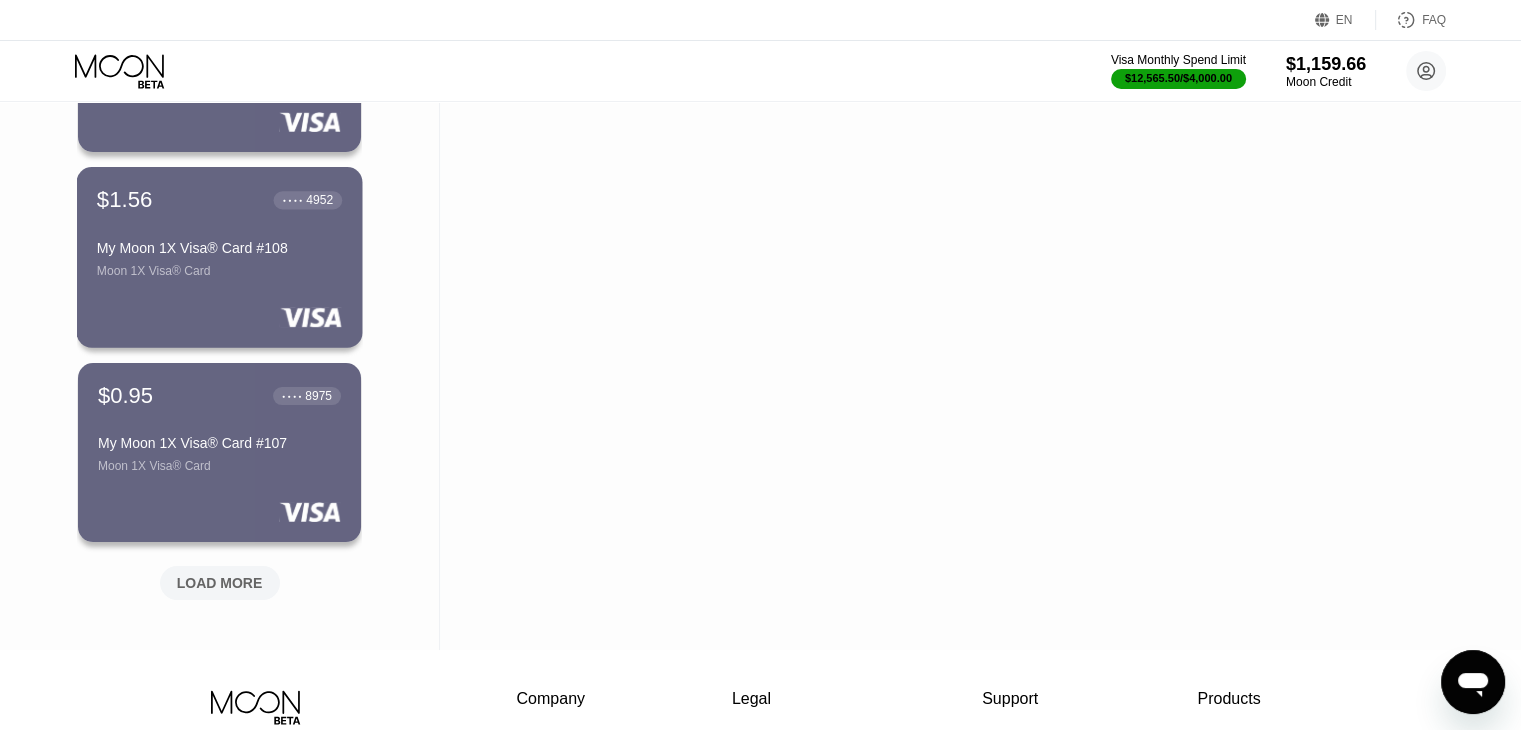 scroll, scrollTop: 6520, scrollLeft: 0, axis: vertical 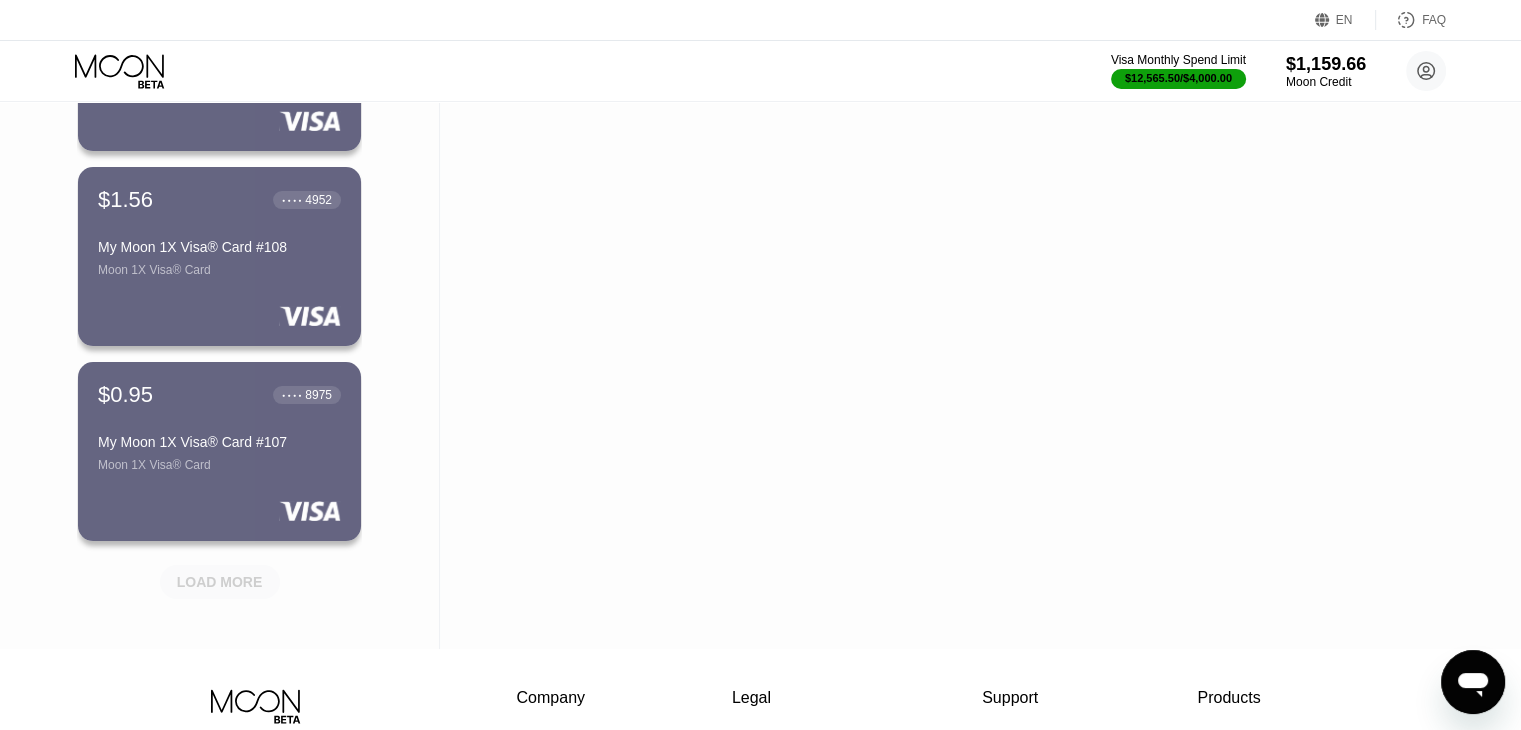 click on "LOAD MORE" at bounding box center [220, 582] 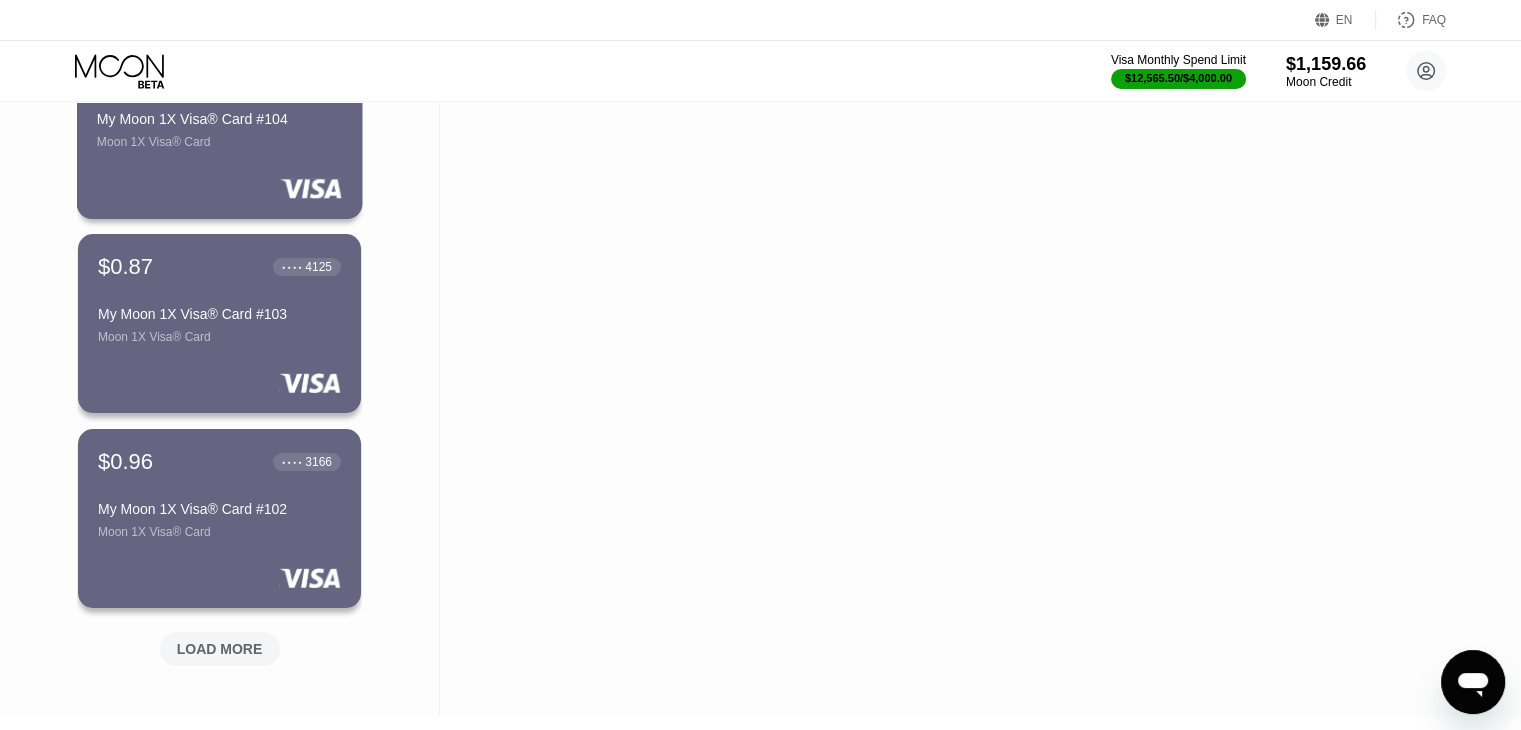 scroll, scrollTop: 7428, scrollLeft: 0, axis: vertical 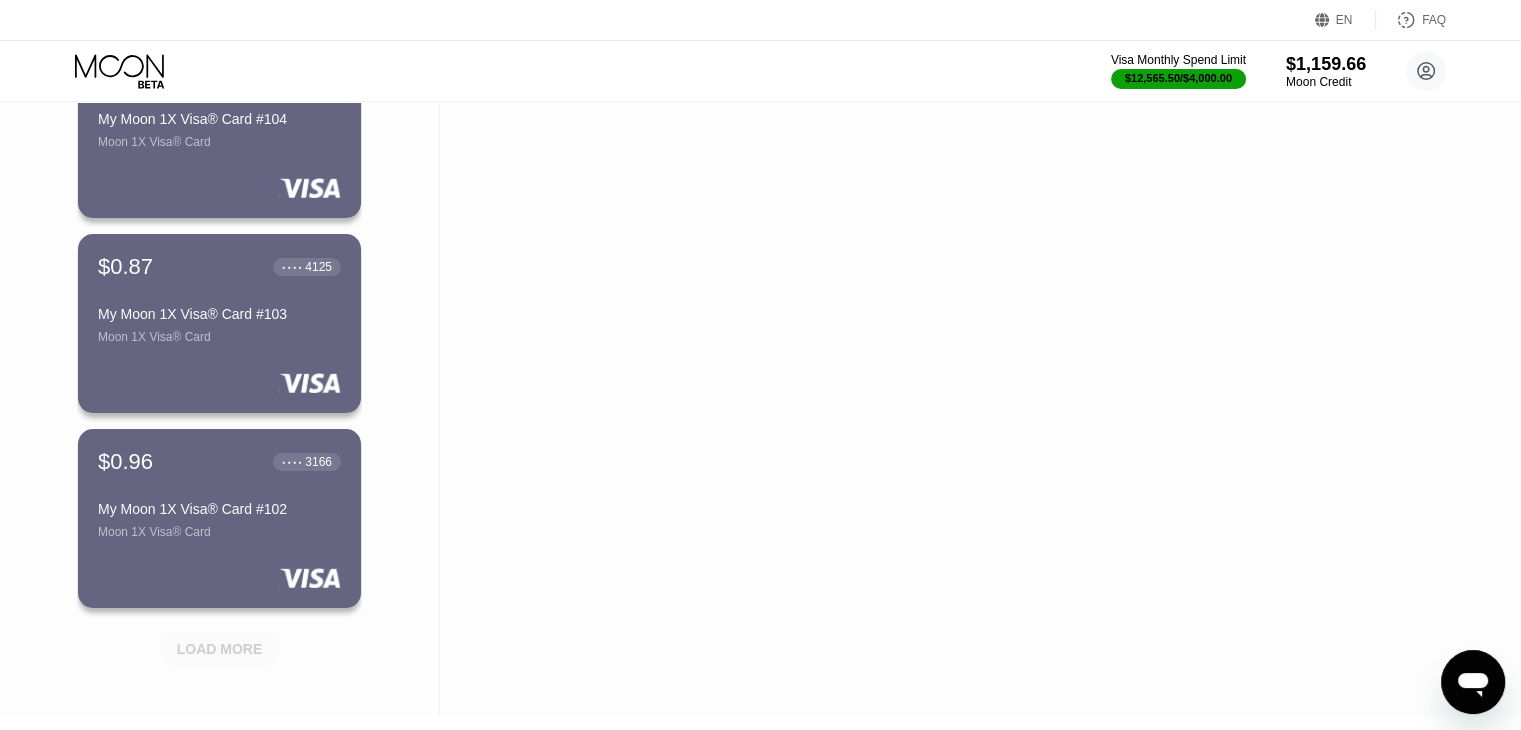 click on "LOAD MORE" at bounding box center [220, 649] 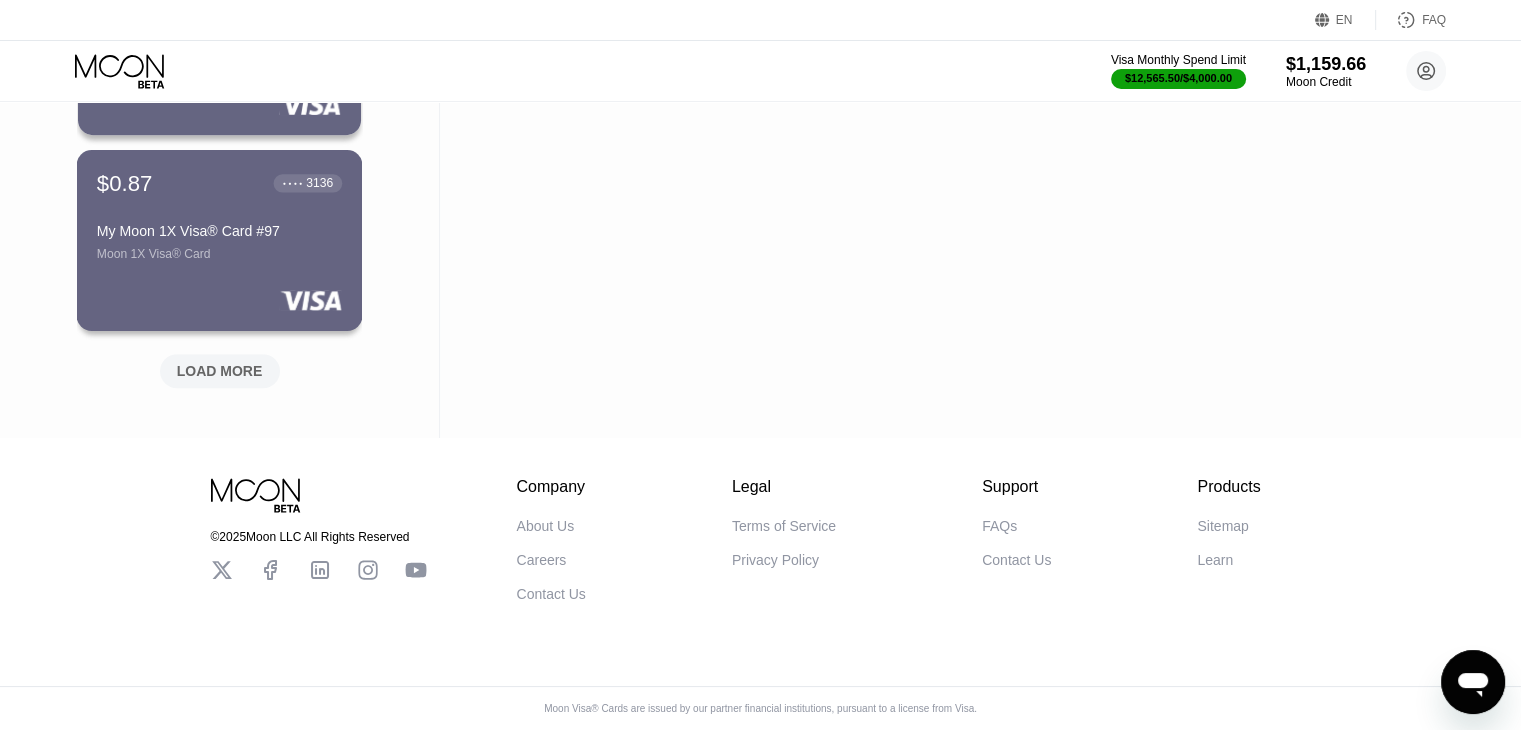 scroll, scrollTop: 8696, scrollLeft: 0, axis: vertical 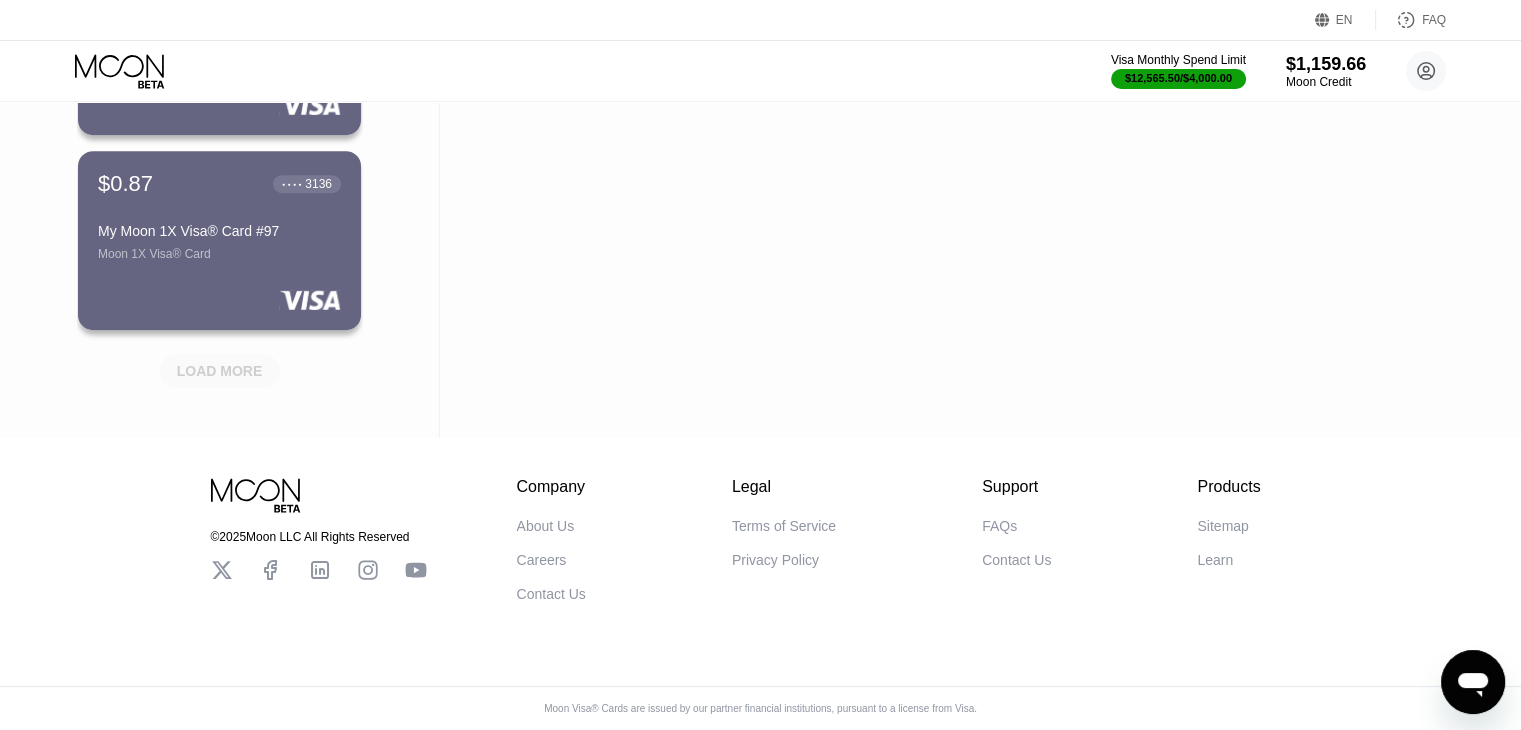 click on "LOAD MORE" at bounding box center [220, 371] 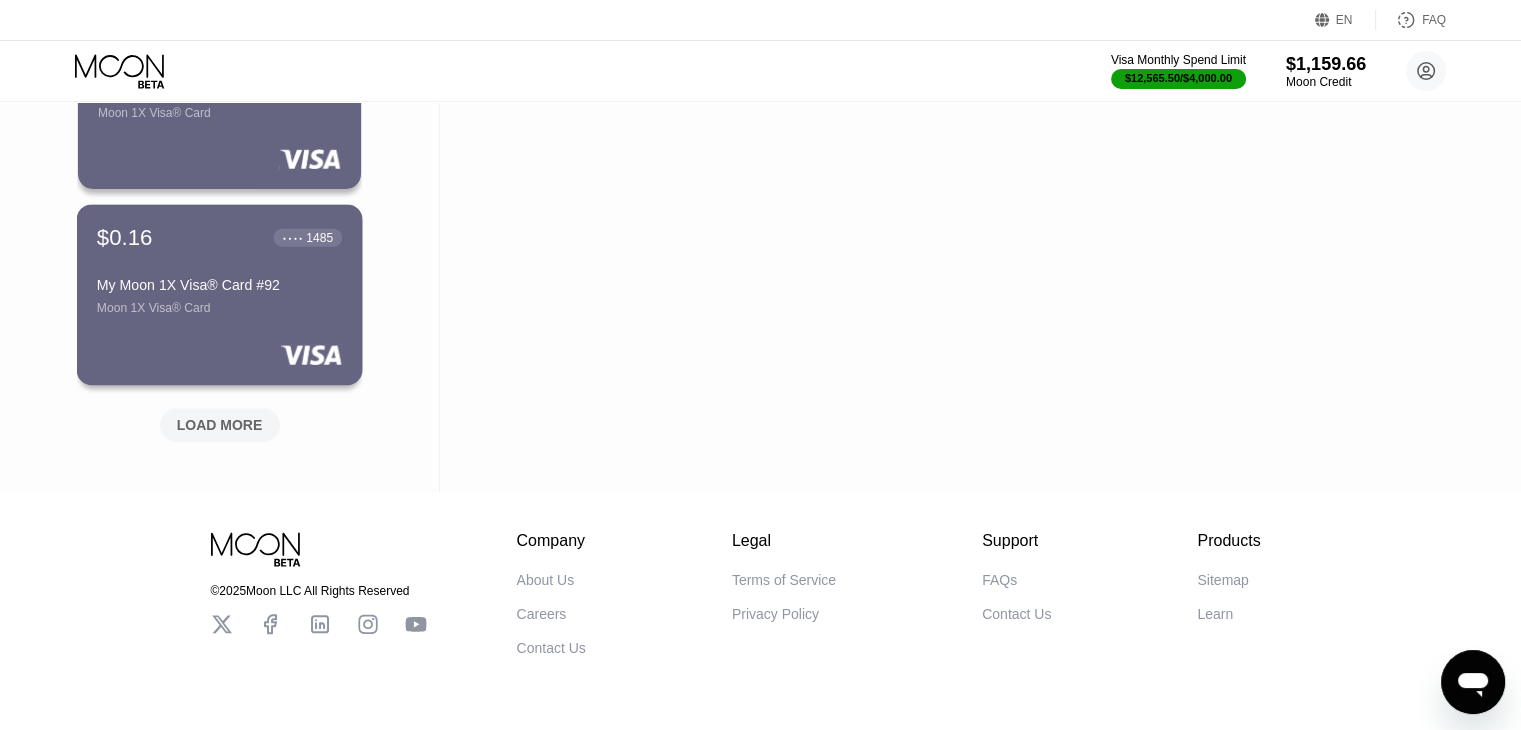 scroll, scrollTop: 9603, scrollLeft: 0, axis: vertical 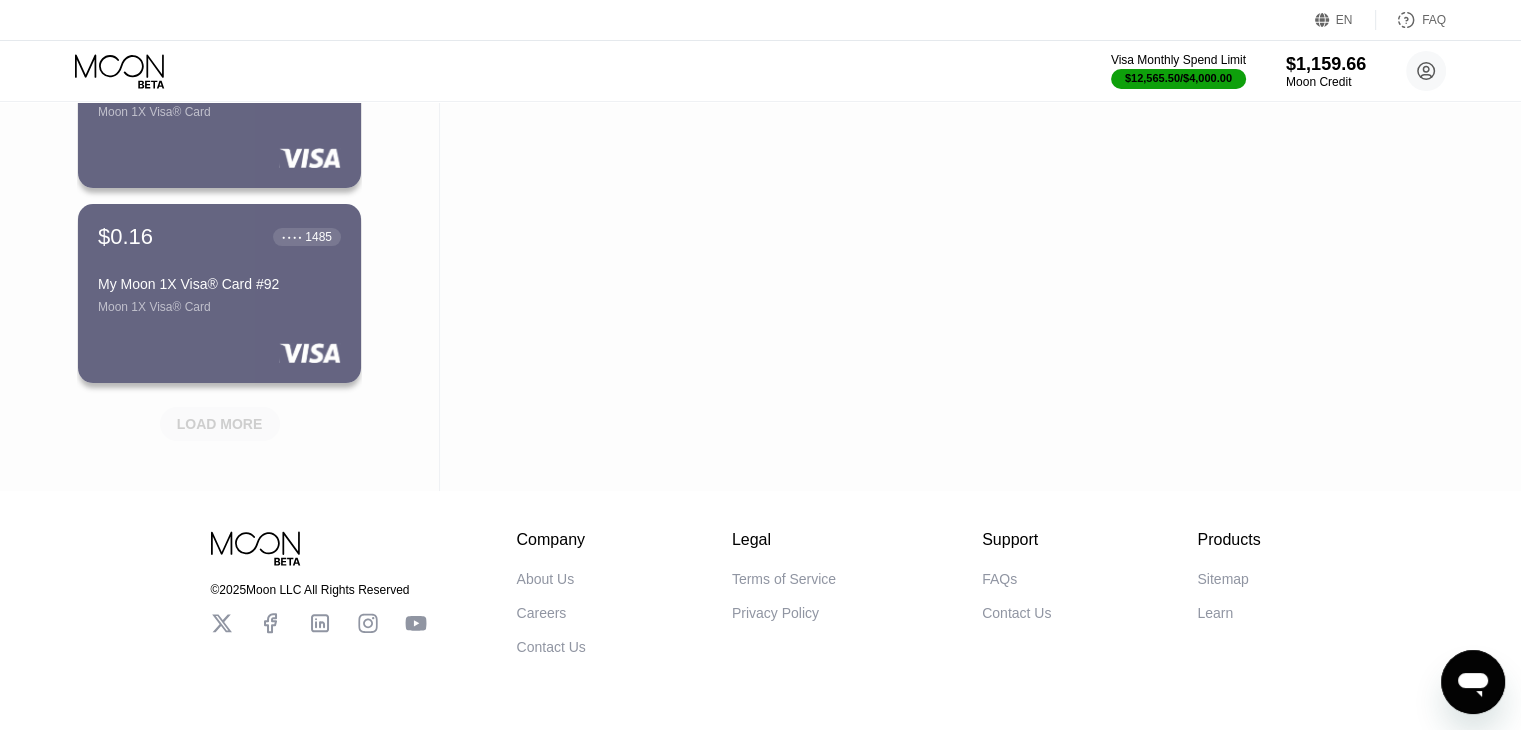 click on "LOAD MORE" at bounding box center (220, 424) 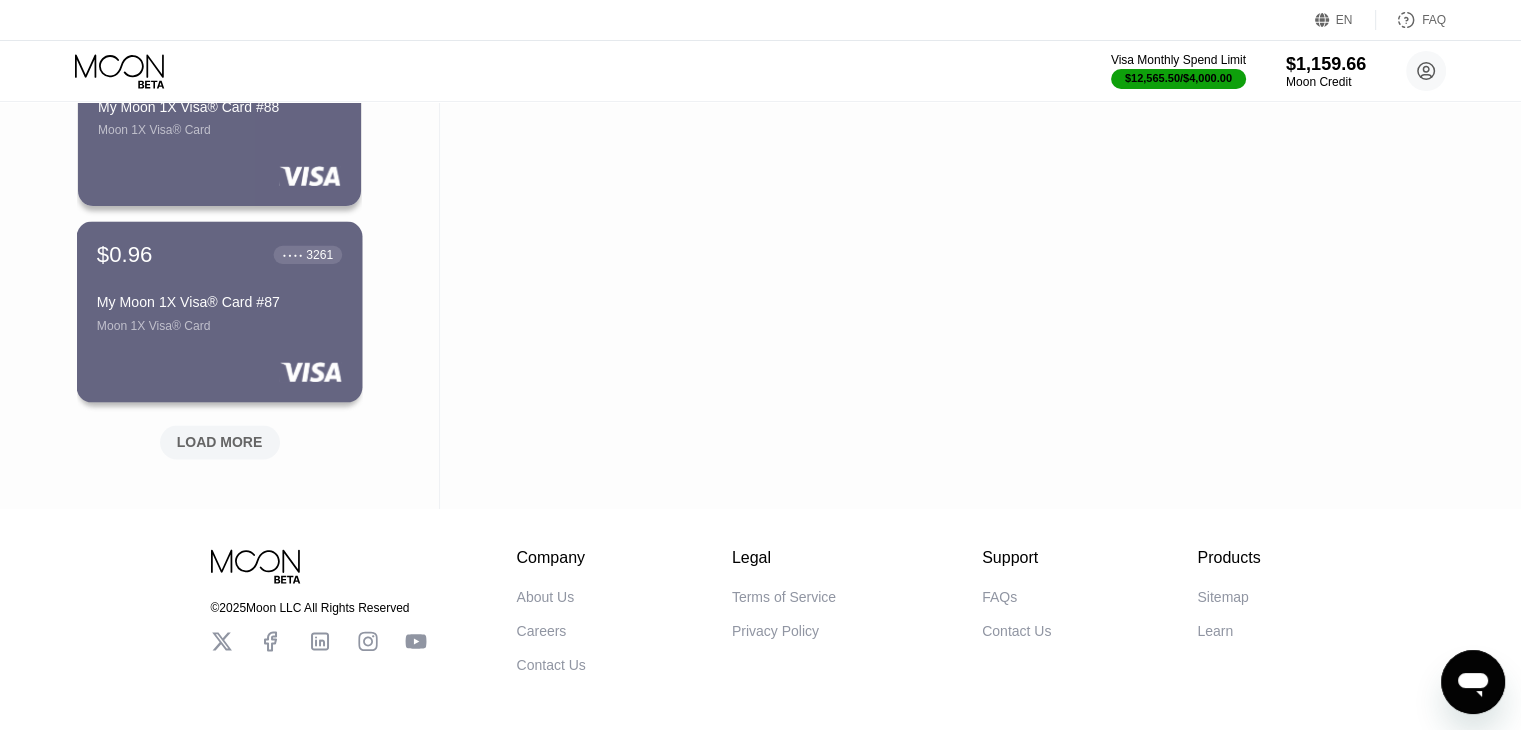scroll, scrollTop: 10562, scrollLeft: 0, axis: vertical 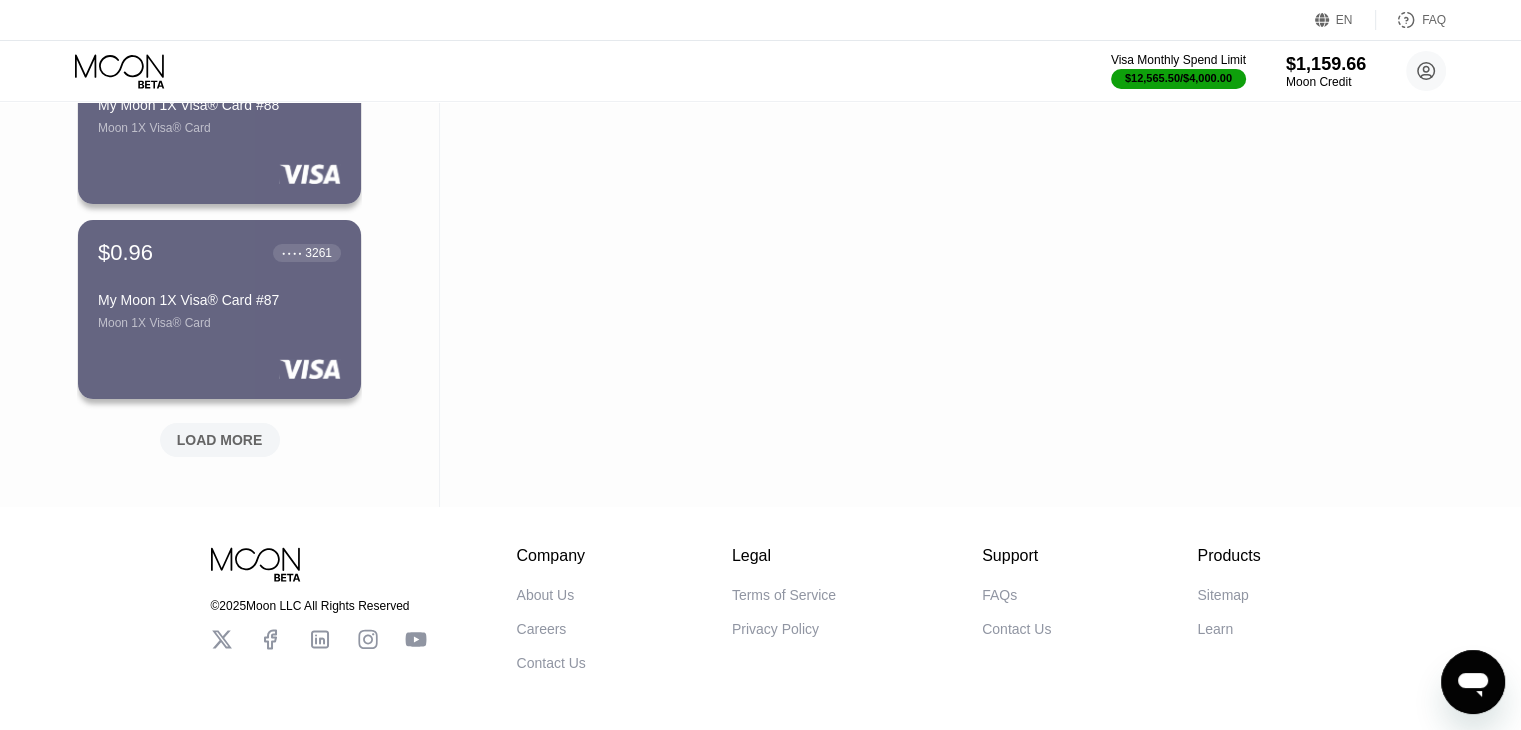 click on "$0.00 ● ● ● ● 1938 My Moon 1X Visa® Card #141 Moon 1X Visa® Card $0.03 ● ● ● ● 3753 wastage-creeds.7z@icloud.com(P... Moon 1X Visa® Card $0.00 ● ● ● ● 3065 gels_kitties_3g@icloud.com(PWY... Moon 1X Visa® Card $0.01 ● ● ● ● 4233 ethersesar3333@gmail.com(PWYK)... Moon 1X Visa® Card $0.00 ● ● ● ● 6351 sumonoo4pba2019@gmail.com Moon 1X Visa® Card $0.01 ● ● ● ● 6175 aungtinsoe327@gmail.com Moon 1X Visa® Card $0.02 ● ● ● ● 9132 tunnaywin2869@gmail.com Moon 1X Visa® Card $0.01 ● ● ● ● 6237 napkins.23-pad@icloud.com Moon 1X Visa® Card $0.01 ● ● ● ● 7506 My Moon 1X Visa® Card #133 Moon 1X Visa® Card $1.89 ● ● ● ● 7368 My Moon 1X Visa® Card #132 Moon 1X Visa® Card $2.16 ● ● ● ● 2057 My Moon 1X Visa® Card #131 Moon 1X Visa® Card $1.69 ● ● ● ● 8369 My Moon 1X Visa® Card #130 Moon 1X Visa® Card $0.08 ● ● ● ● 2856 Zweyeyint92 Moon 1X Visa® Card $0.08 ● ● ● ● 8826 augustmoe4pba2019 $0.08 2817" at bounding box center [219, -4927] 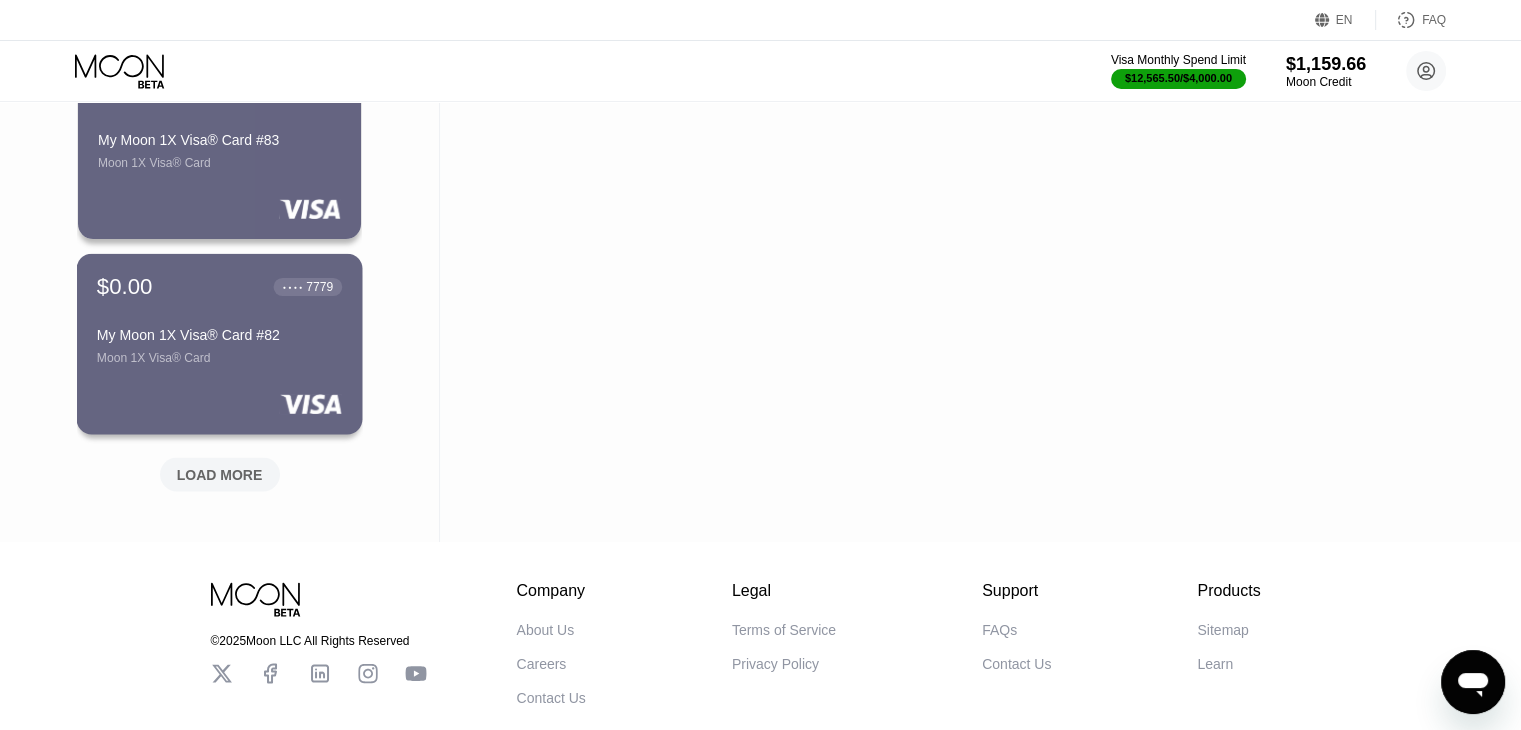 scroll, scrollTop: 11503, scrollLeft: 0, axis: vertical 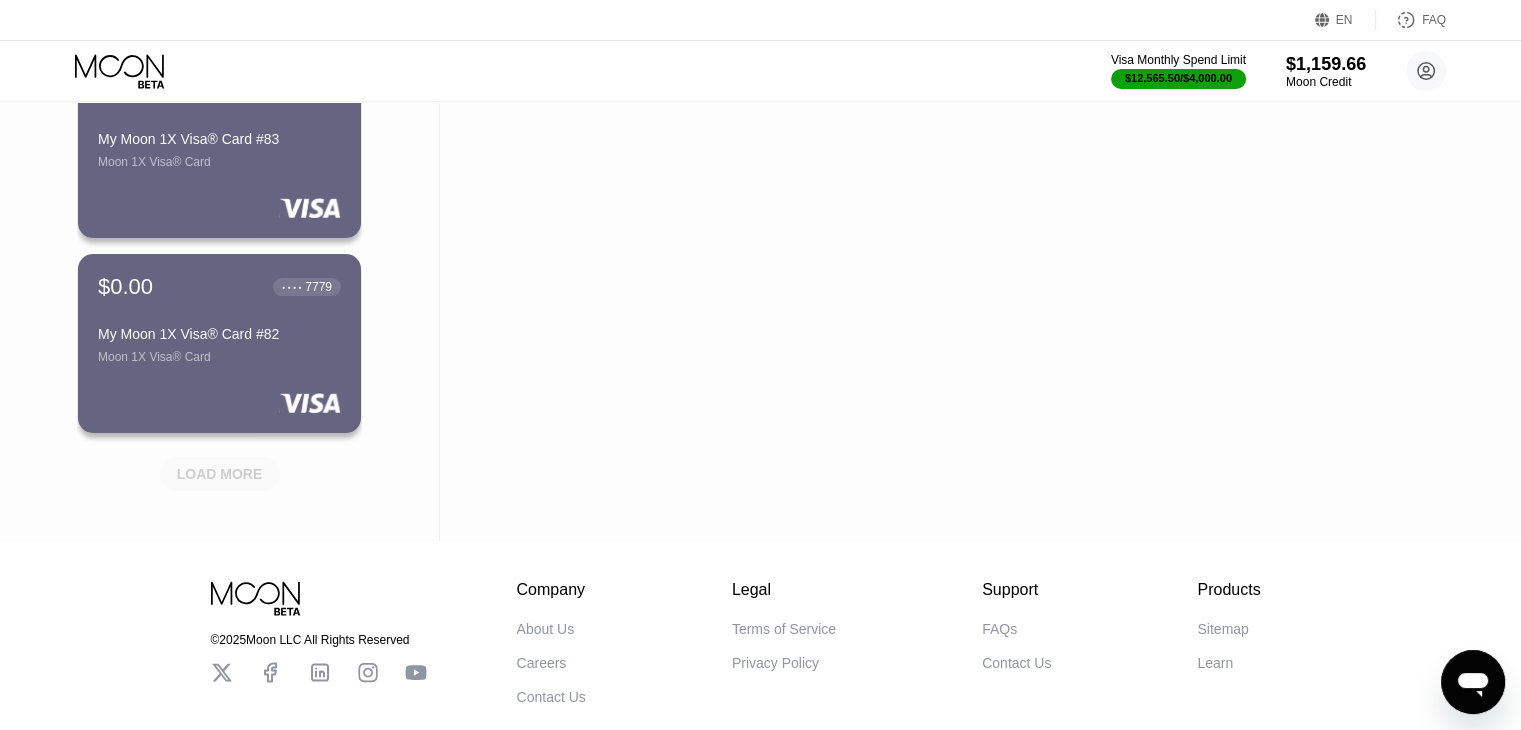click on "LOAD MORE" at bounding box center (220, 474) 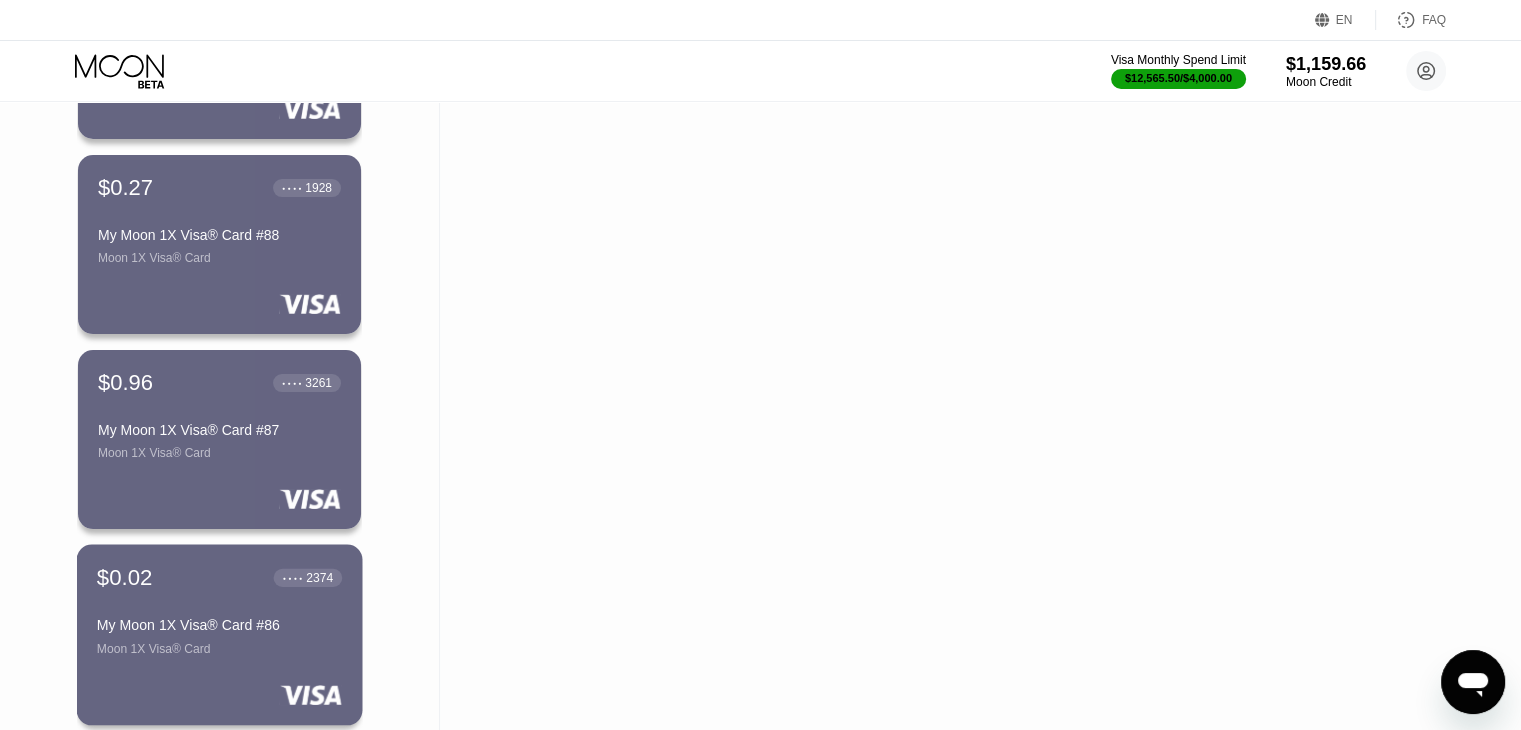scroll, scrollTop: 10435, scrollLeft: 0, axis: vertical 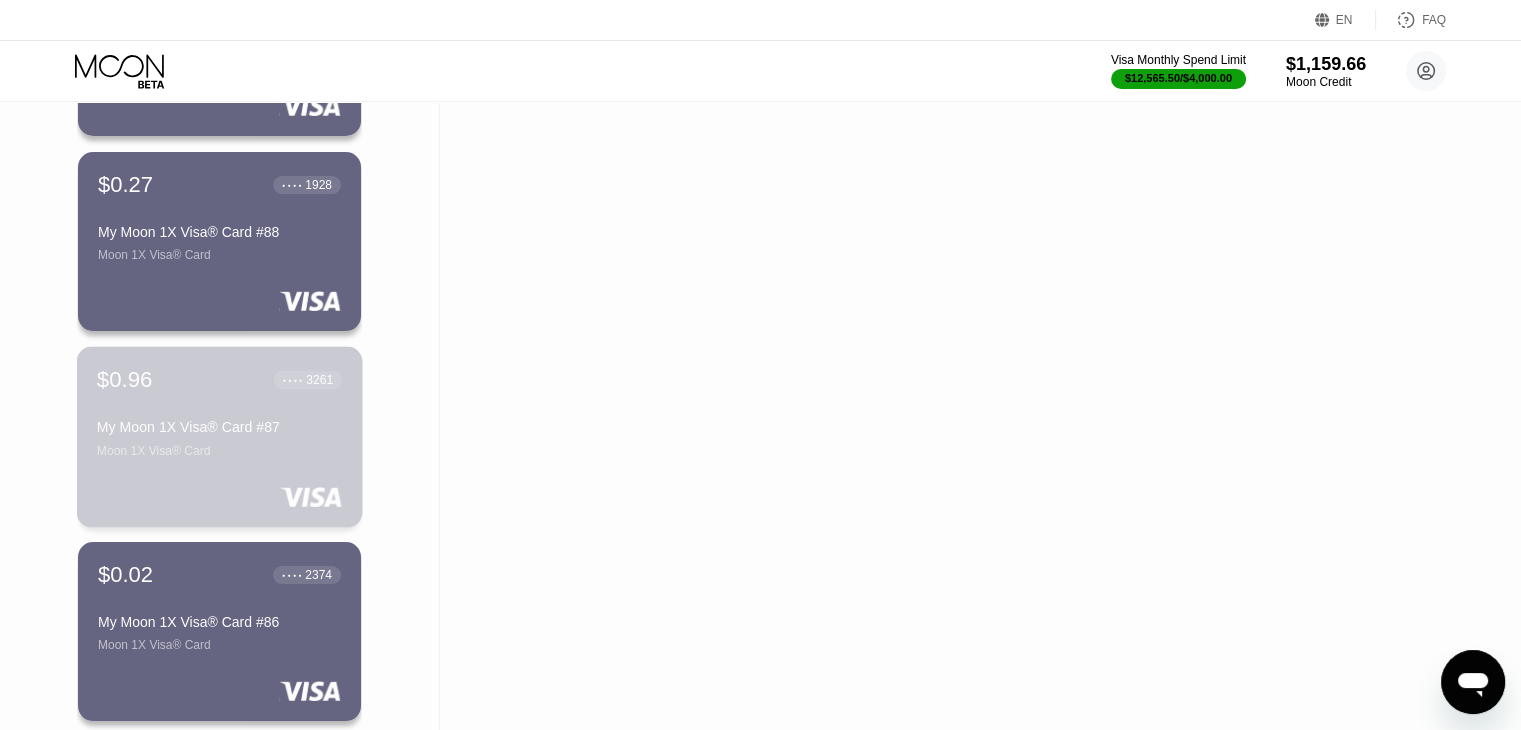 click on "My Moon 1X Visa® Card #87 Moon 1X Visa® Card" at bounding box center [219, 438] 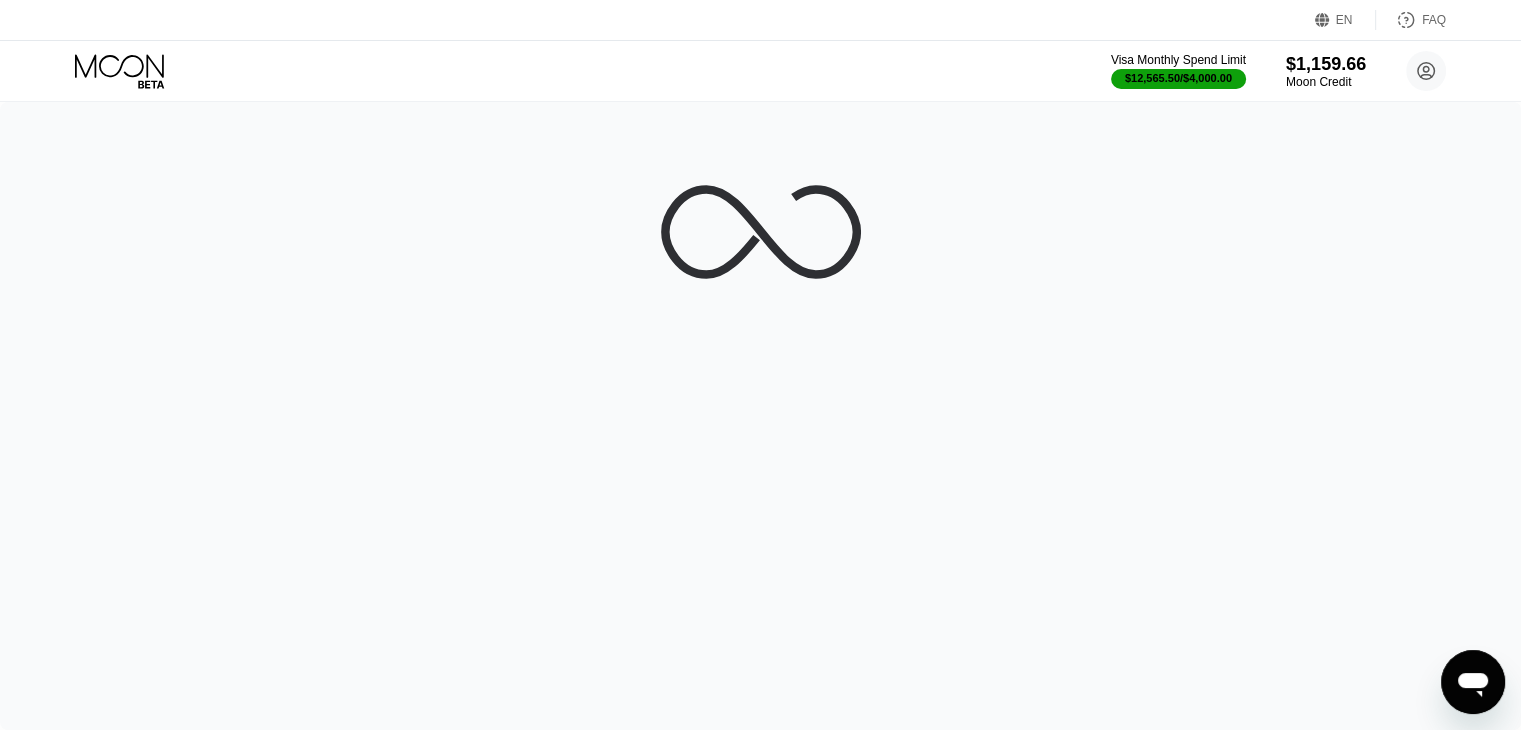 scroll, scrollTop: 0, scrollLeft: 0, axis: both 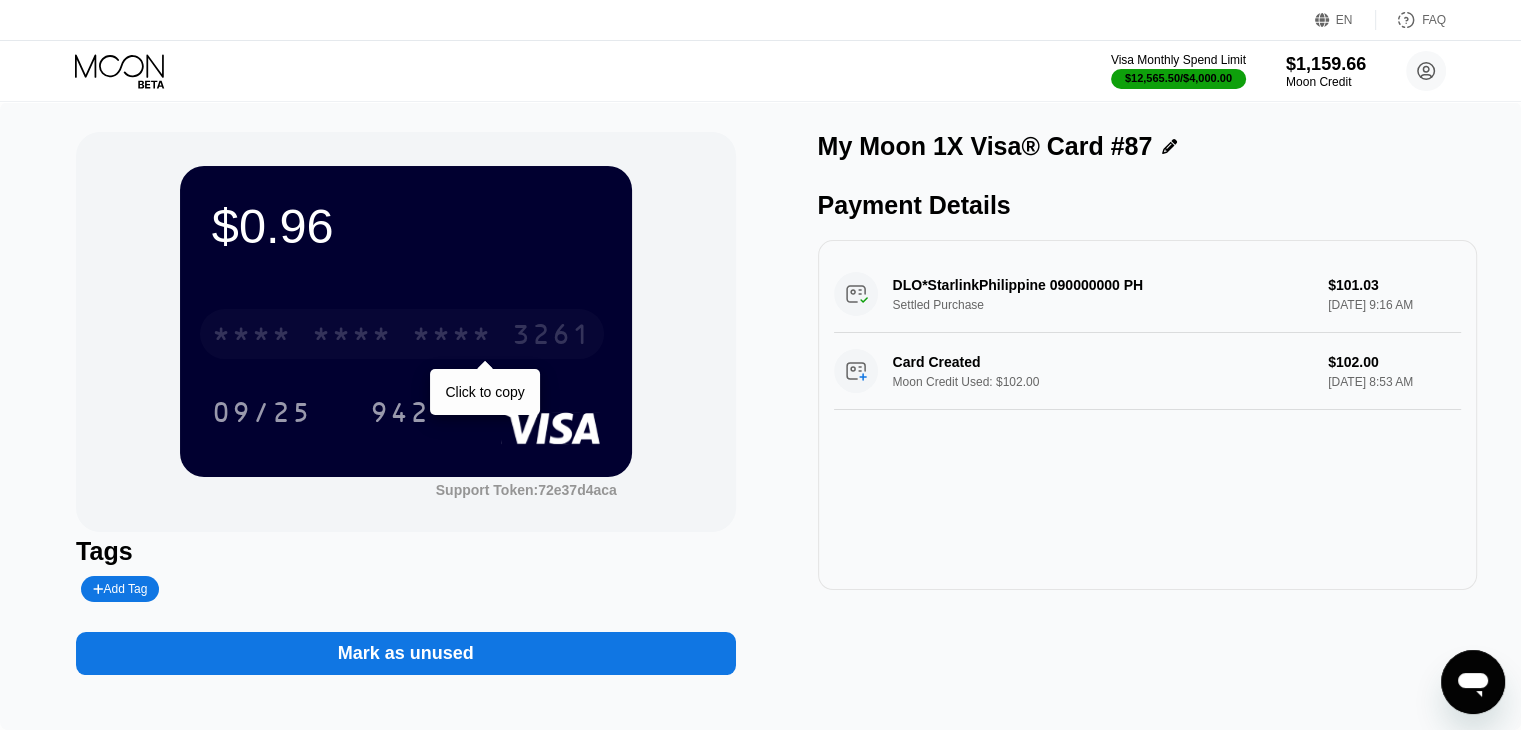 click on "* * * *" at bounding box center (452, 337) 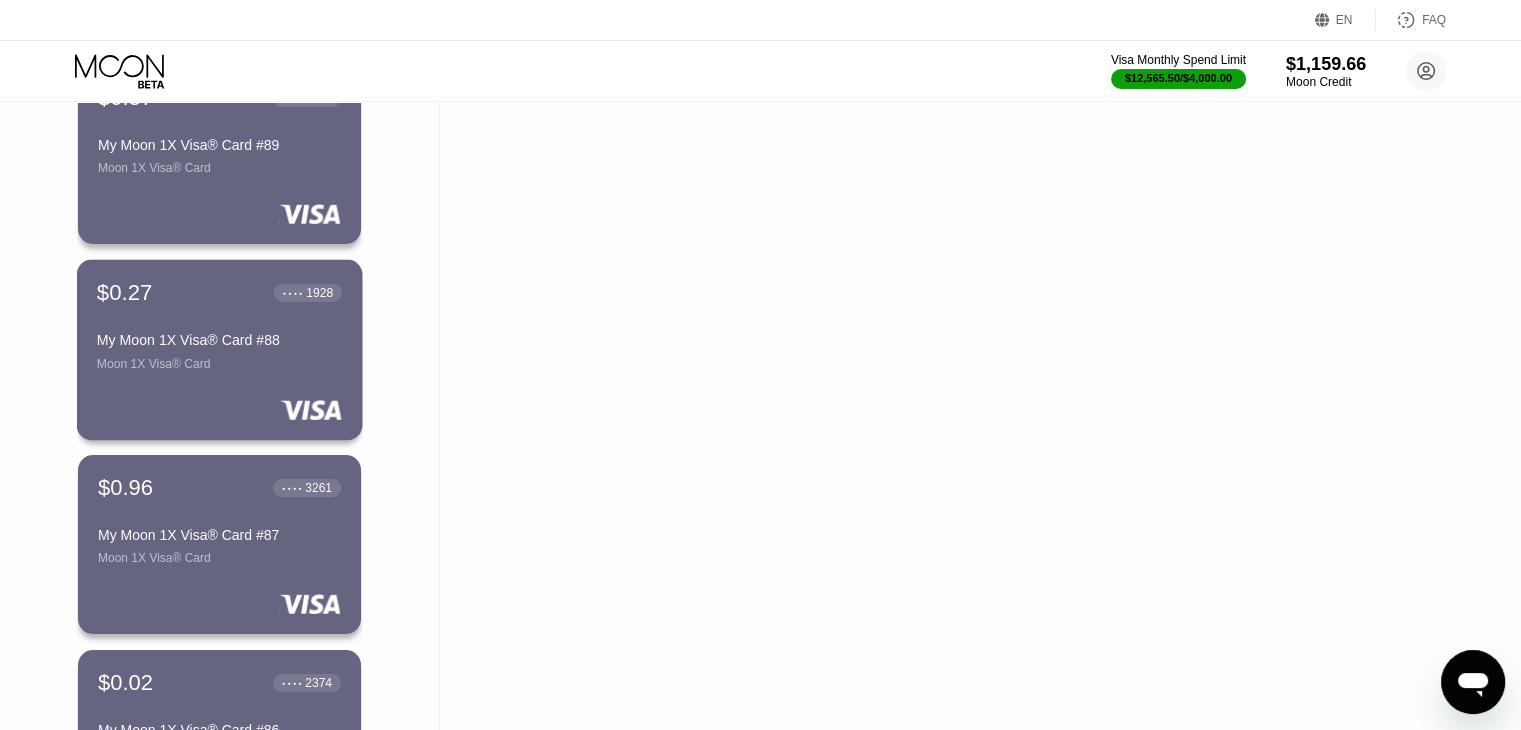 scroll, scrollTop: 10326, scrollLeft: 0, axis: vertical 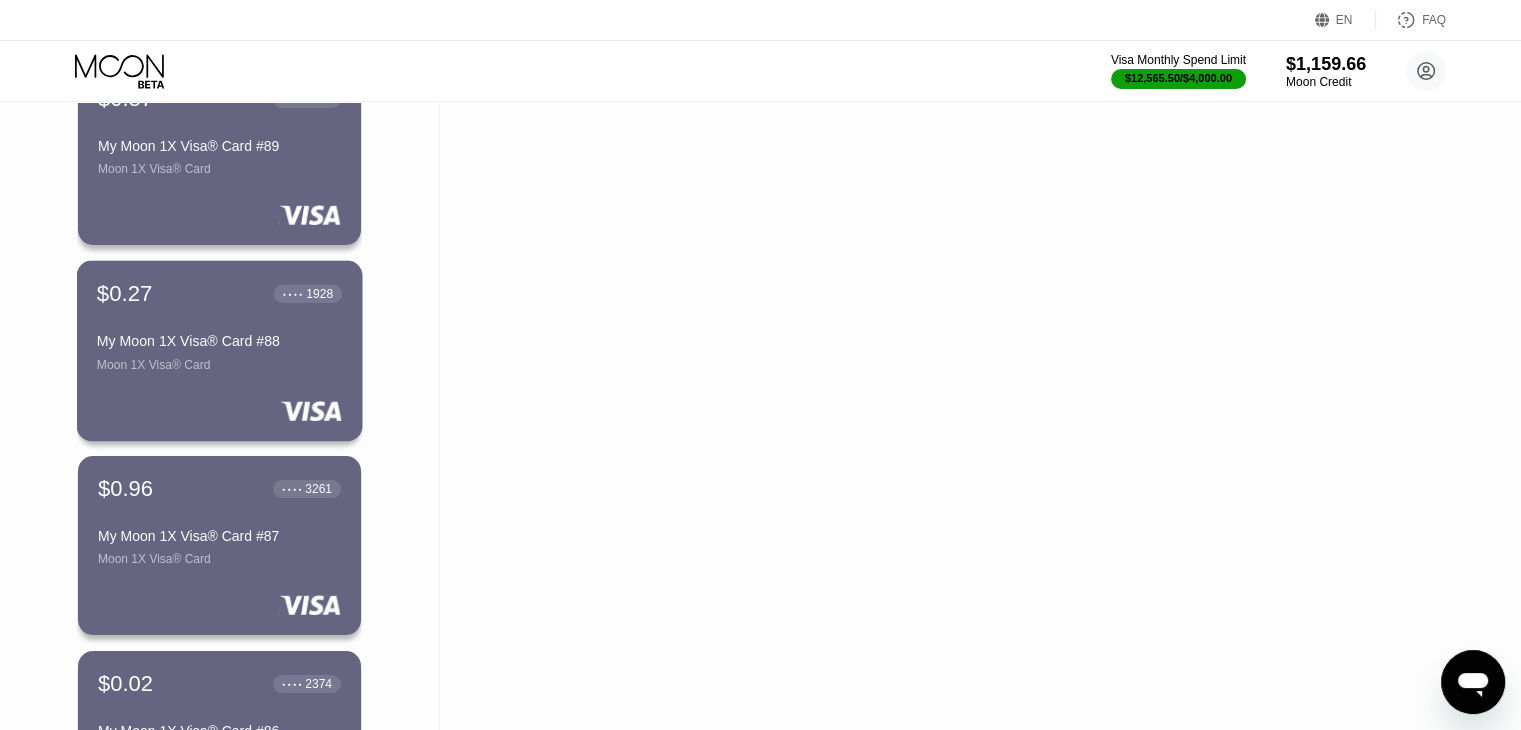 click on "My Moon 1X Visa® Card #88 Moon 1X Visa® Card" at bounding box center (219, 352) 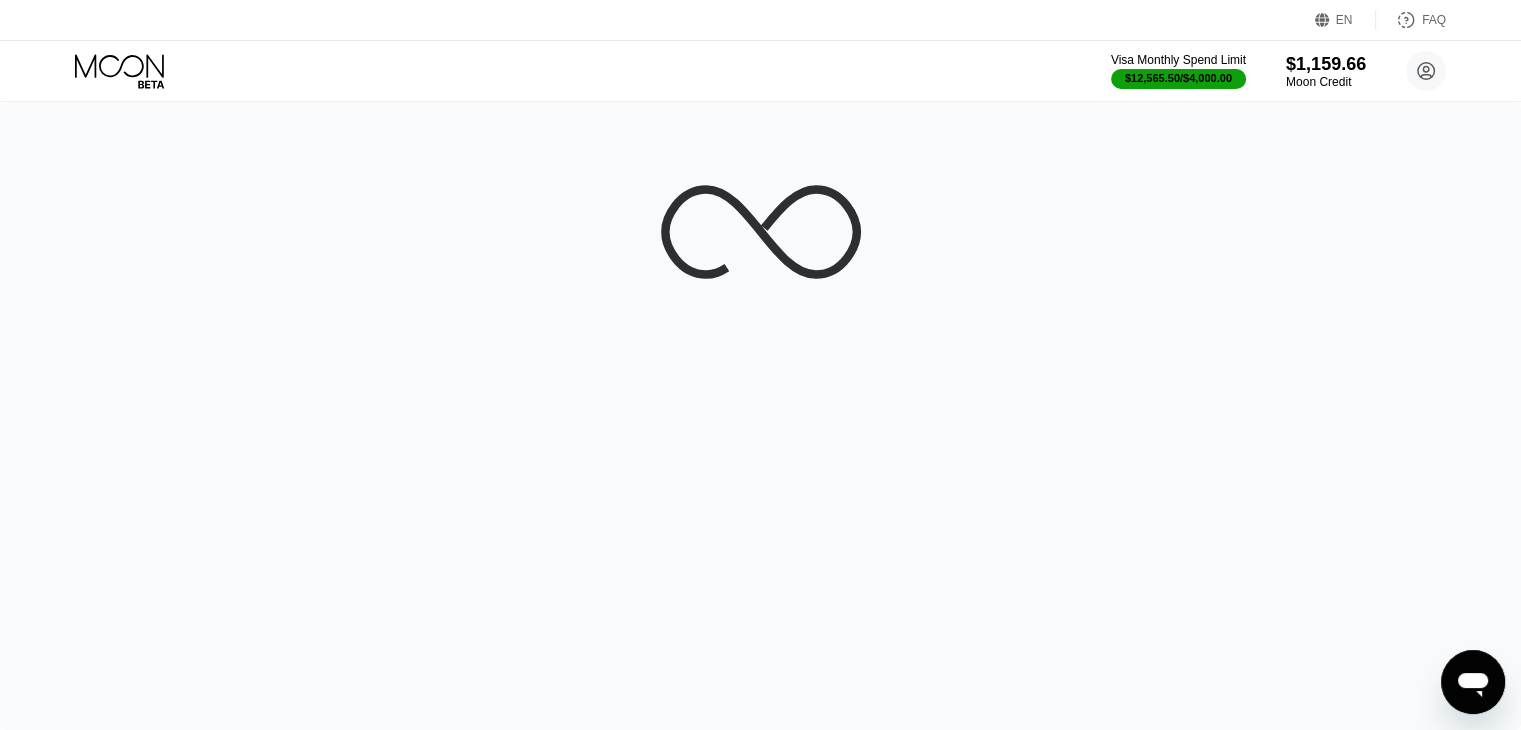 scroll, scrollTop: 0, scrollLeft: 0, axis: both 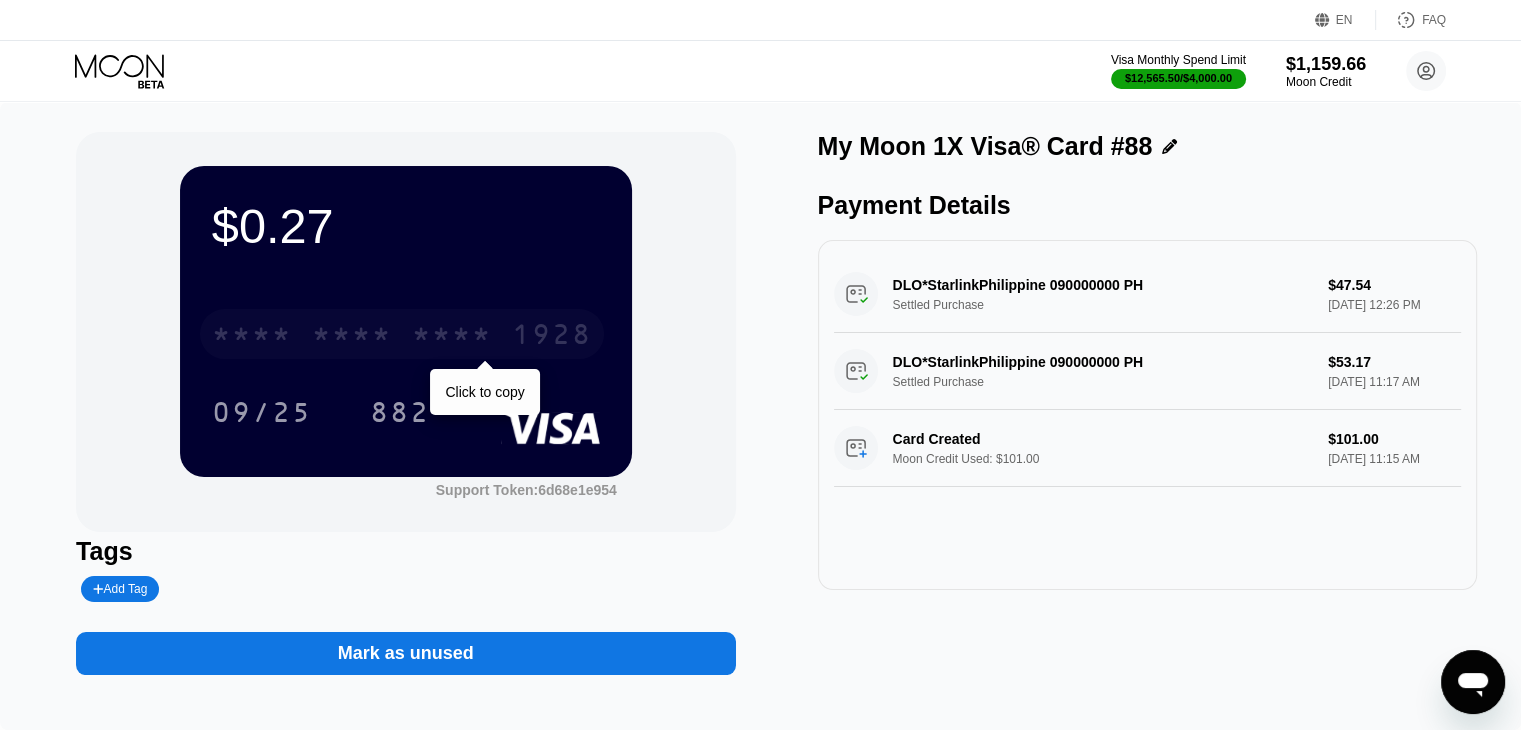 click on "* * * * * * * * * * * * 1928" at bounding box center (402, 334) 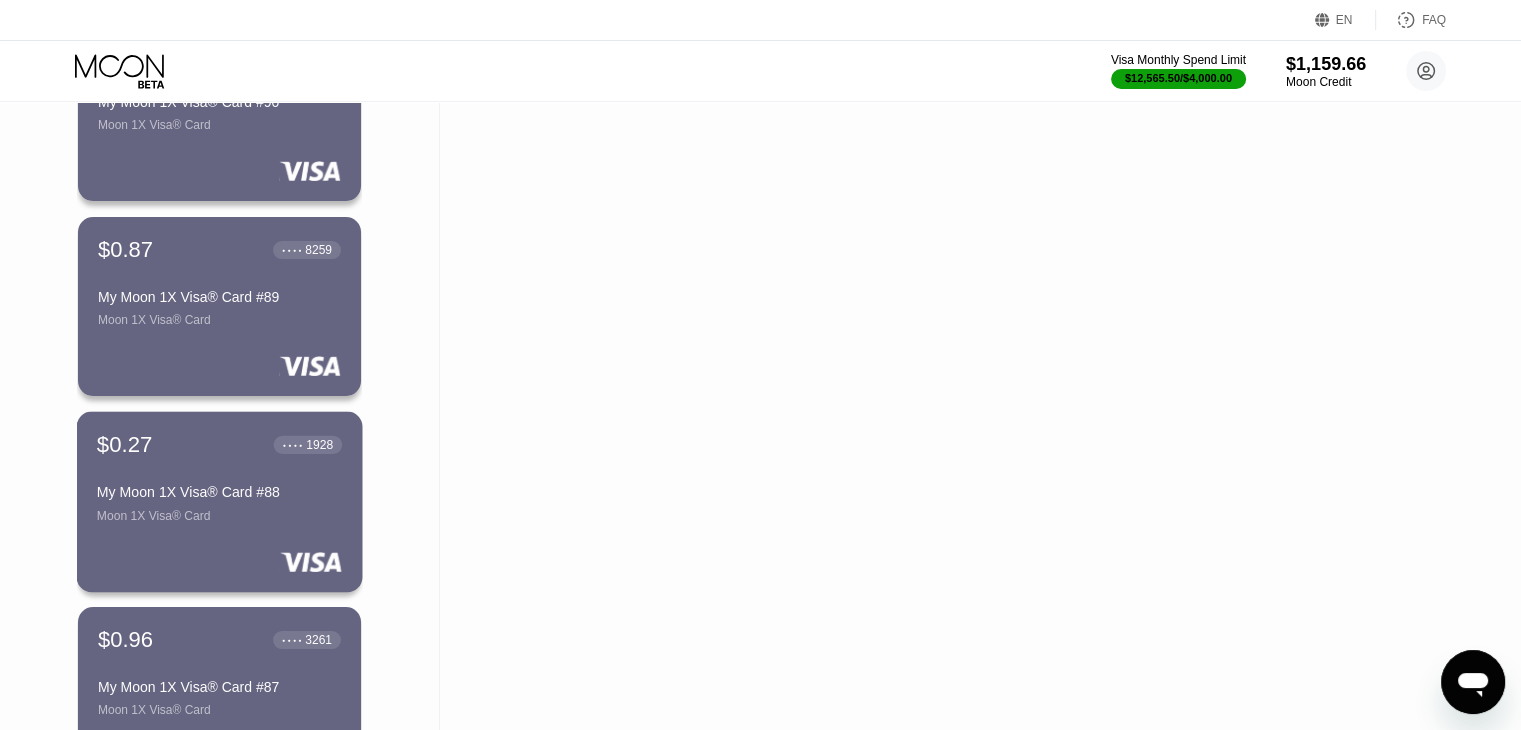 scroll, scrollTop: 10166, scrollLeft: 0, axis: vertical 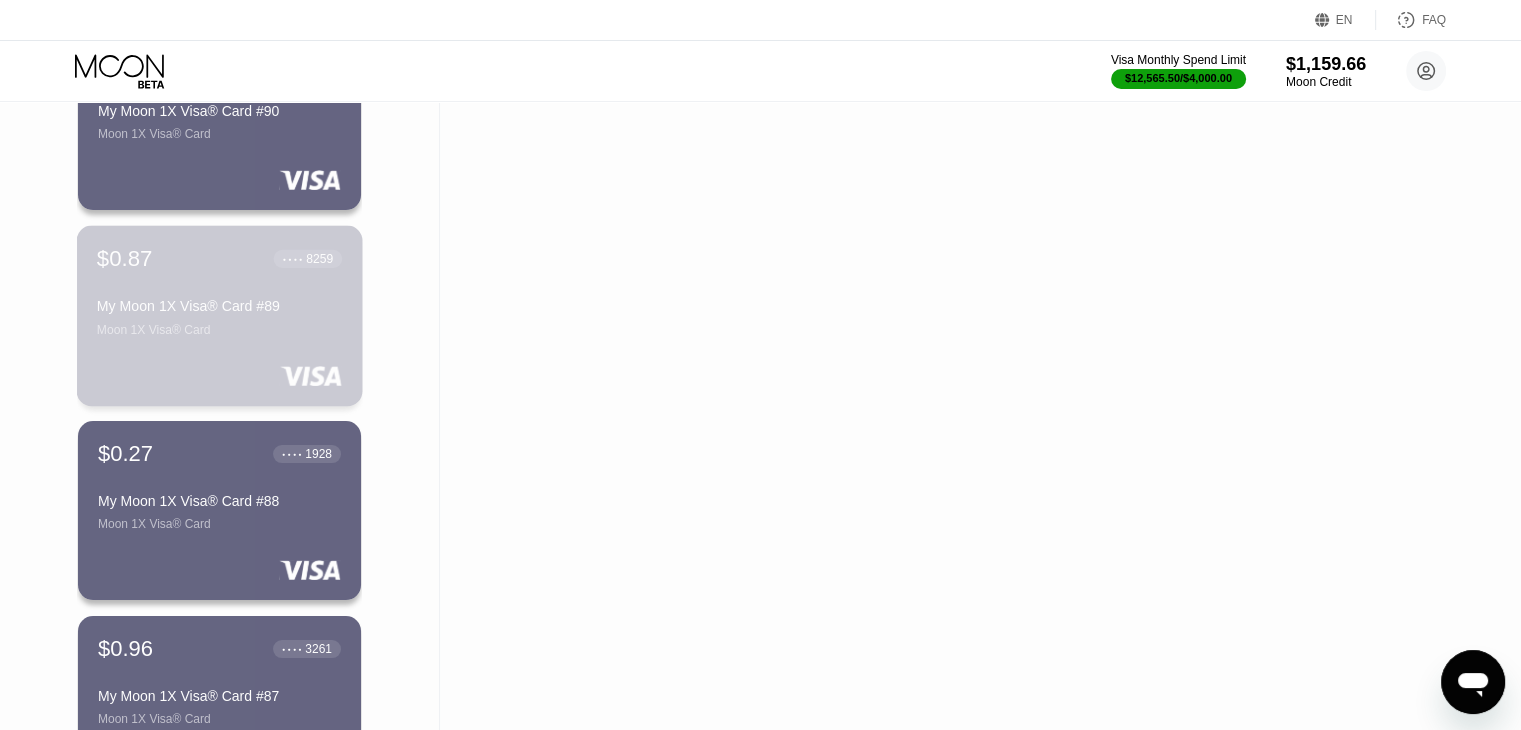 click on "My Moon 1X Visa® Card #89 Moon 1X Visa® Card" at bounding box center [219, 317] 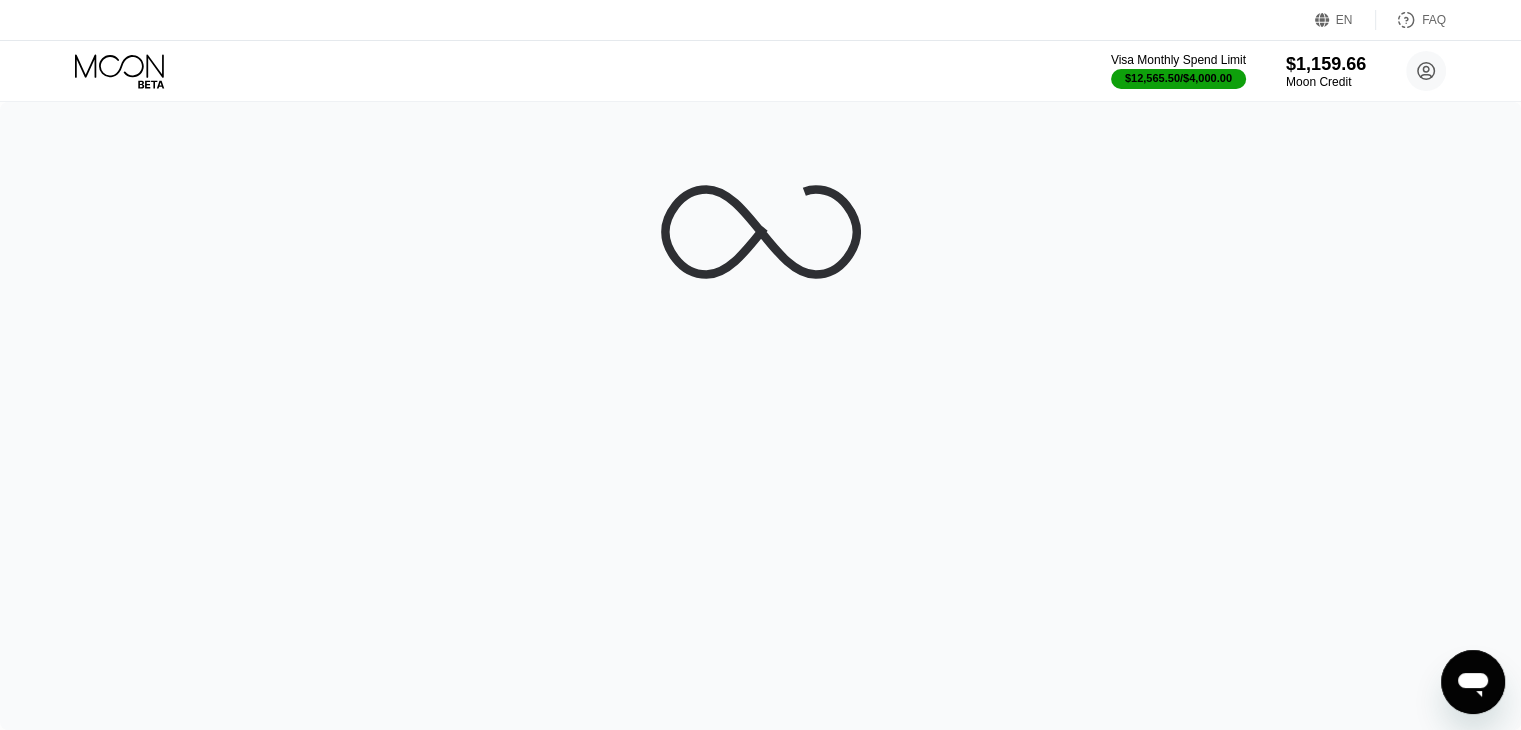 scroll, scrollTop: 0, scrollLeft: 0, axis: both 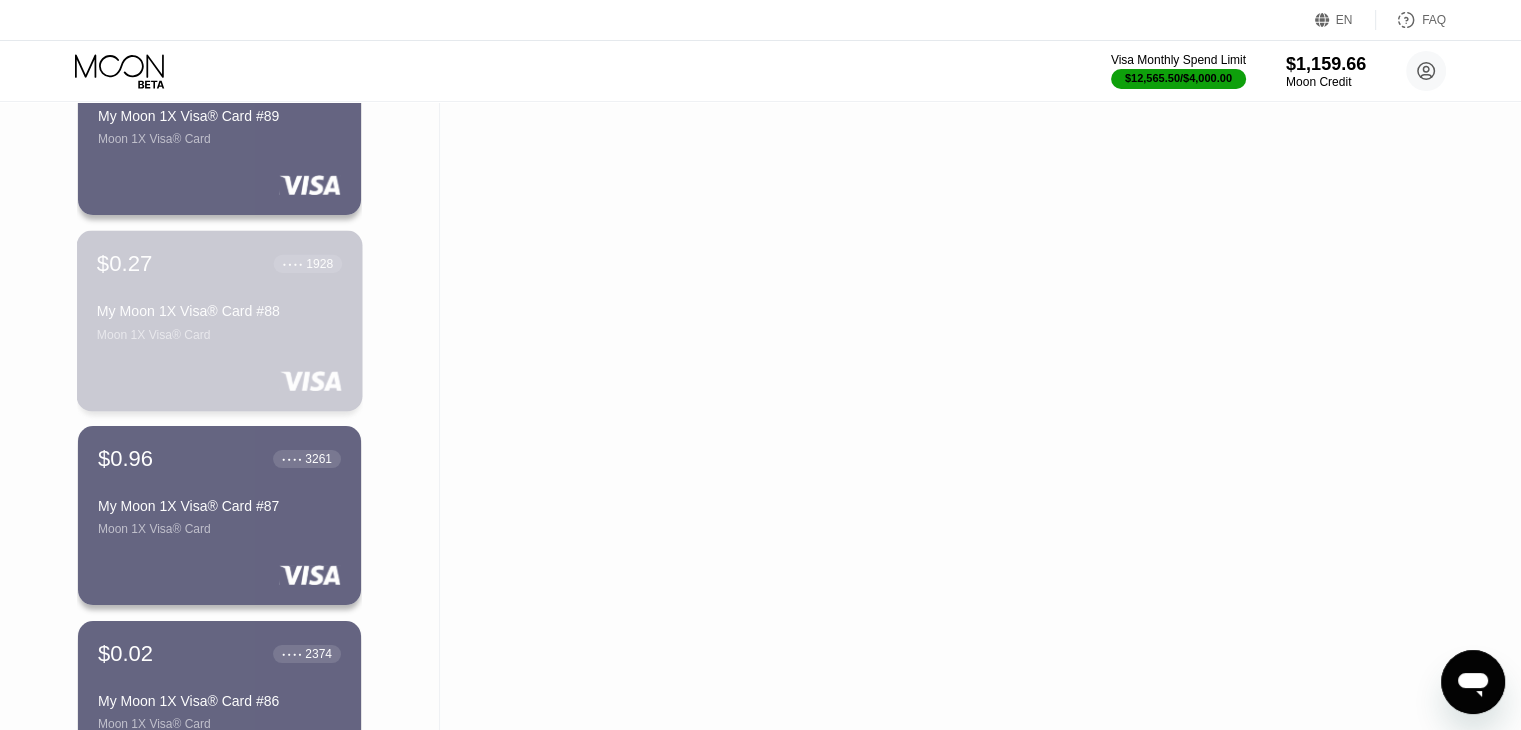 click on "$0.27 ● ● ● ● 1928 My Moon 1X Visa® Card #88 Moon 1X Visa® Card" at bounding box center [220, 320] 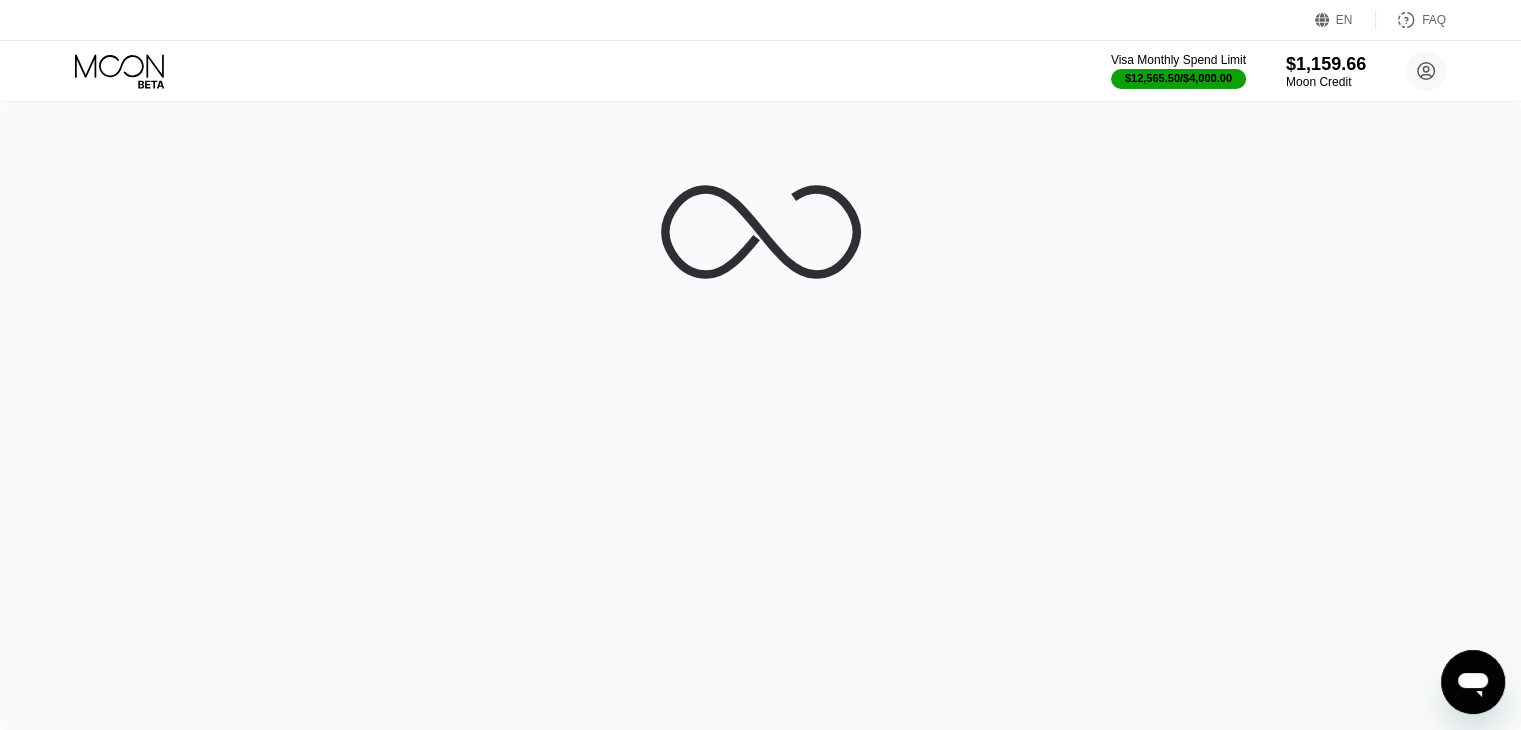 scroll, scrollTop: 0, scrollLeft: 0, axis: both 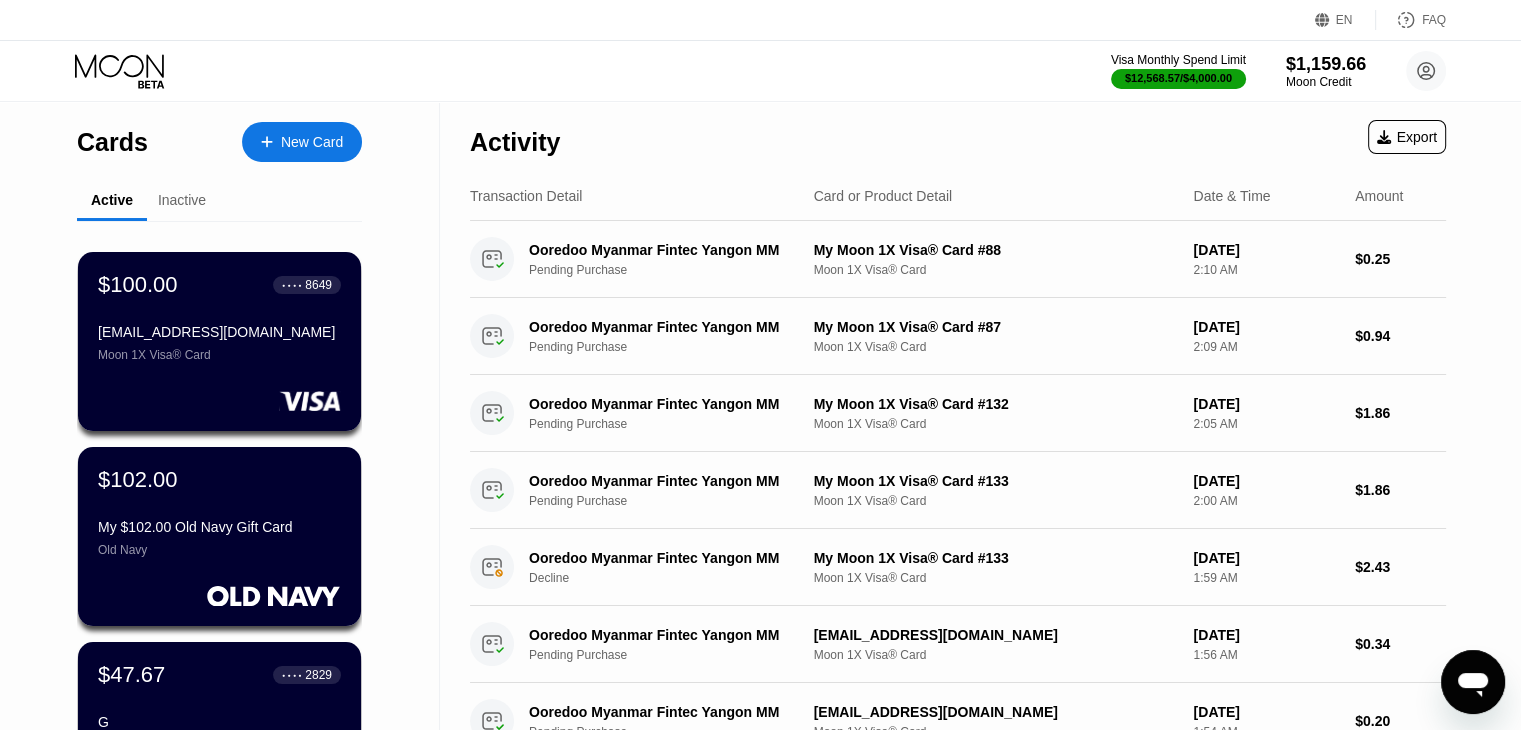 click on "Inactive" at bounding box center (182, 200) 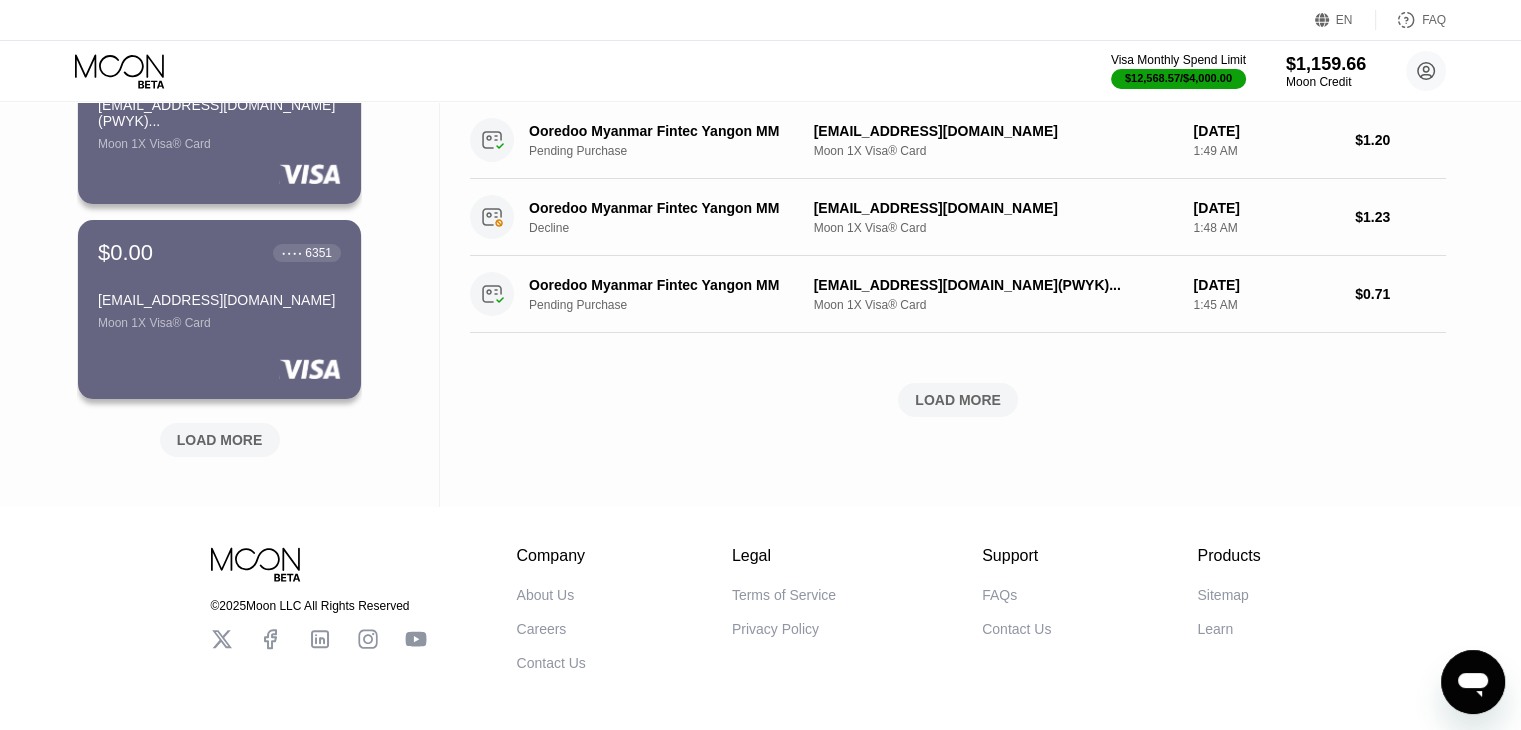 scroll, scrollTop: 812, scrollLeft: 0, axis: vertical 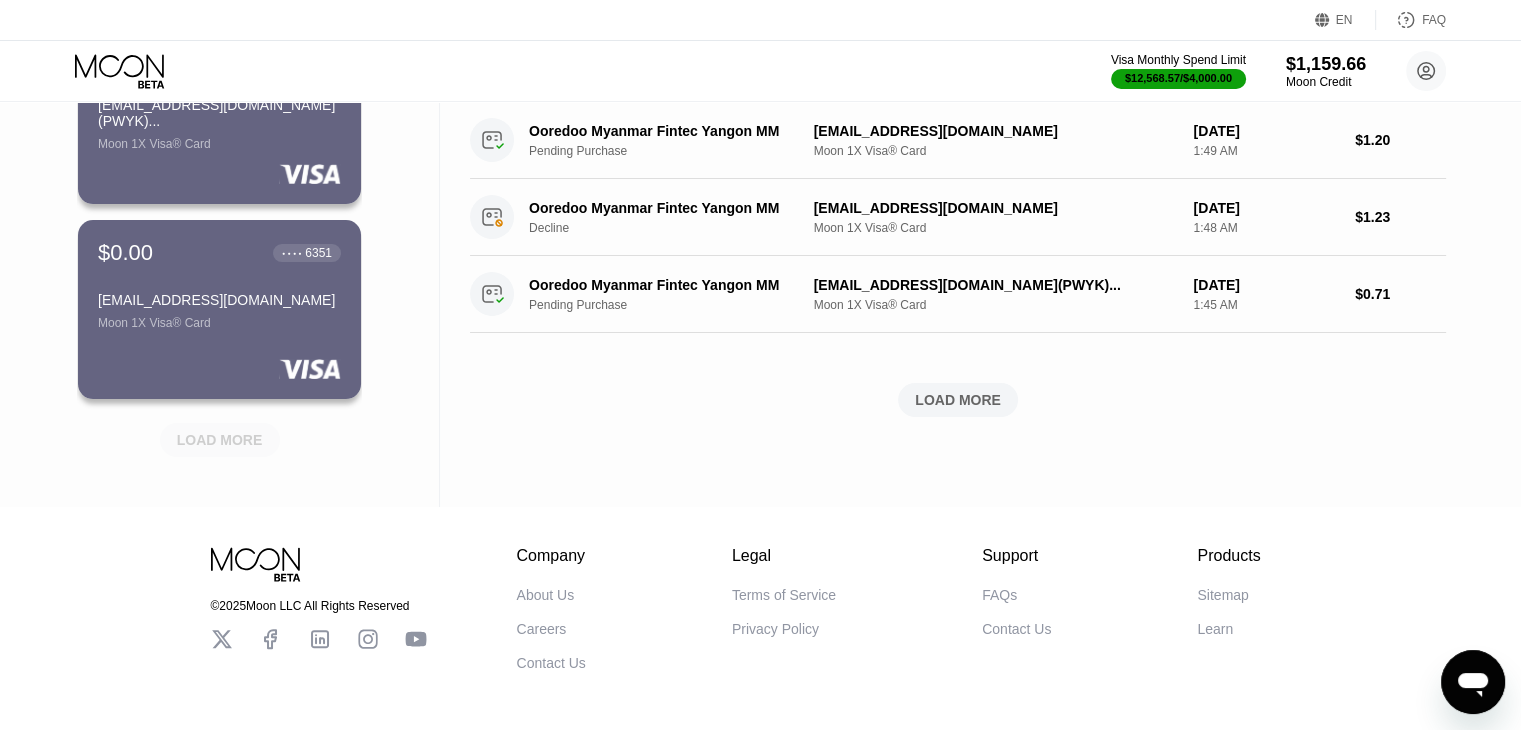 click on "LOAD MORE" at bounding box center [220, 440] 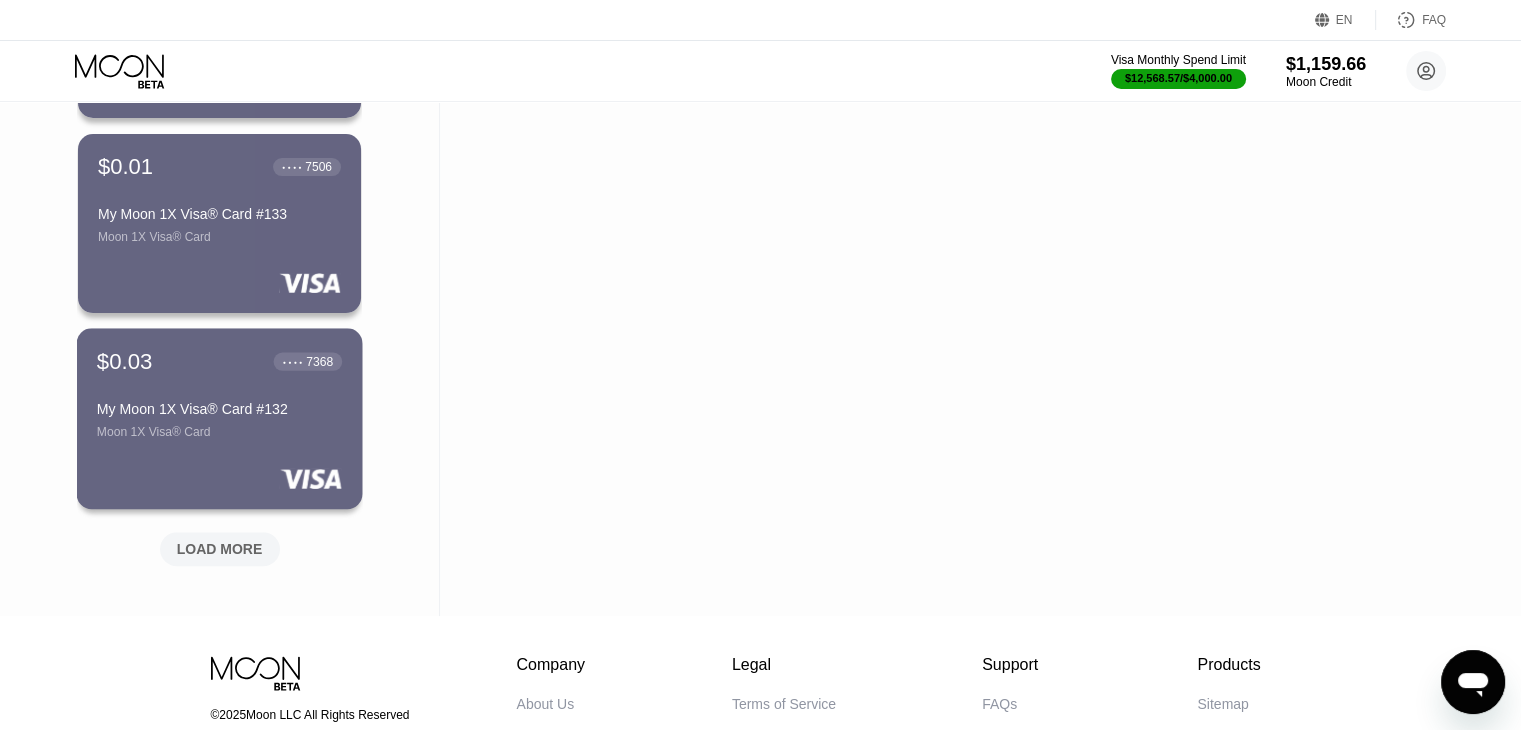 scroll, scrollTop: 1870, scrollLeft: 0, axis: vertical 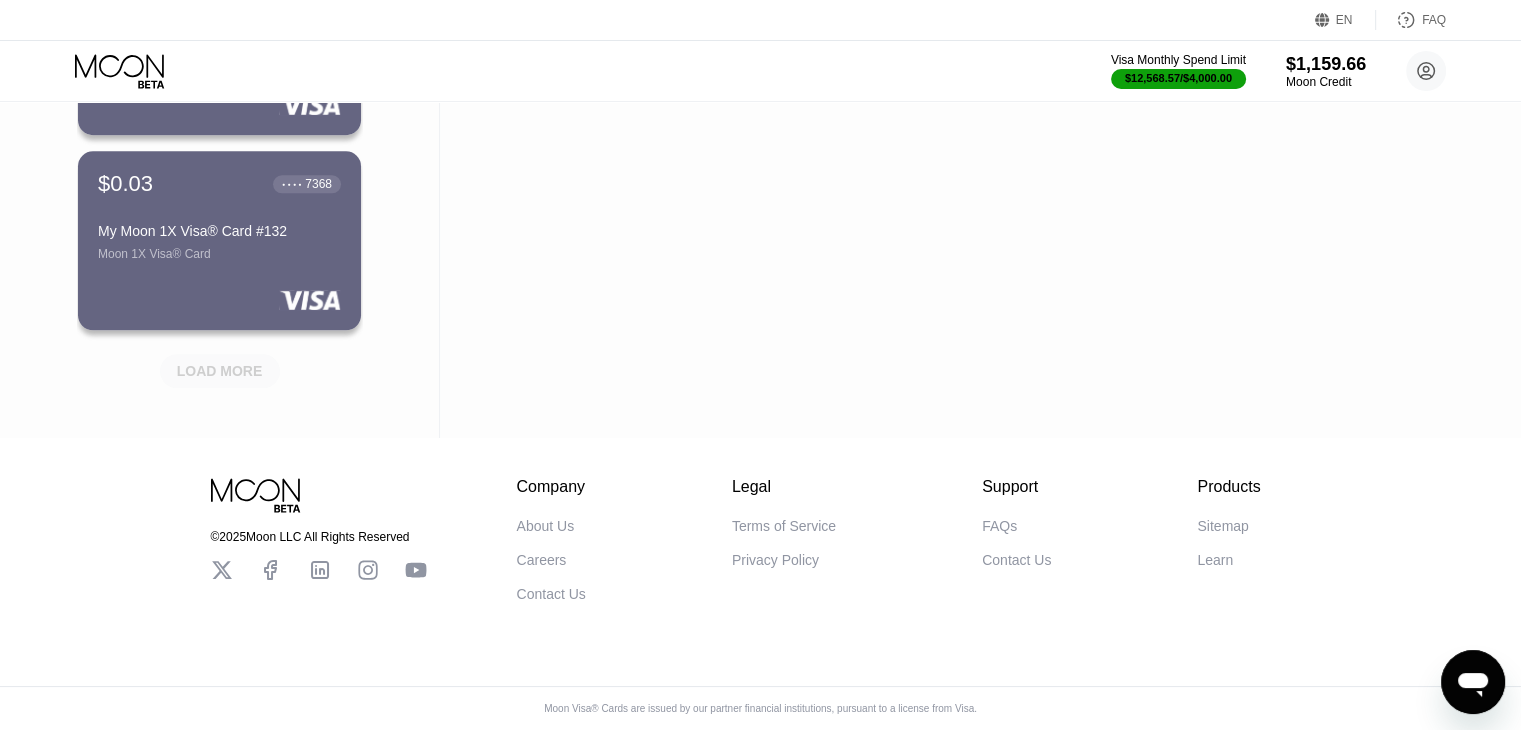 click on "LOAD MORE" at bounding box center [220, 371] 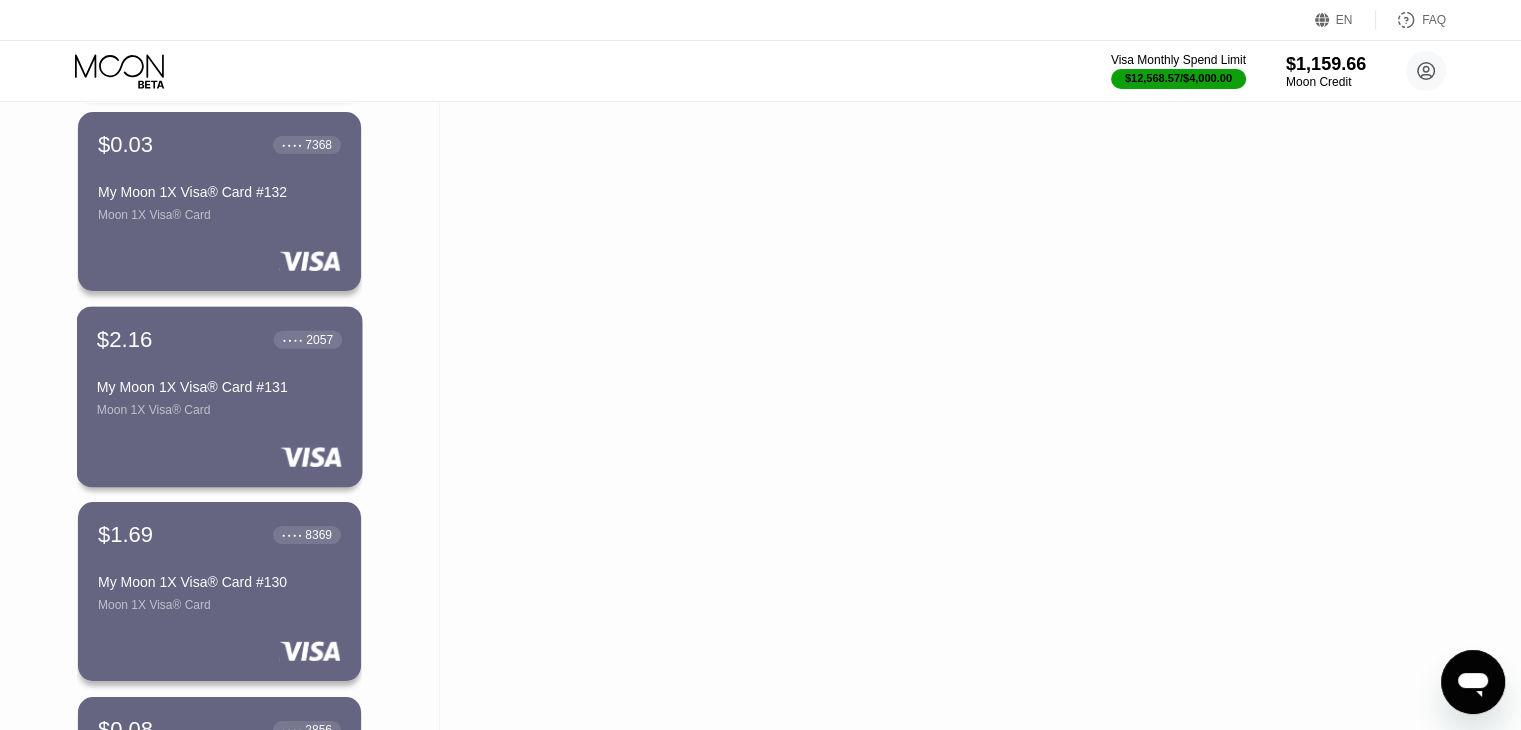 scroll, scrollTop: 1894, scrollLeft: 0, axis: vertical 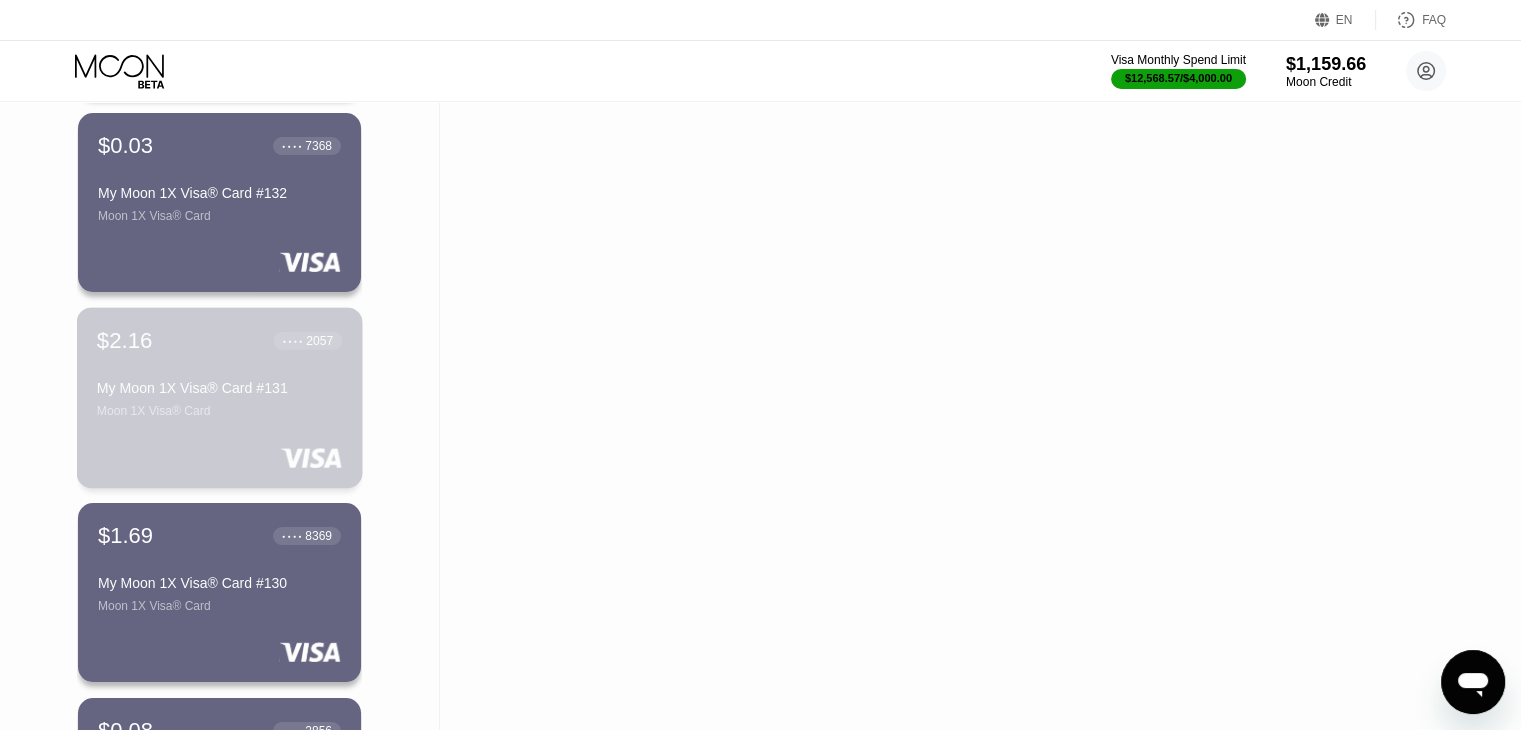 click on "Moon 1X Visa® Card" at bounding box center (219, 411) 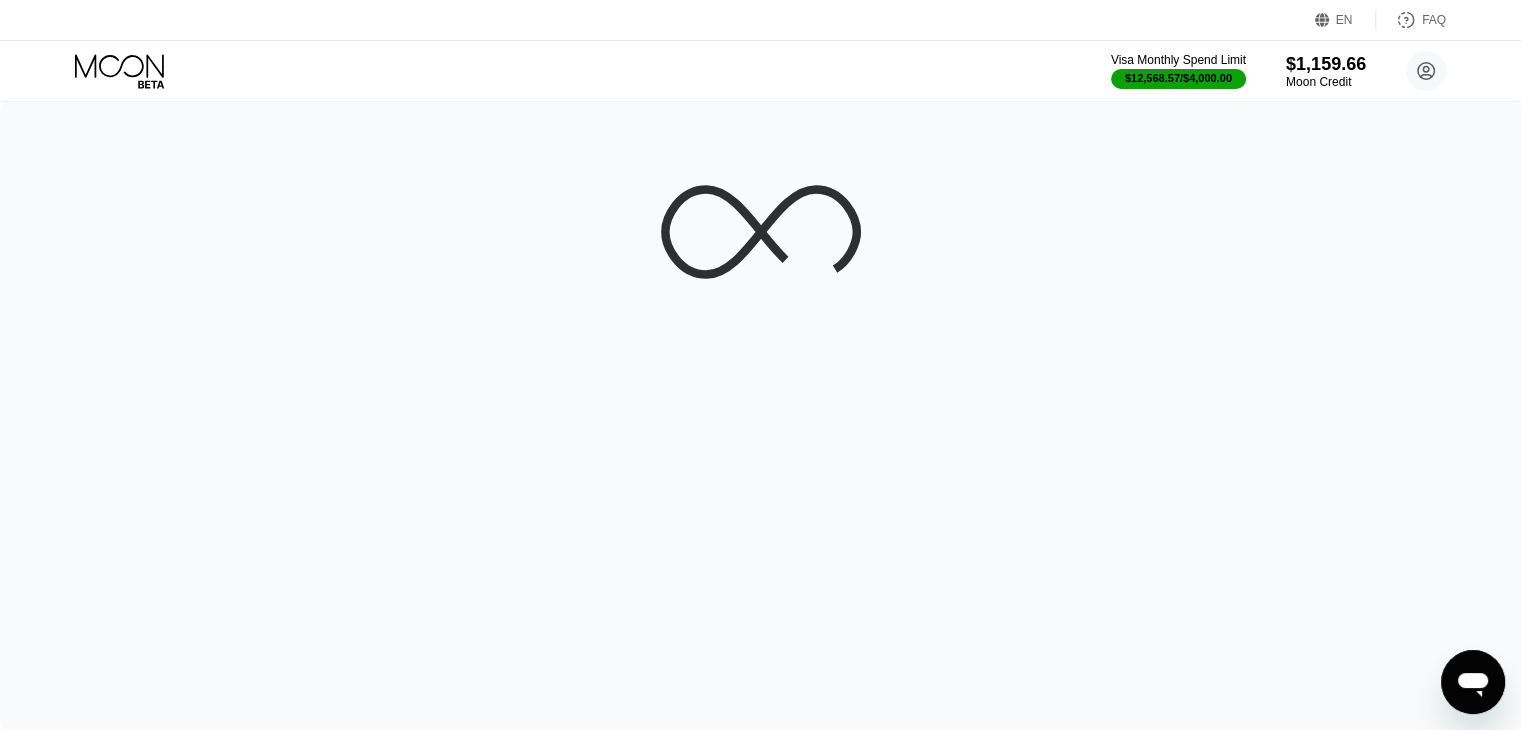 scroll, scrollTop: 0, scrollLeft: 0, axis: both 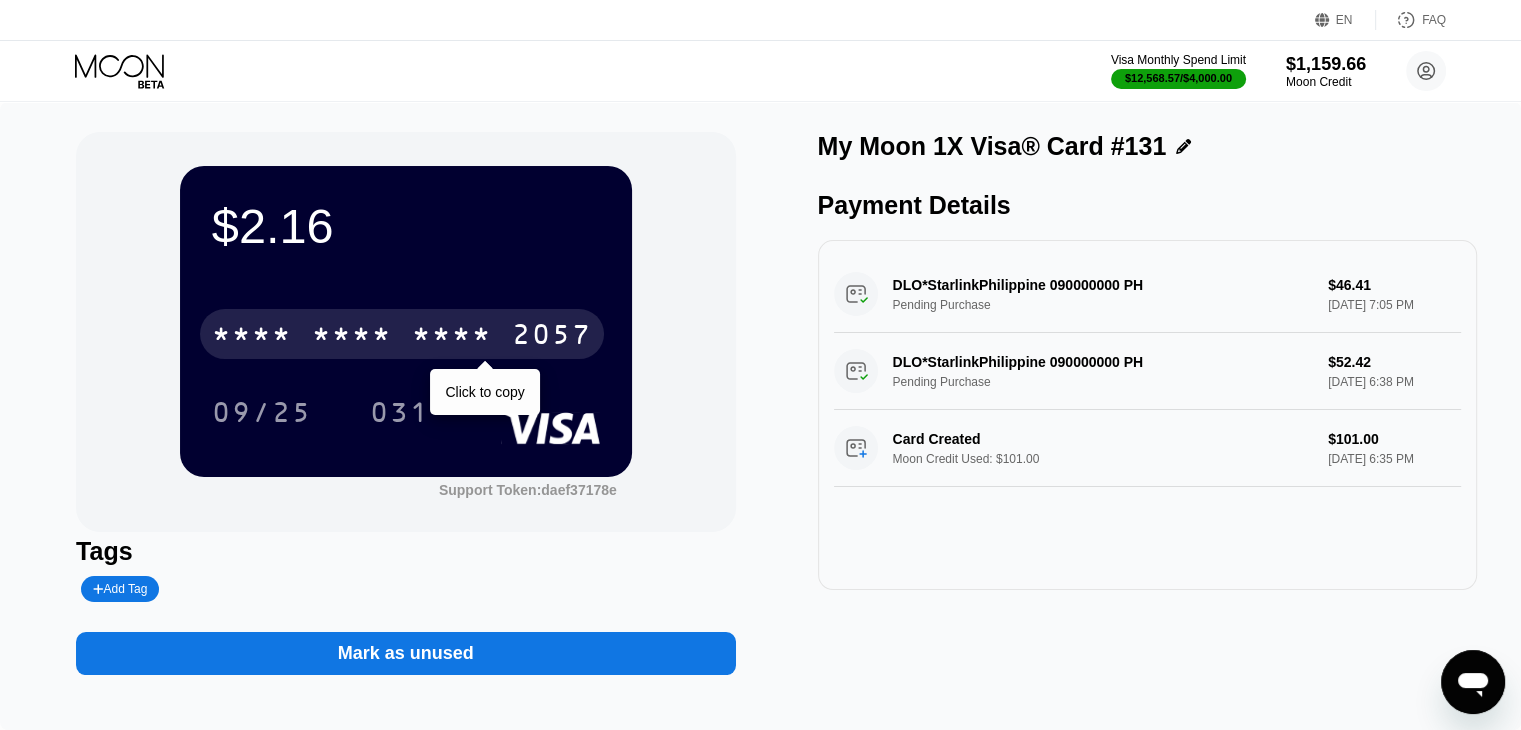 click on "2057" at bounding box center [552, 337] 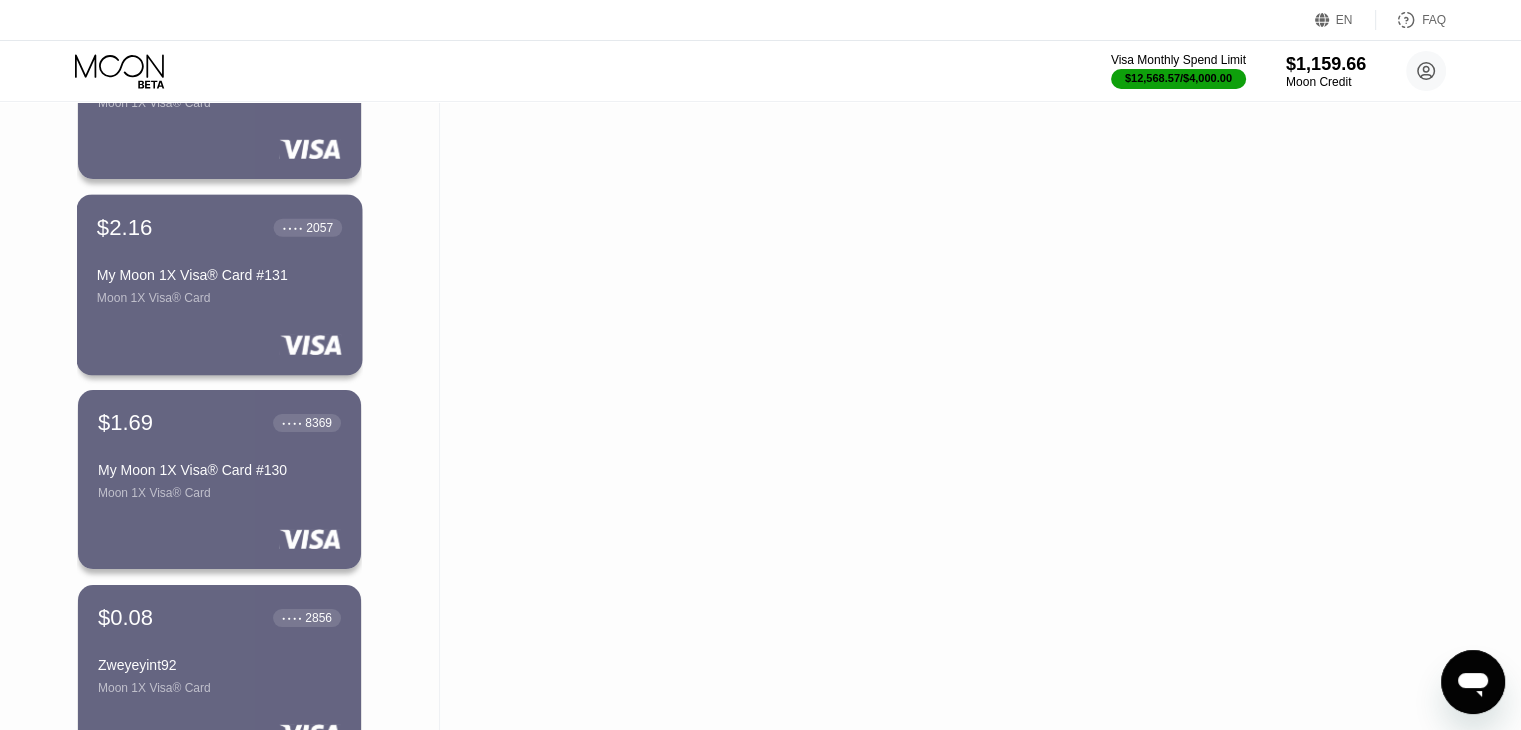 scroll, scrollTop: 2011, scrollLeft: 0, axis: vertical 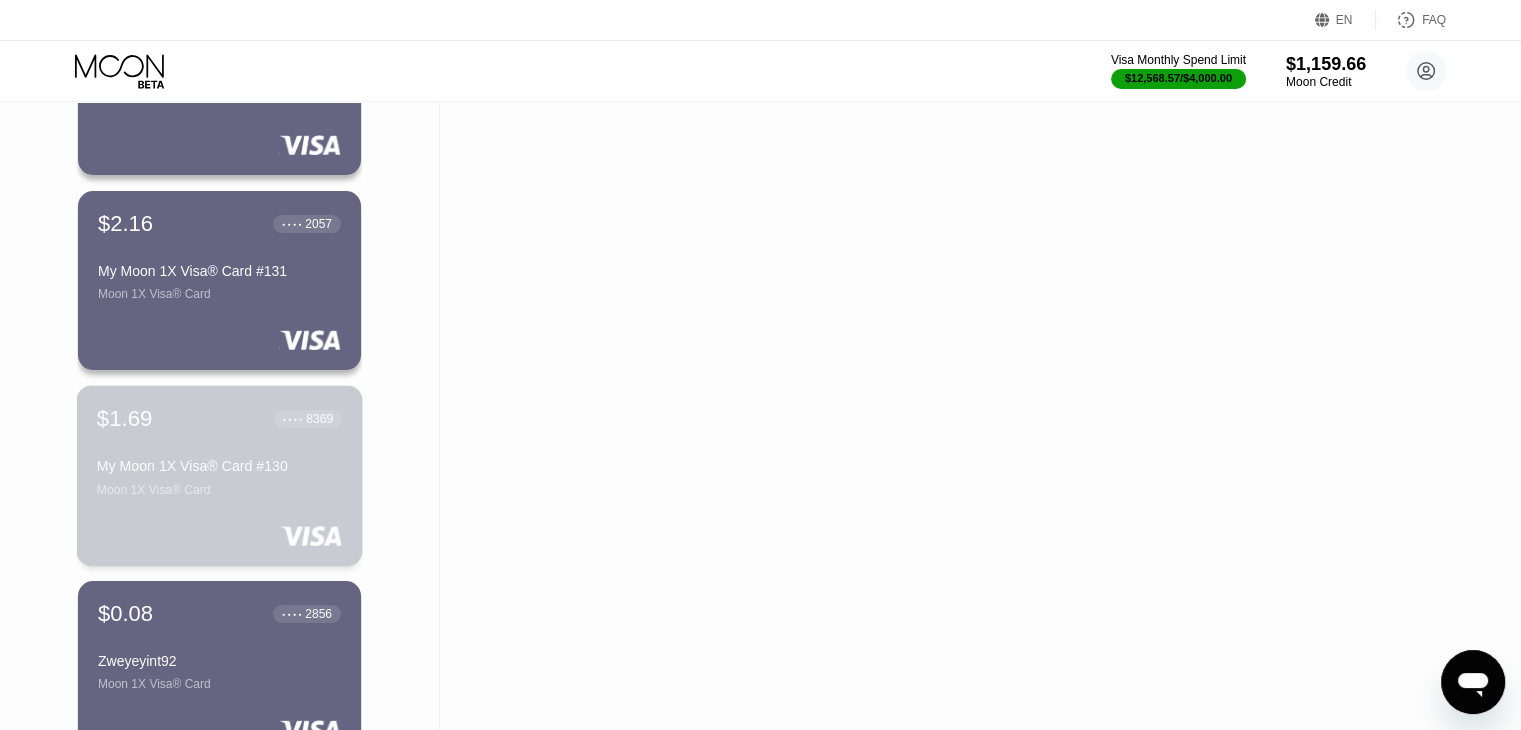 click on "My Moon 1X Visa® Card #130" at bounding box center (219, 466) 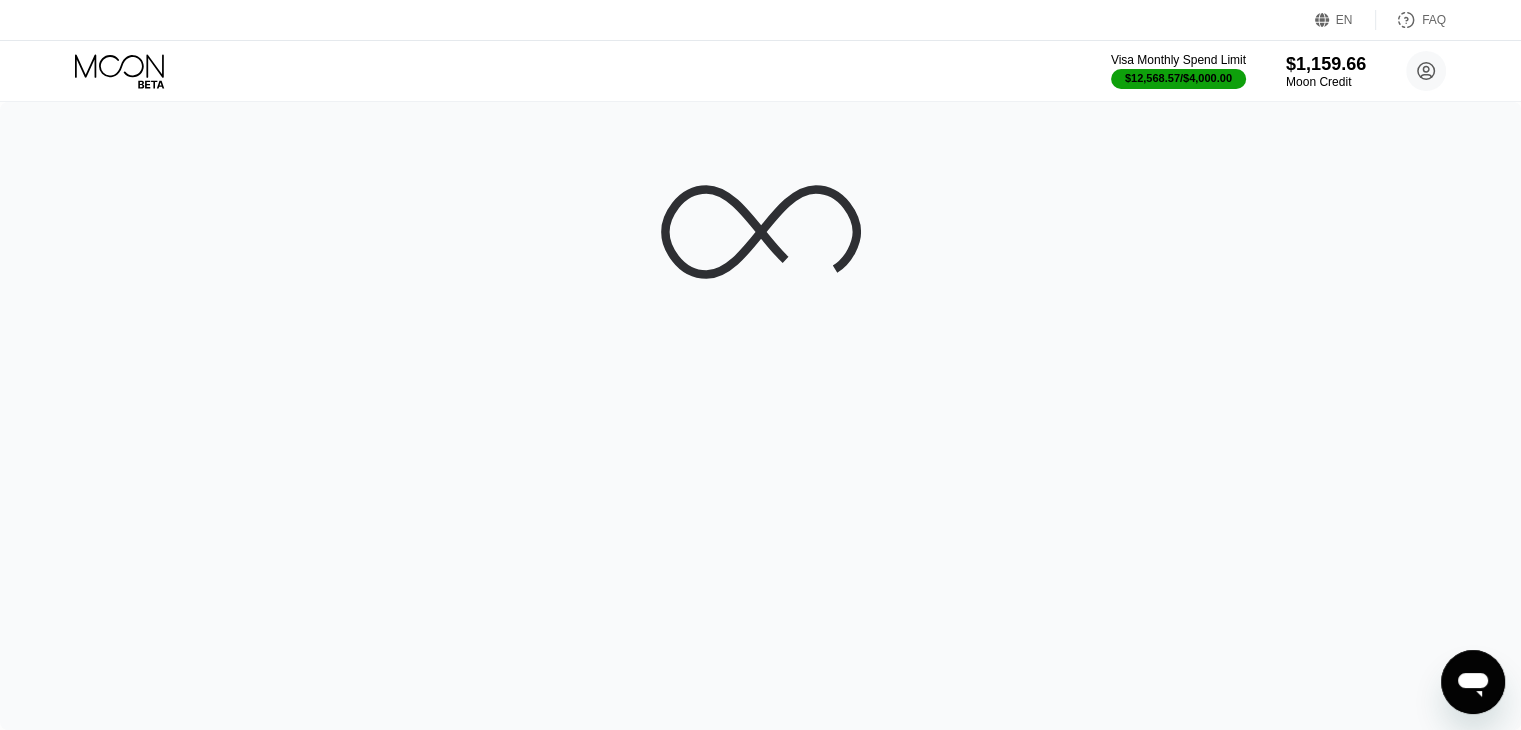 scroll, scrollTop: 0, scrollLeft: 0, axis: both 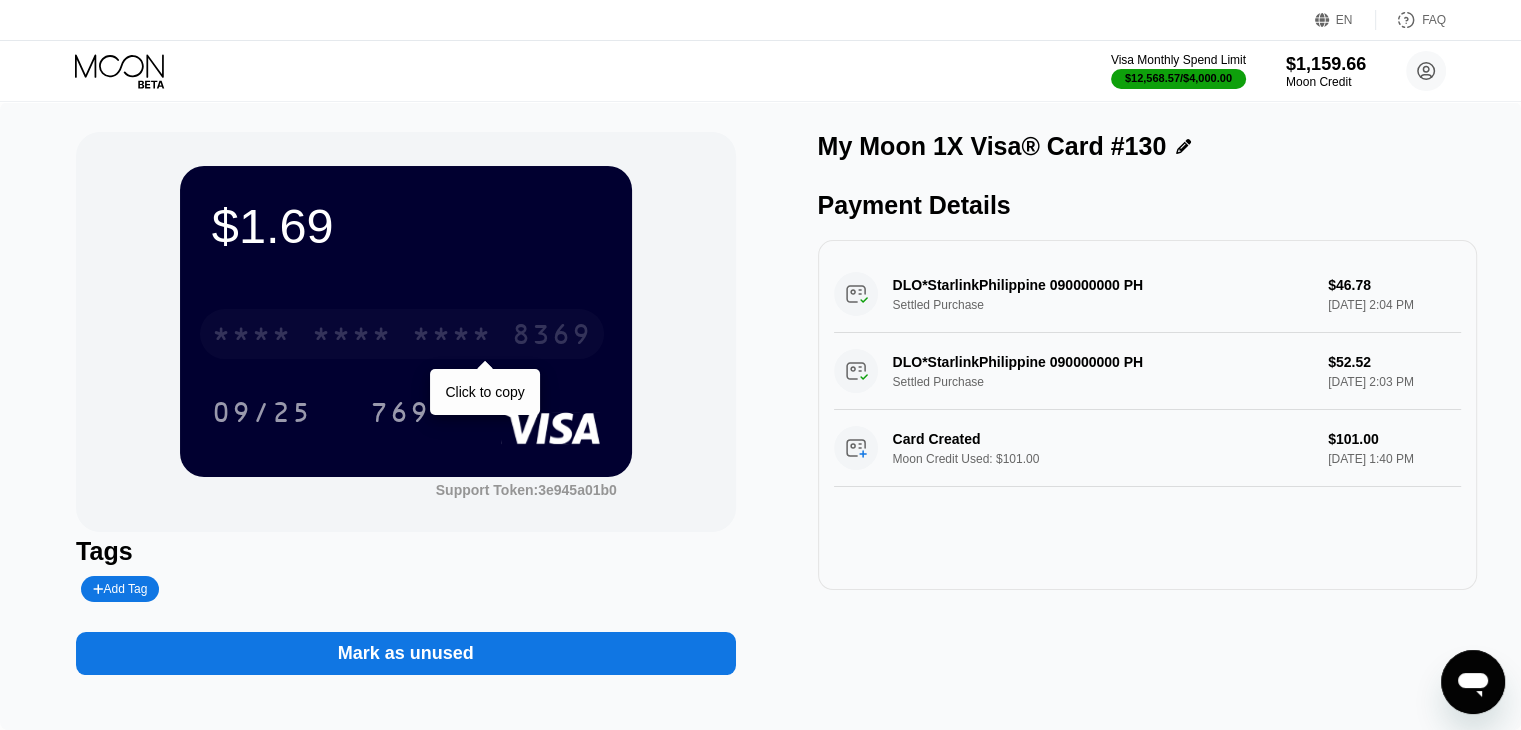 click on "* * * *" at bounding box center (352, 337) 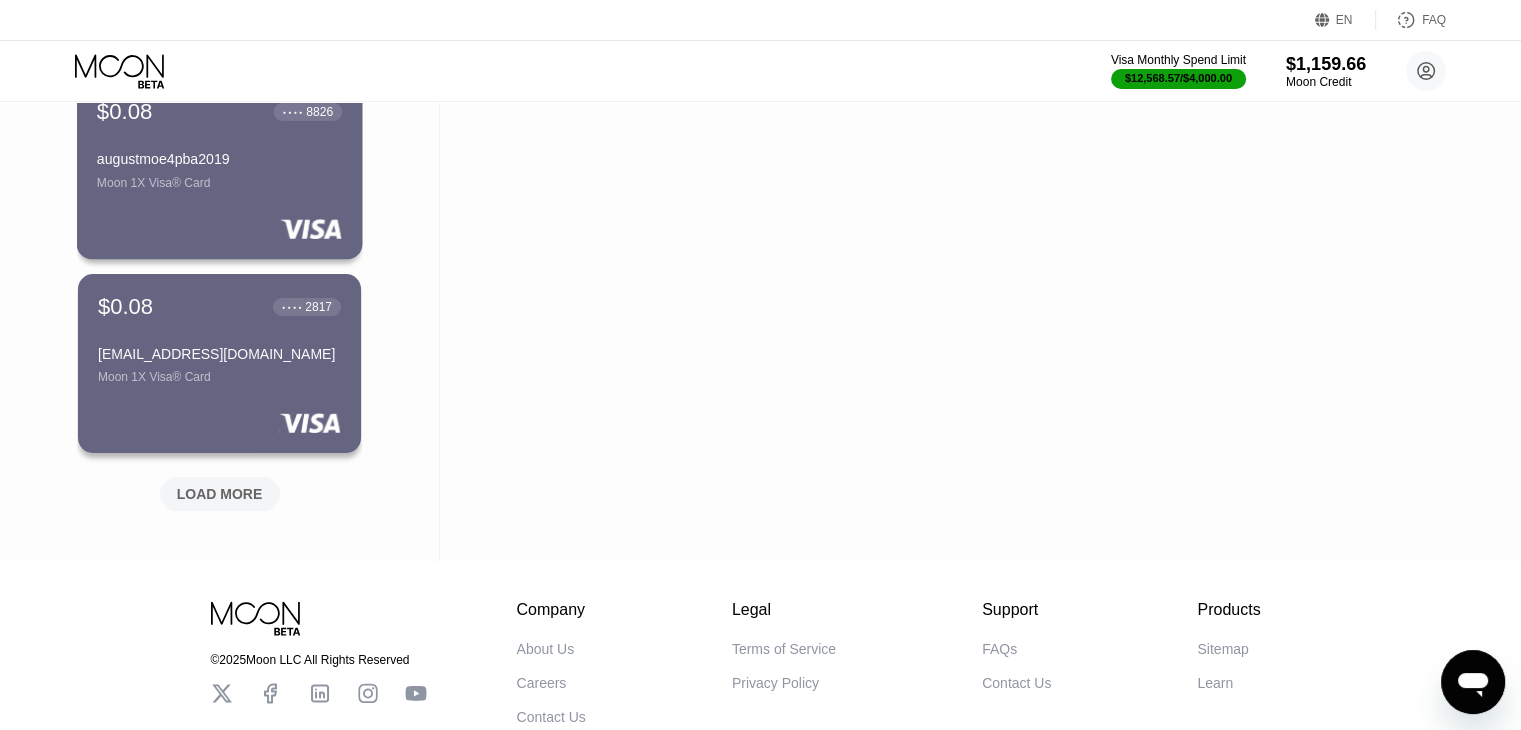 scroll, scrollTop: 2710, scrollLeft: 0, axis: vertical 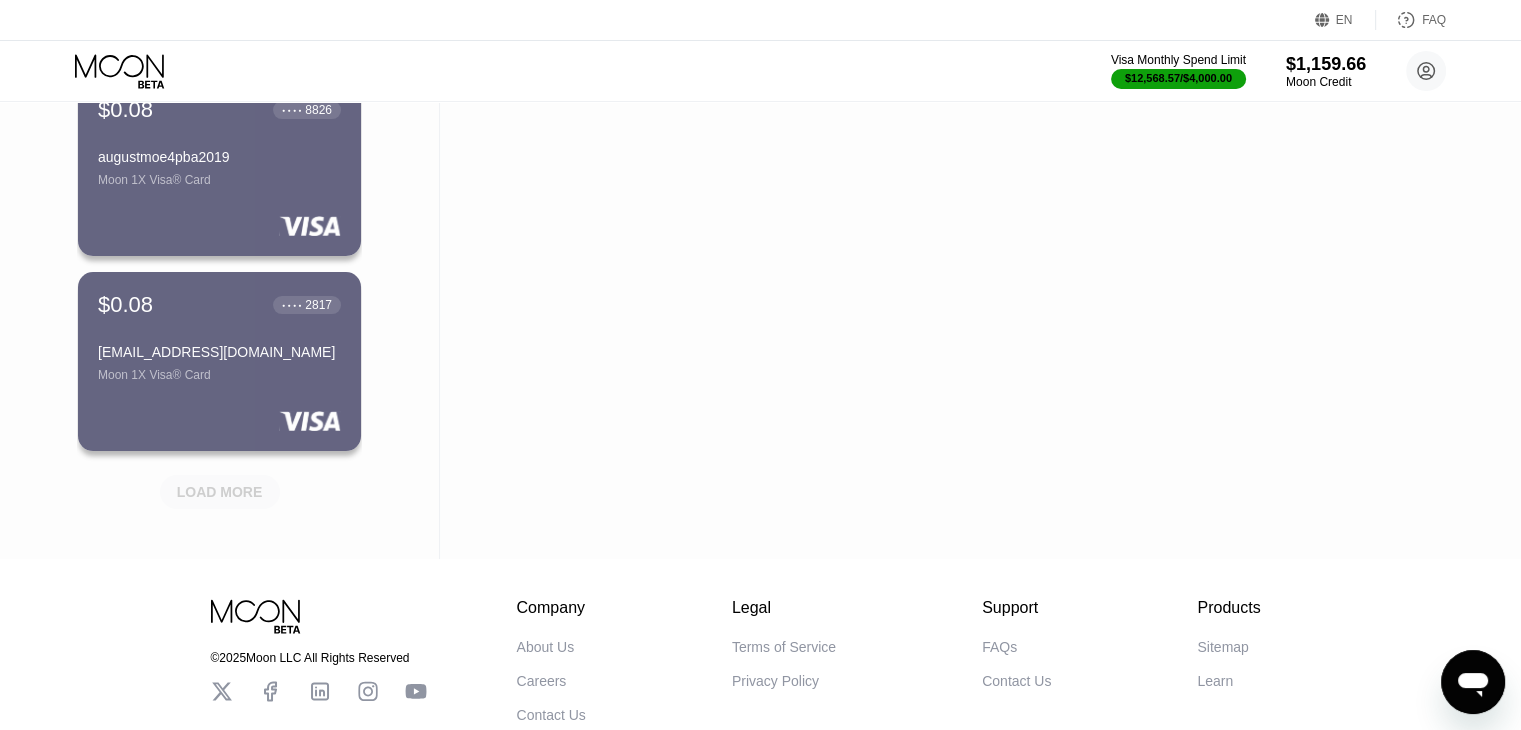 click on "LOAD MORE" at bounding box center (220, 492) 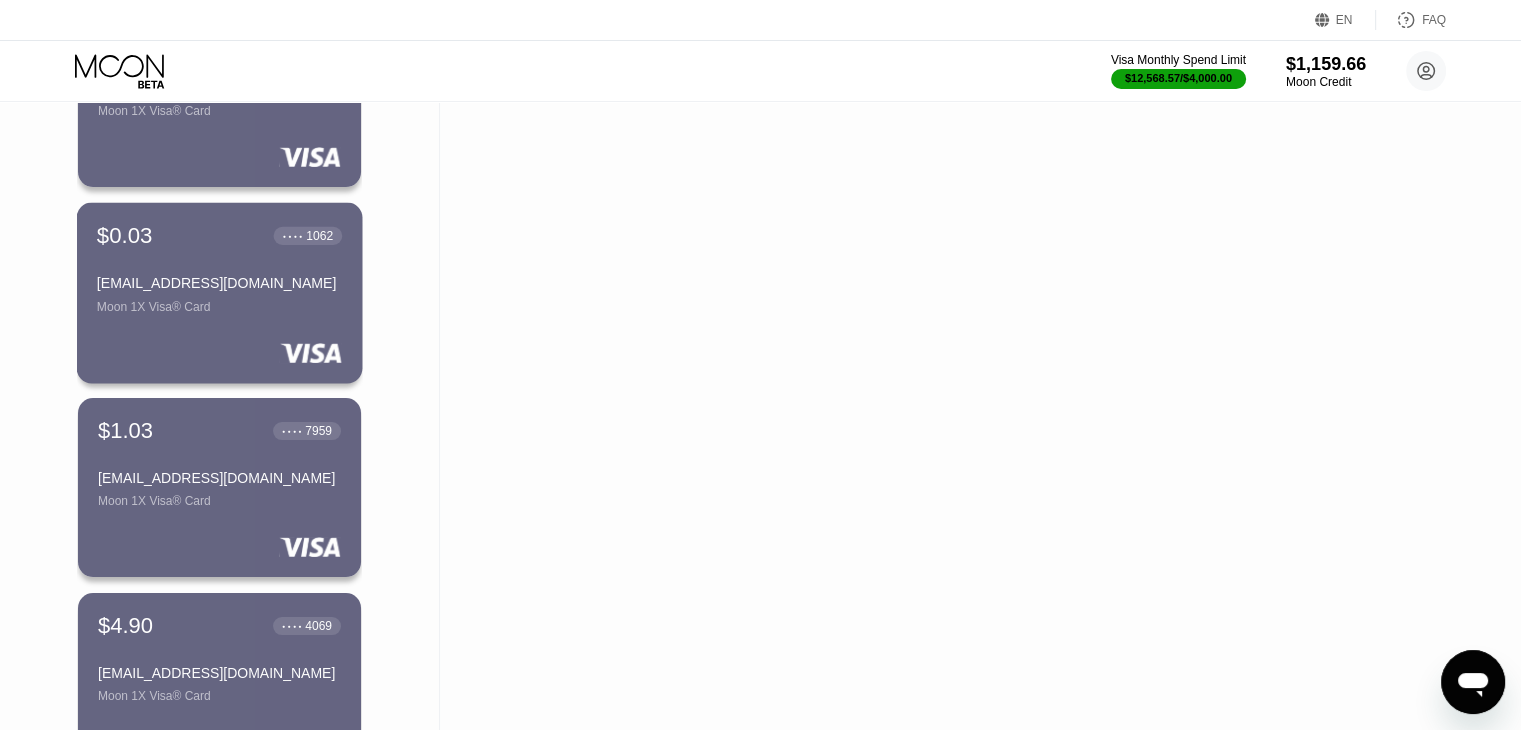 scroll, scrollTop: 3367, scrollLeft: 0, axis: vertical 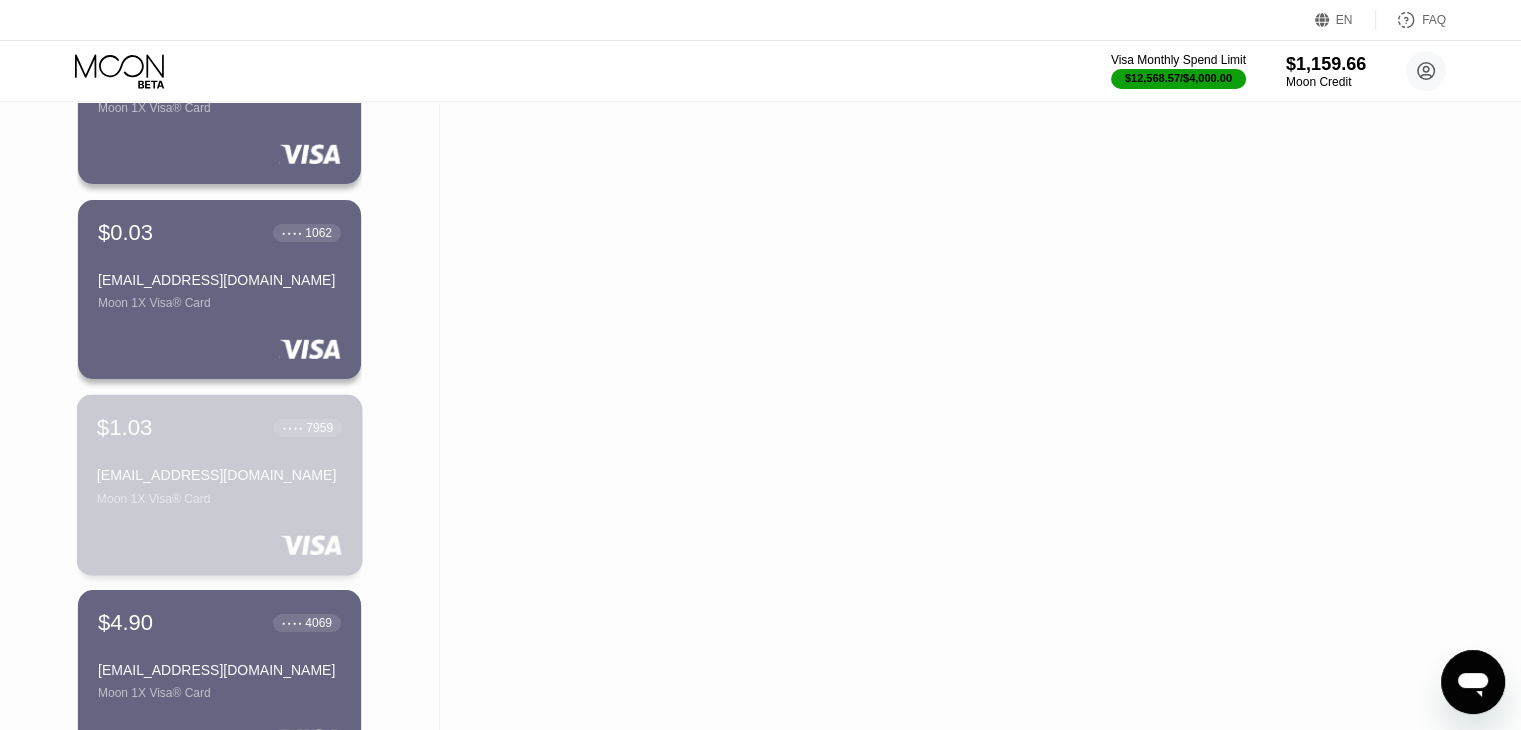 click on "Moon 1X Visa® Card" at bounding box center [219, 498] 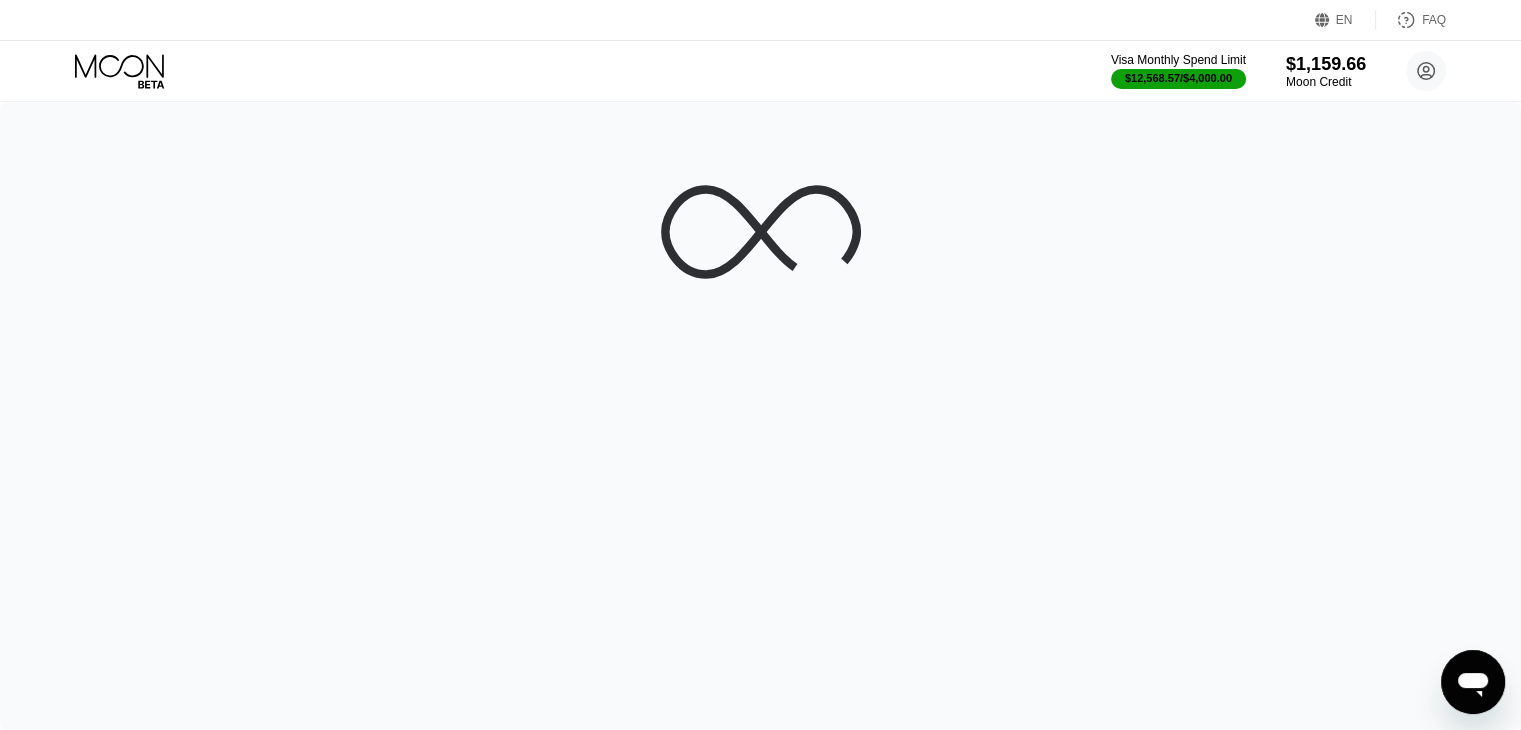 scroll, scrollTop: 0, scrollLeft: 0, axis: both 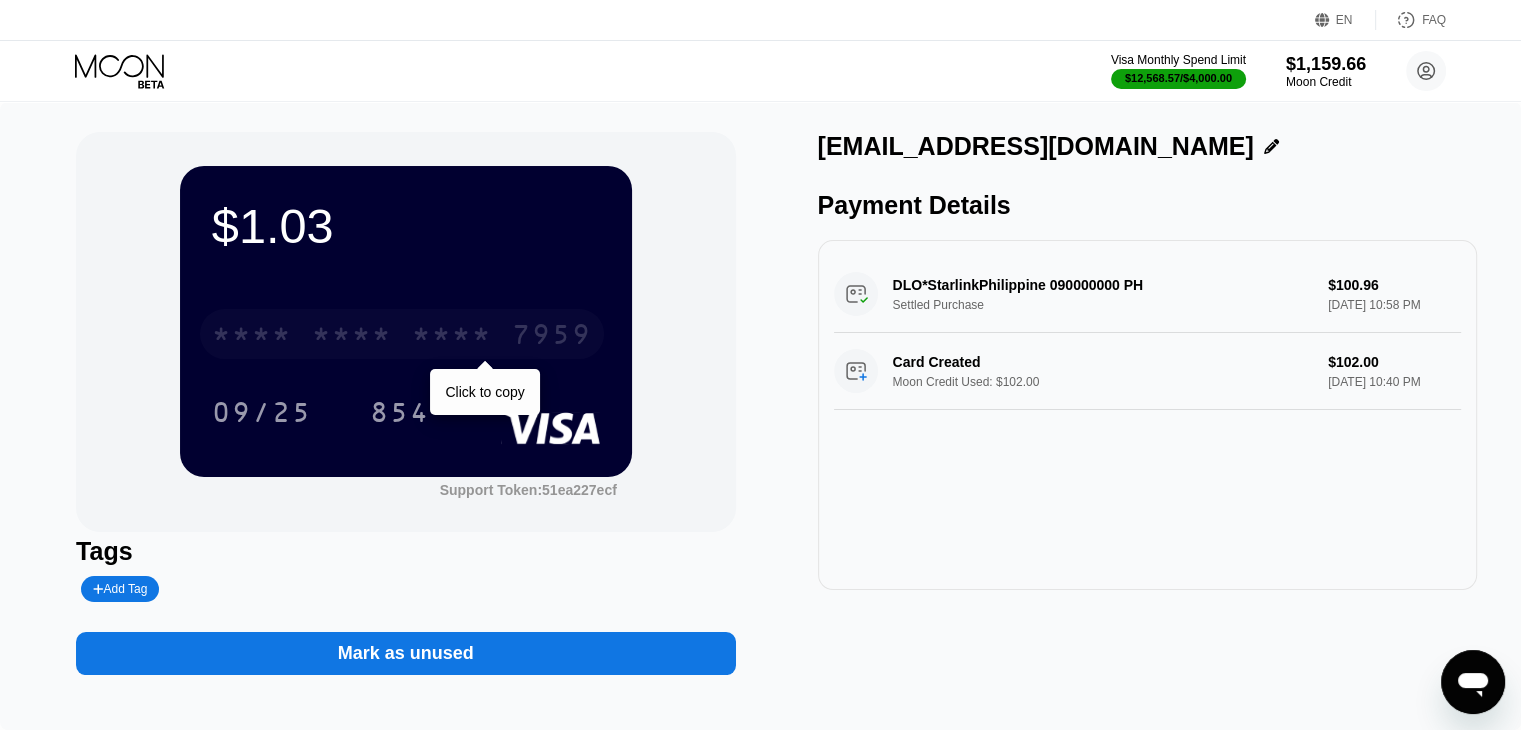 click on "* * * * * * * * * * * * 7959" at bounding box center (402, 334) 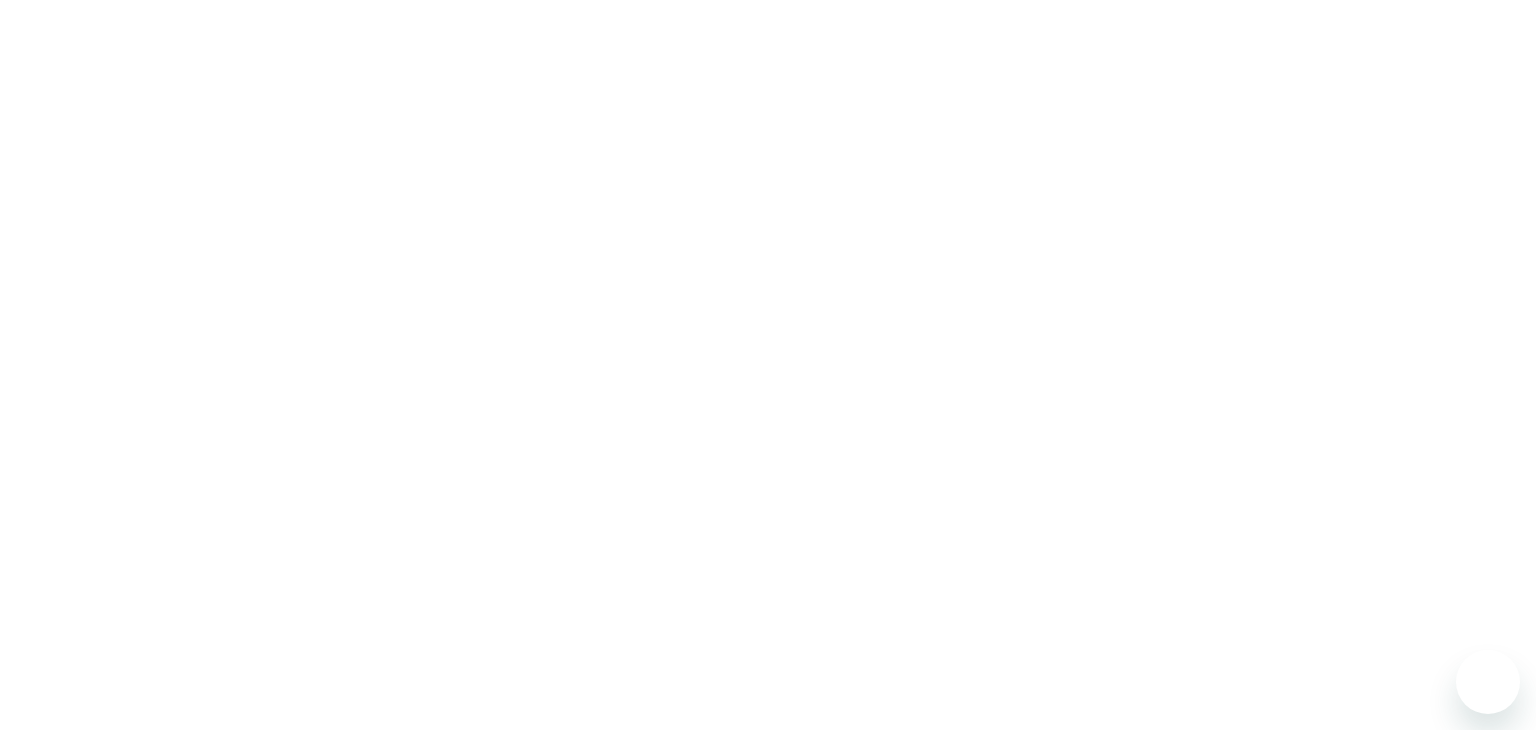 scroll, scrollTop: 0, scrollLeft: 0, axis: both 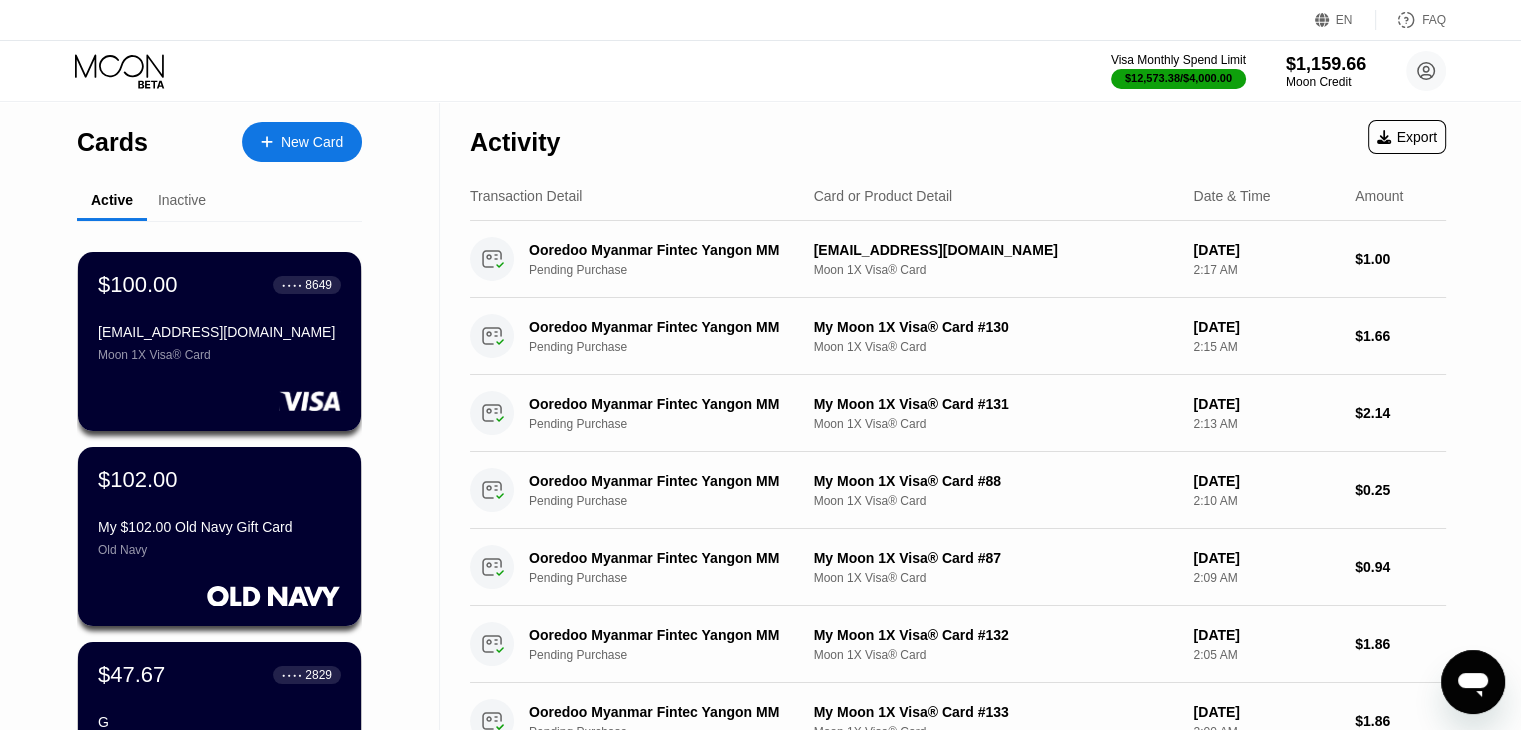 click on "Inactive" at bounding box center [182, 200] 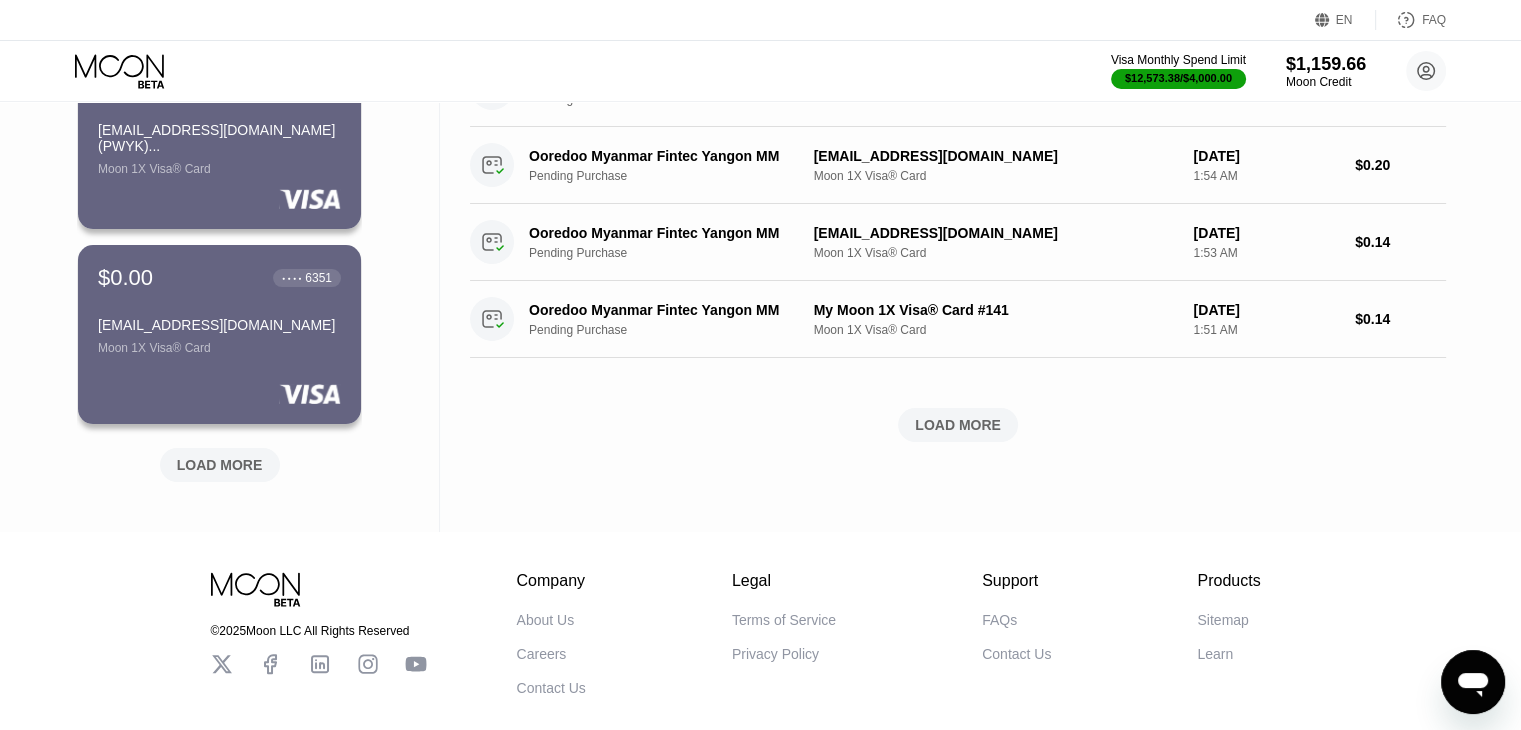 scroll, scrollTop: 896, scrollLeft: 0, axis: vertical 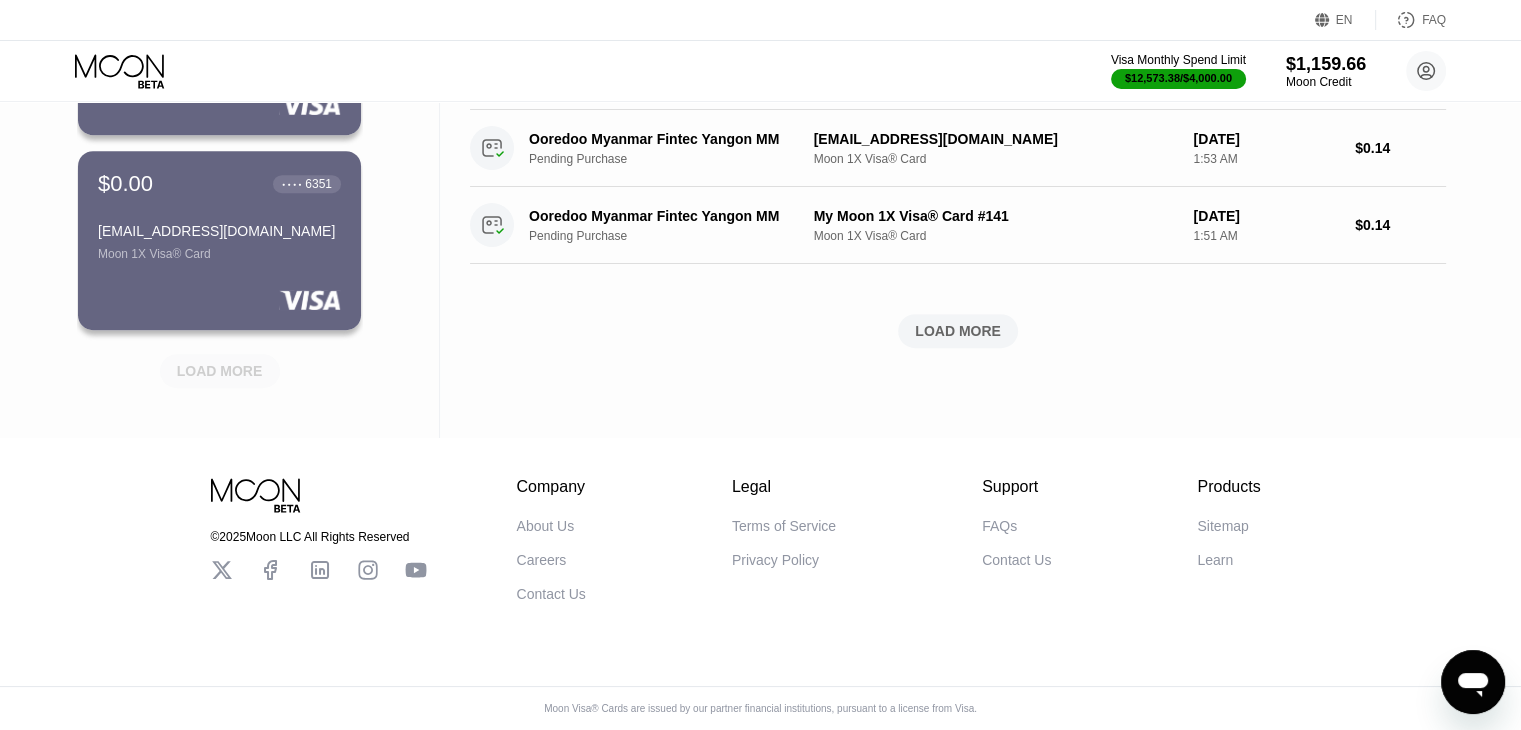 click on "LOAD MORE" at bounding box center [220, 371] 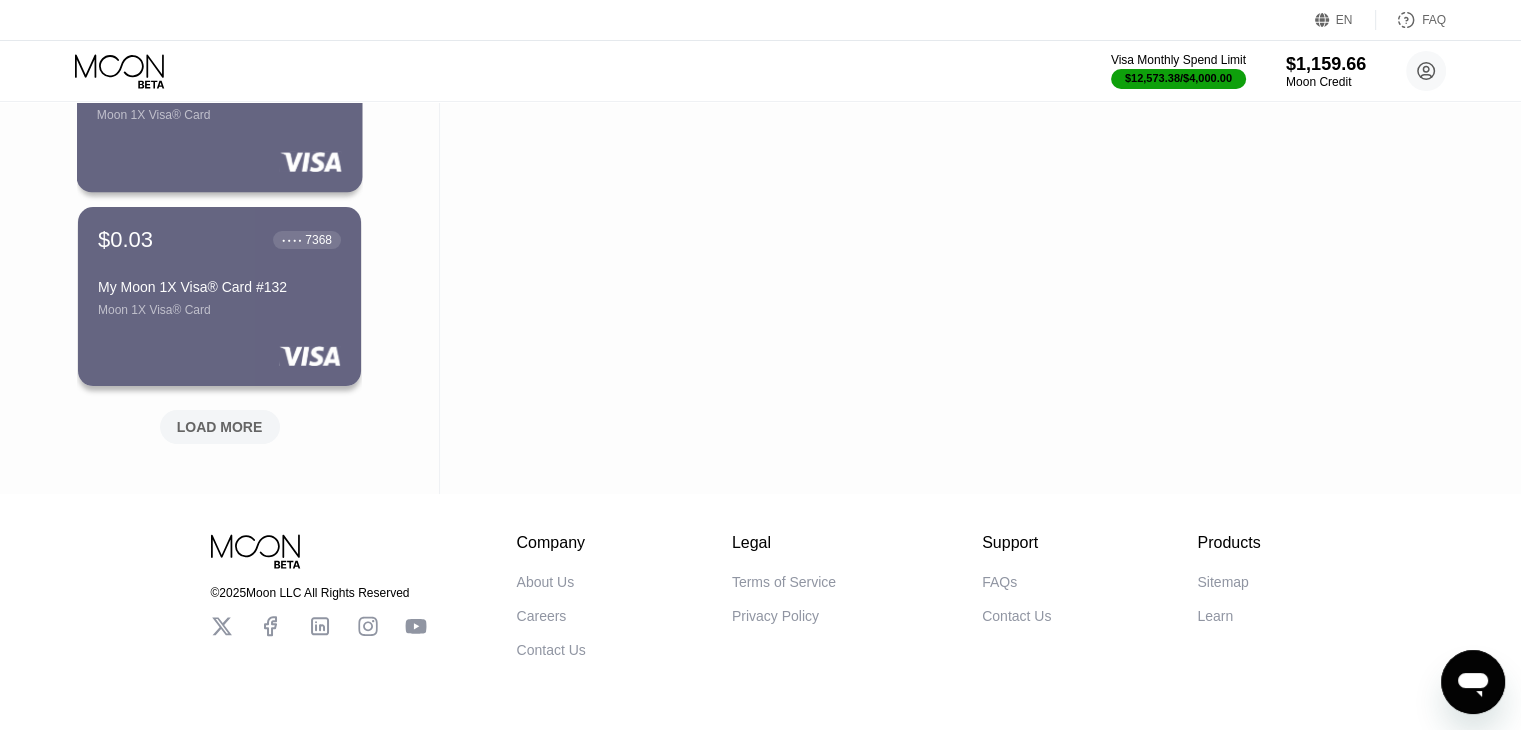 scroll, scrollTop: 1803, scrollLeft: 0, axis: vertical 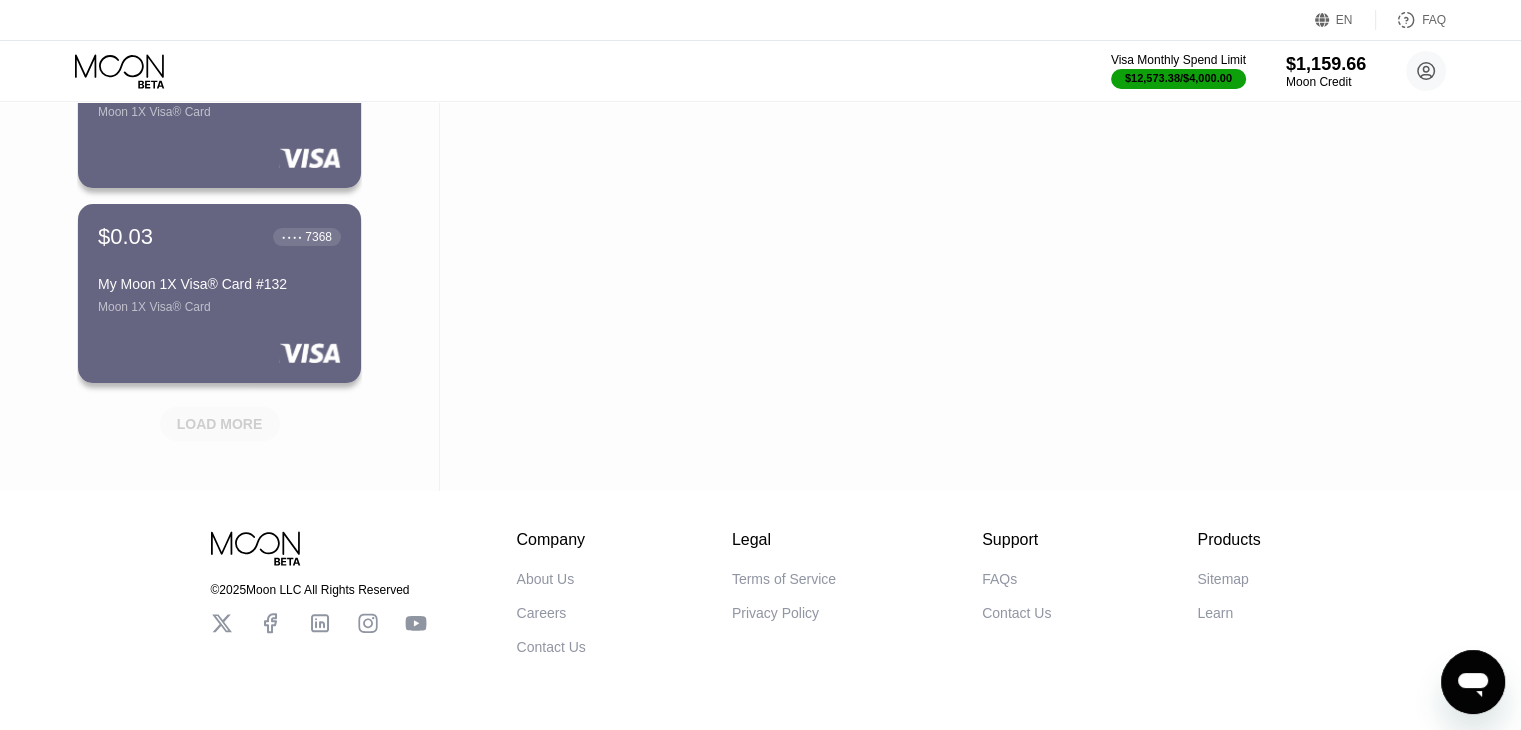 click on "LOAD MORE" at bounding box center [220, 424] 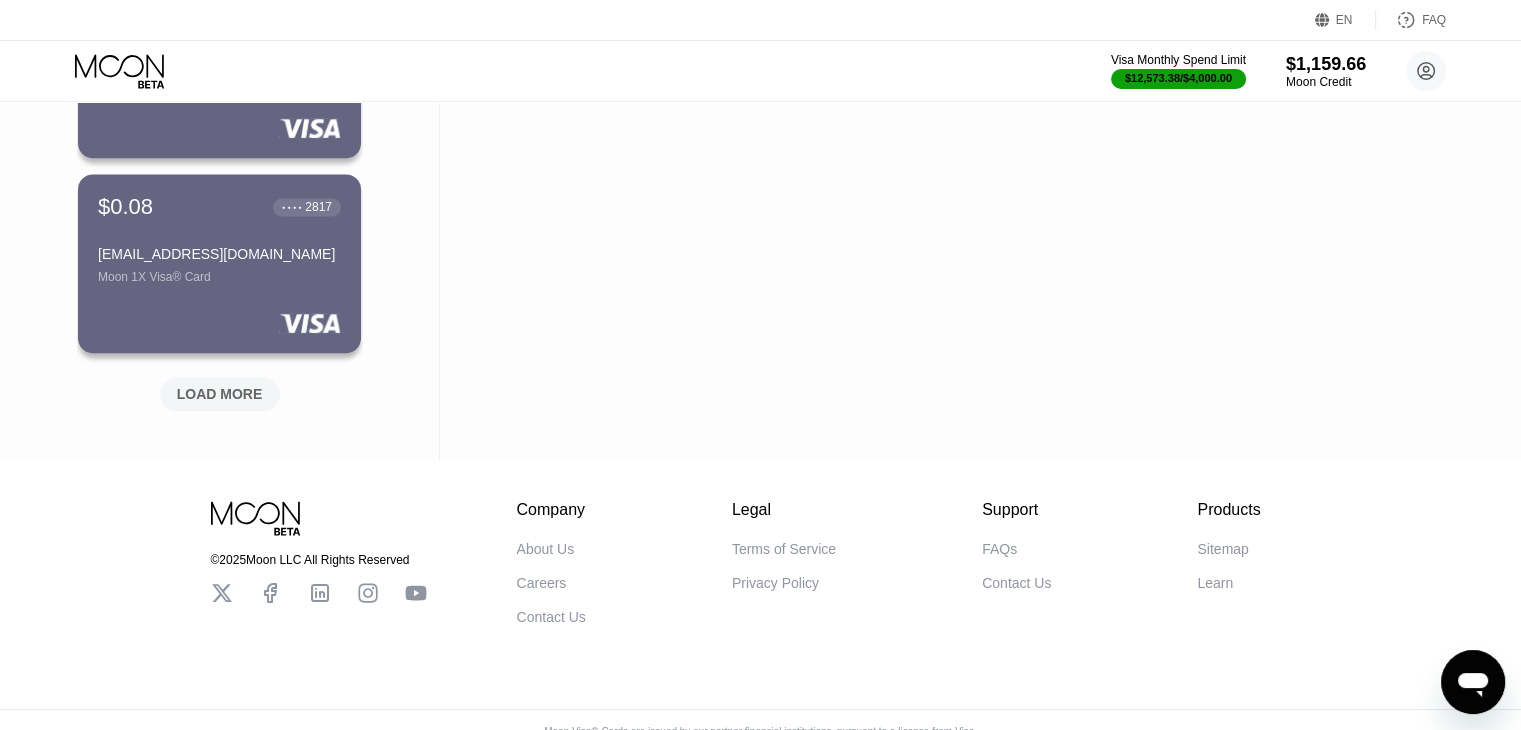 scroll, scrollTop: 2845, scrollLeft: 0, axis: vertical 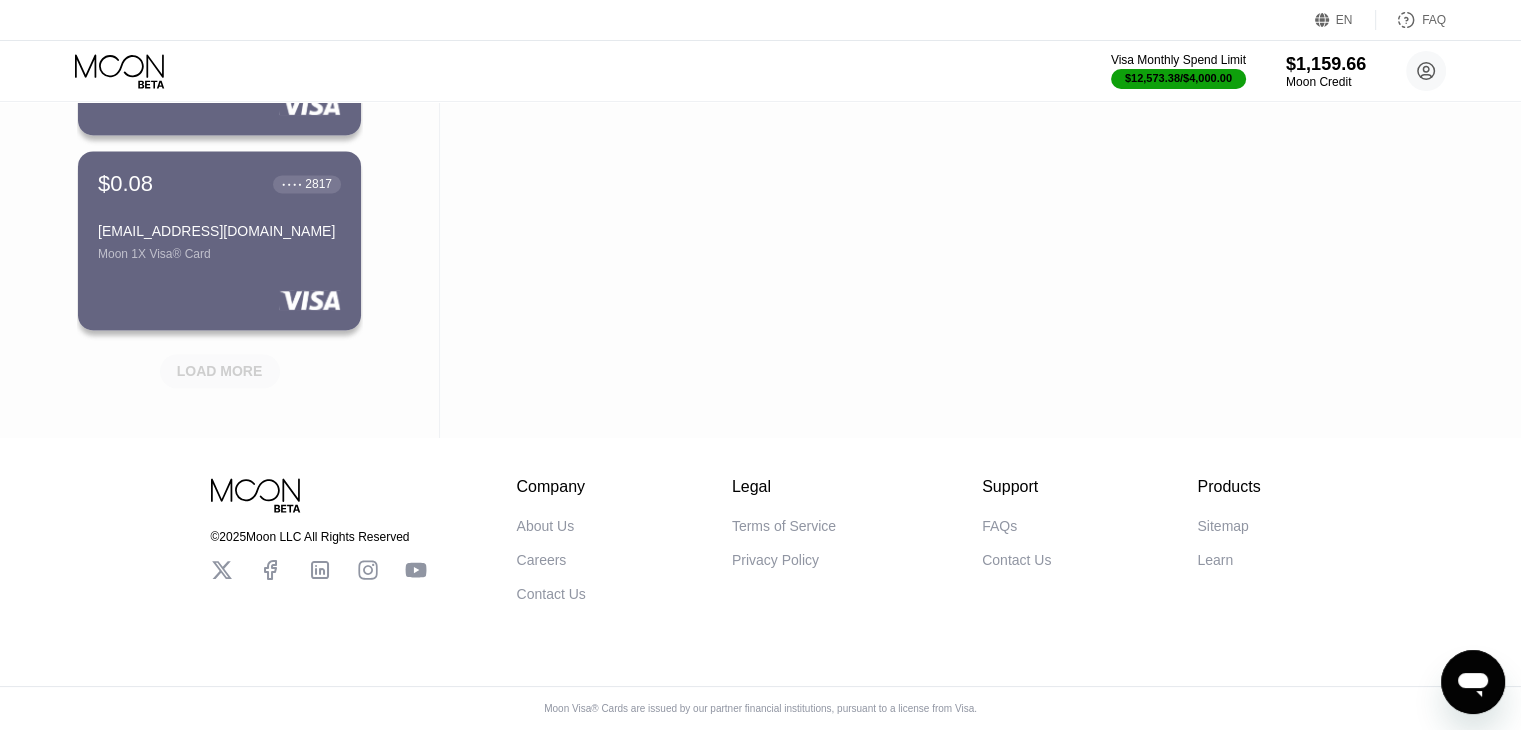 click on "LOAD MORE" at bounding box center [220, 371] 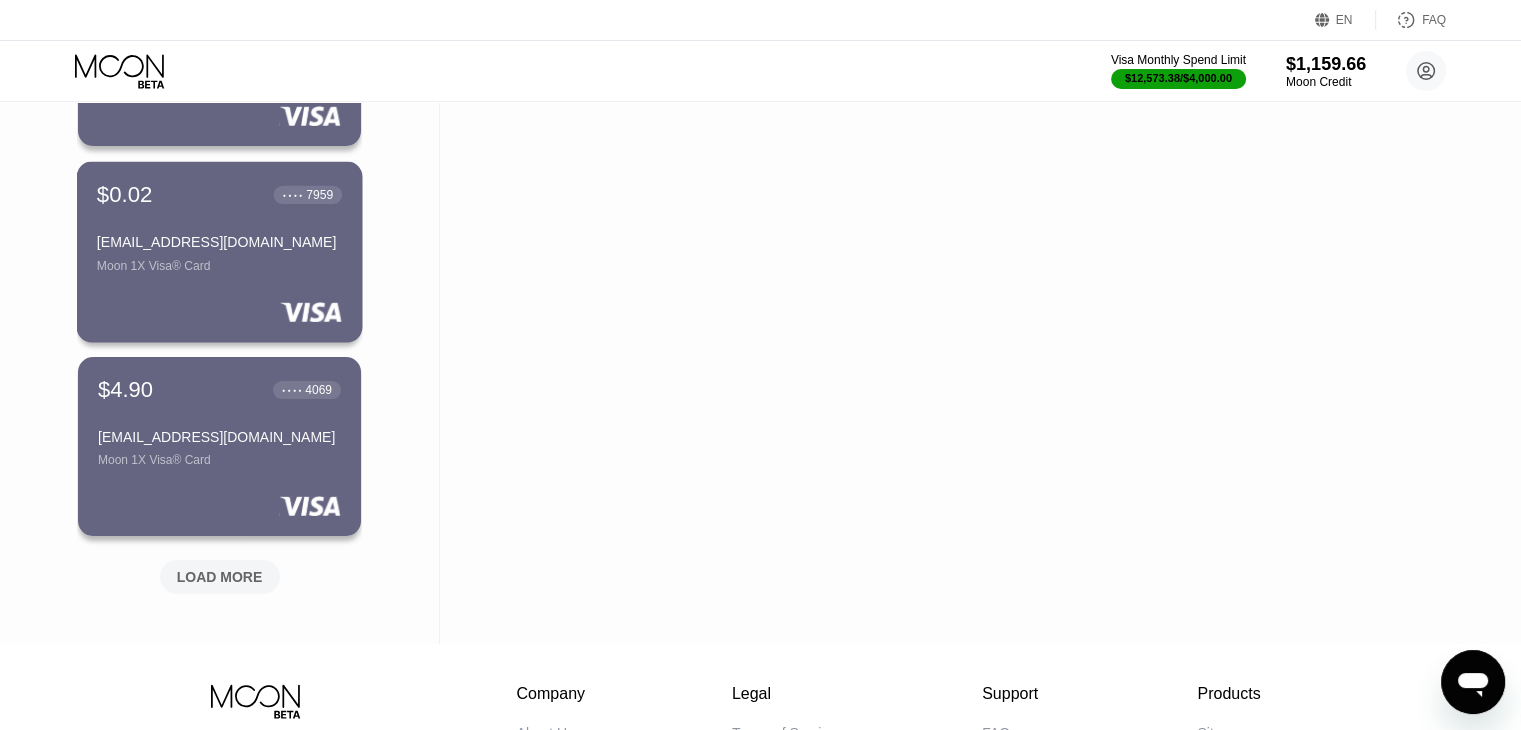scroll, scrollTop: 3708, scrollLeft: 0, axis: vertical 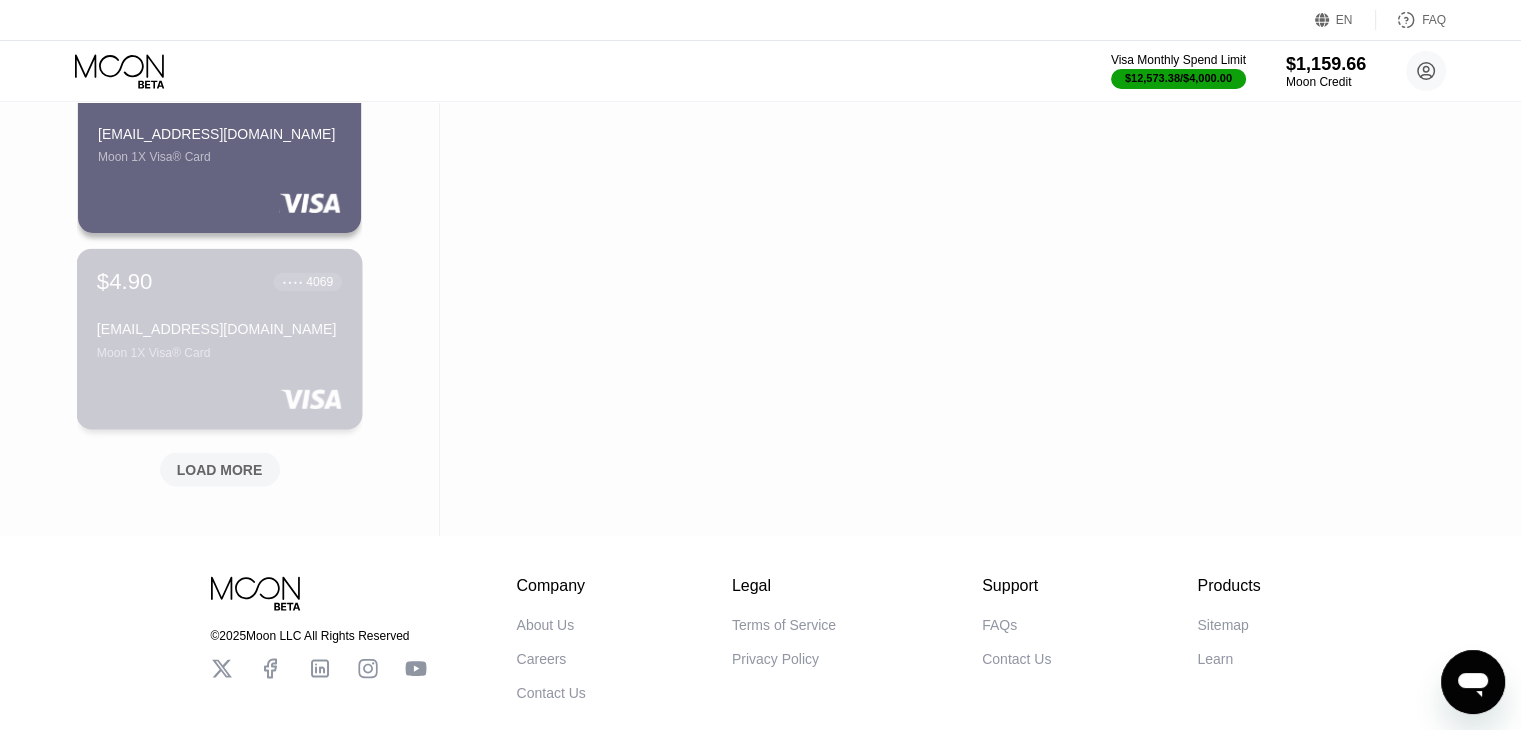click on "Maikyawsein52@gm.com Moon 1X Visa® Card" at bounding box center [219, 340] 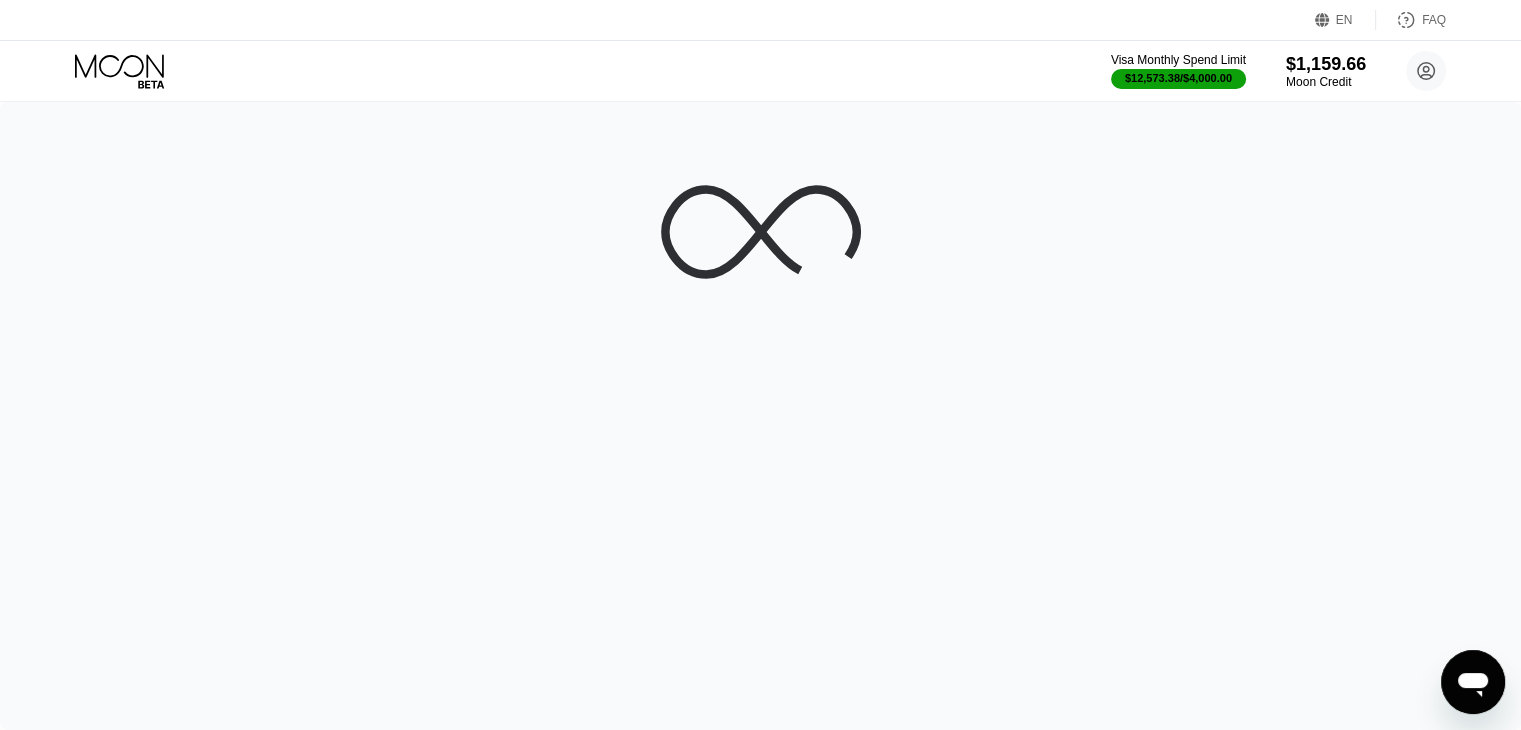 scroll, scrollTop: 0, scrollLeft: 0, axis: both 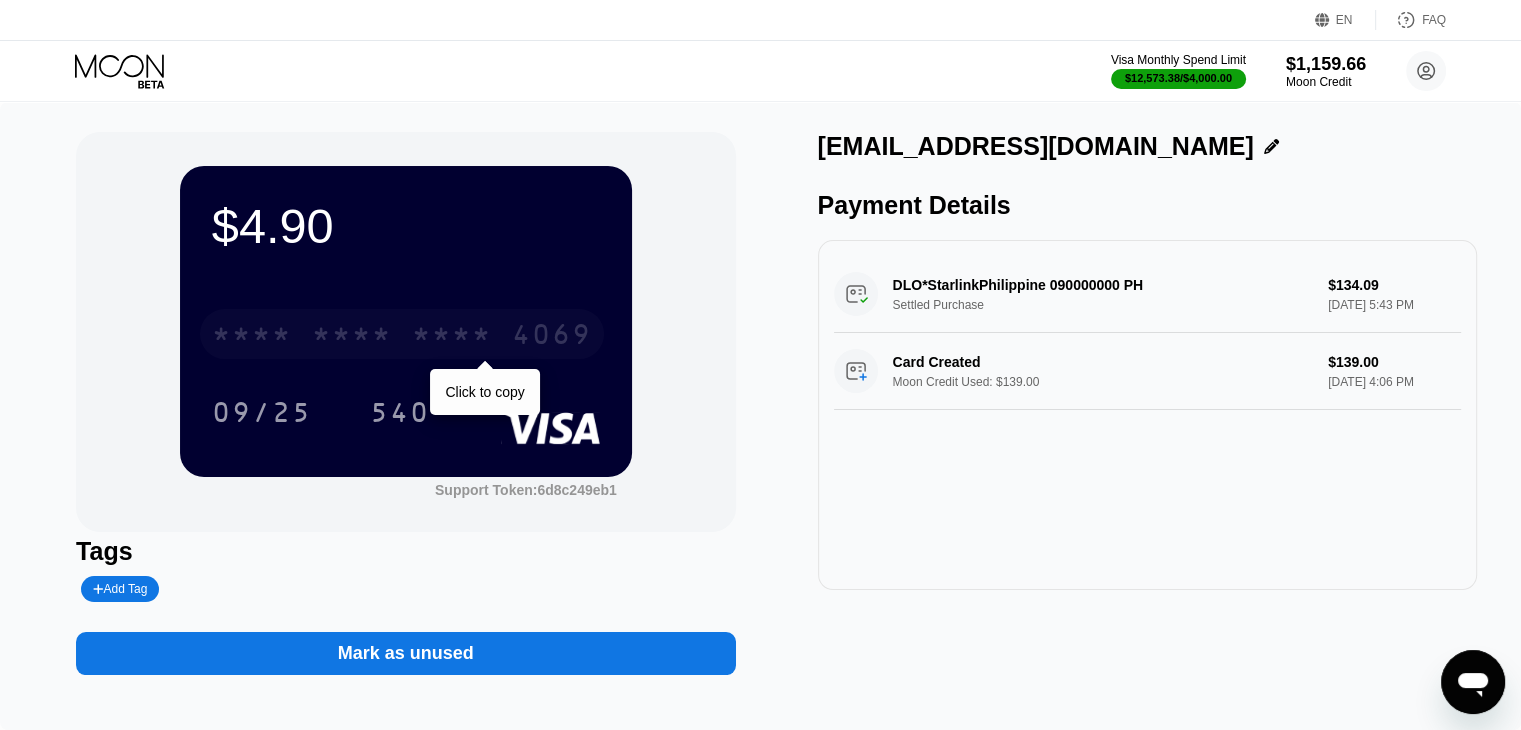 click on "* * * *" at bounding box center (252, 337) 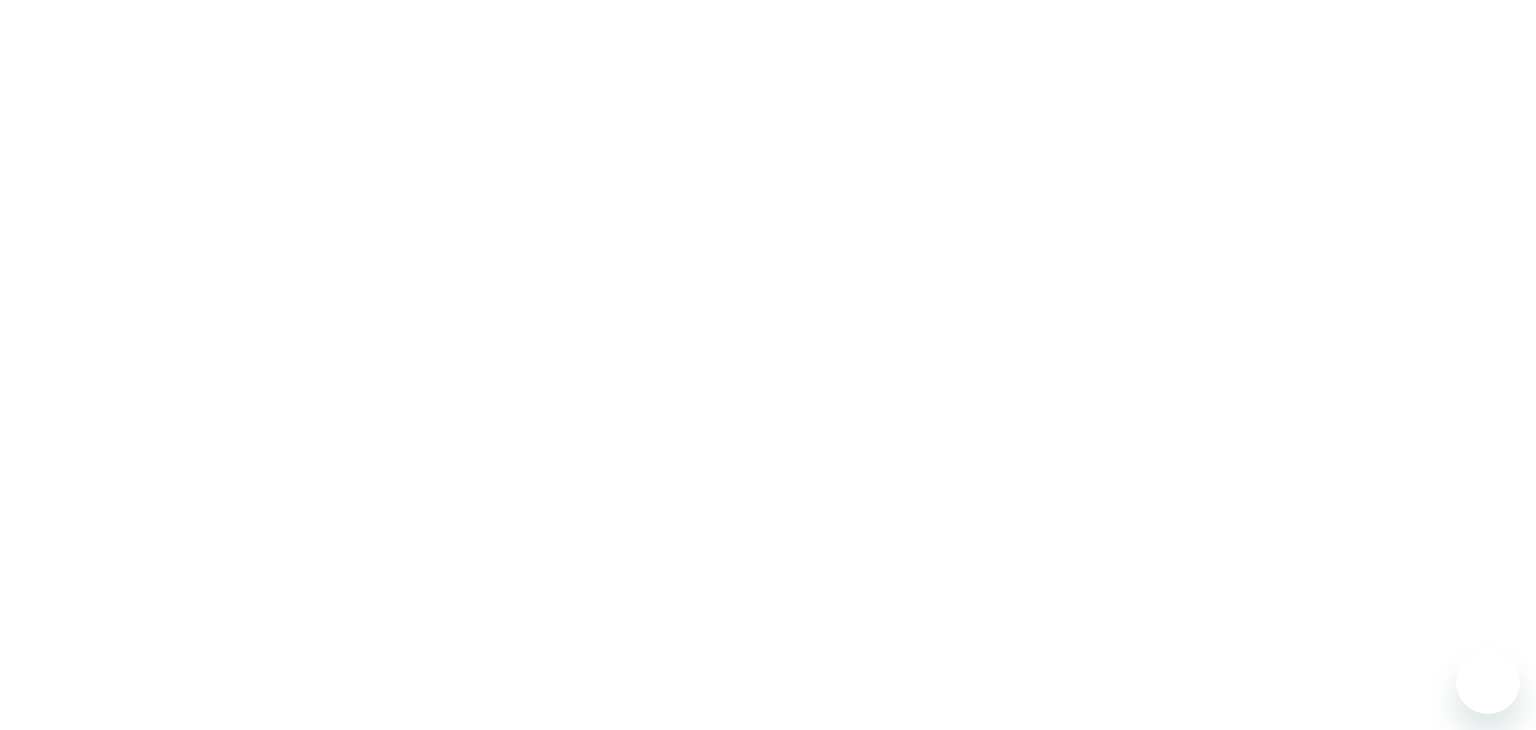 scroll, scrollTop: 0, scrollLeft: 0, axis: both 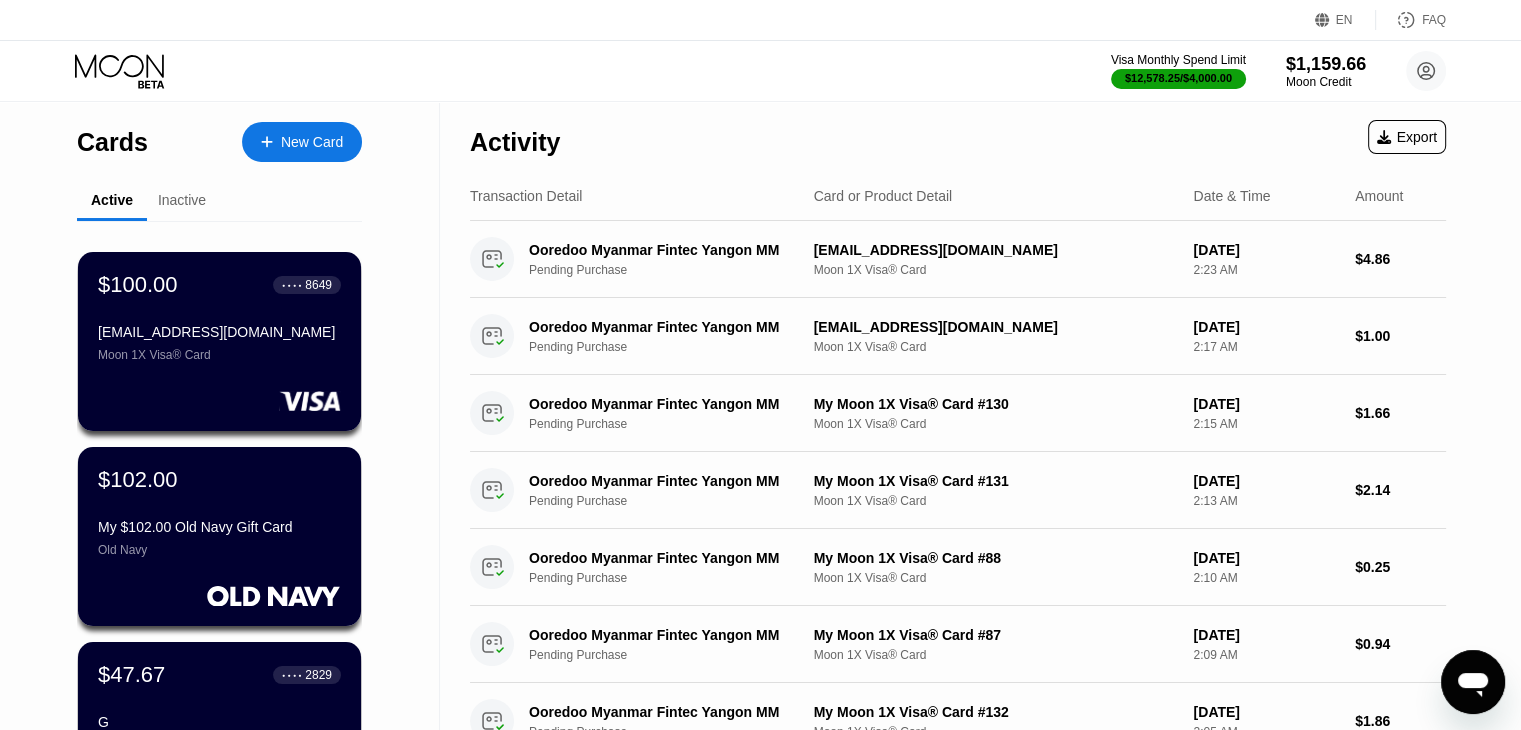 click on "Inactive" at bounding box center [182, 200] 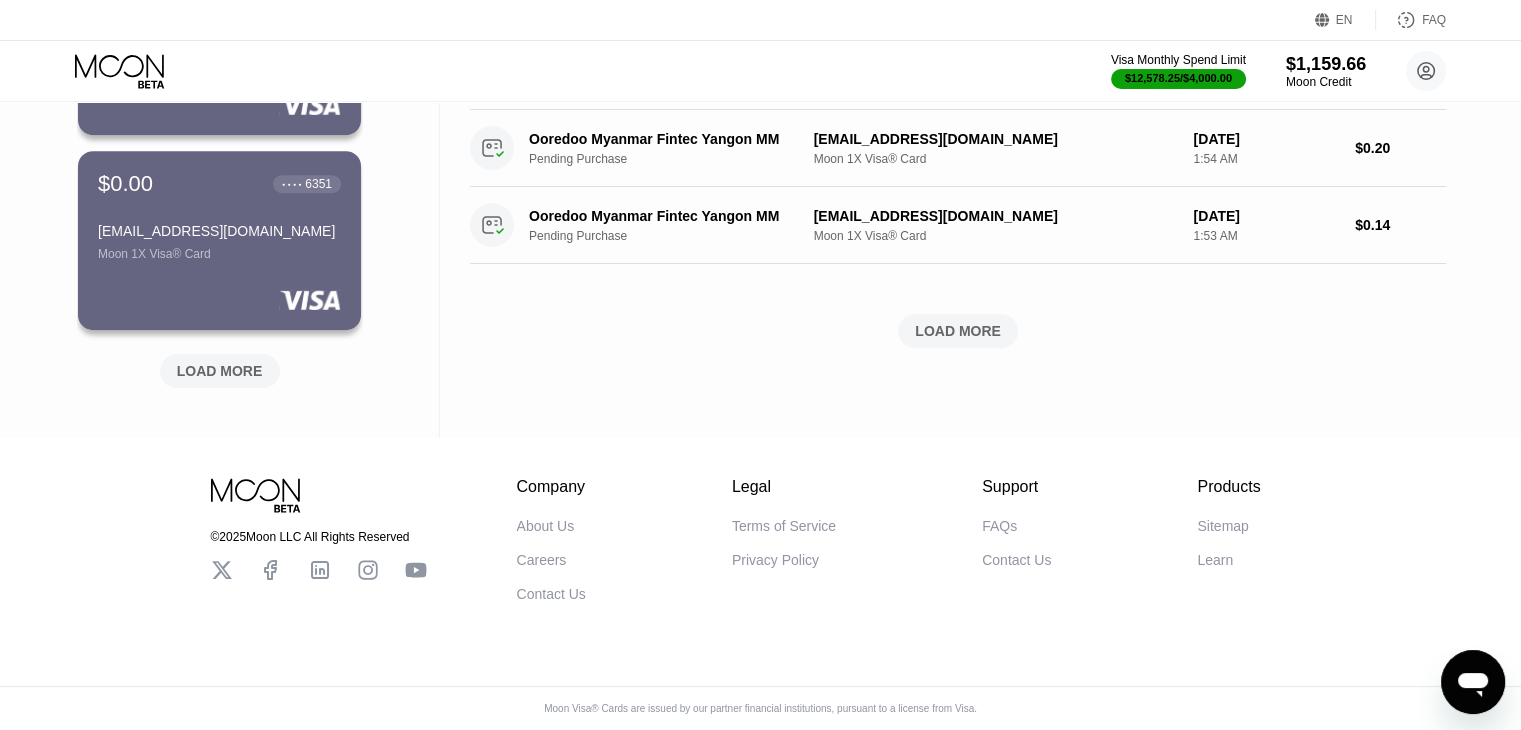 scroll, scrollTop: 895, scrollLeft: 0, axis: vertical 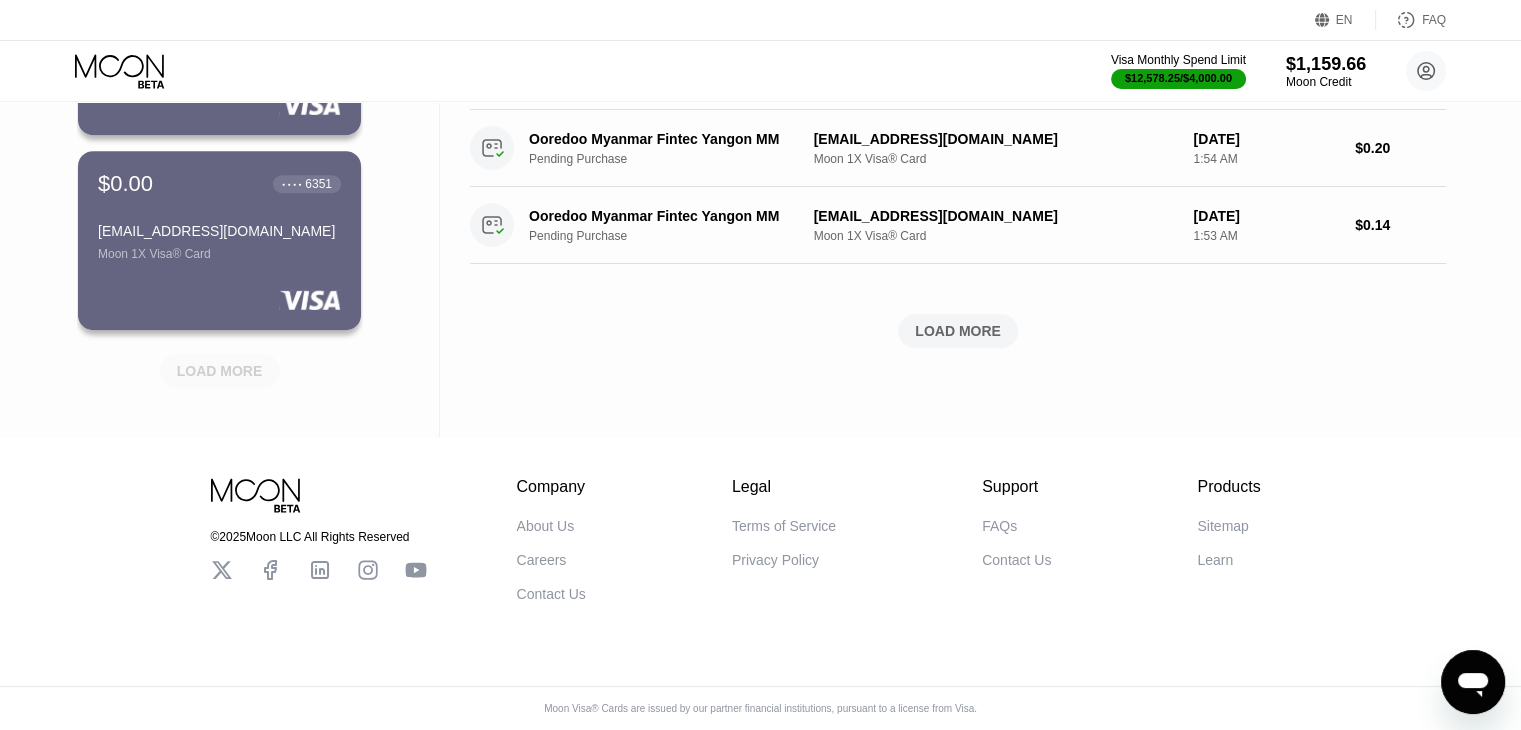 click on "LOAD MORE" at bounding box center (220, 371) 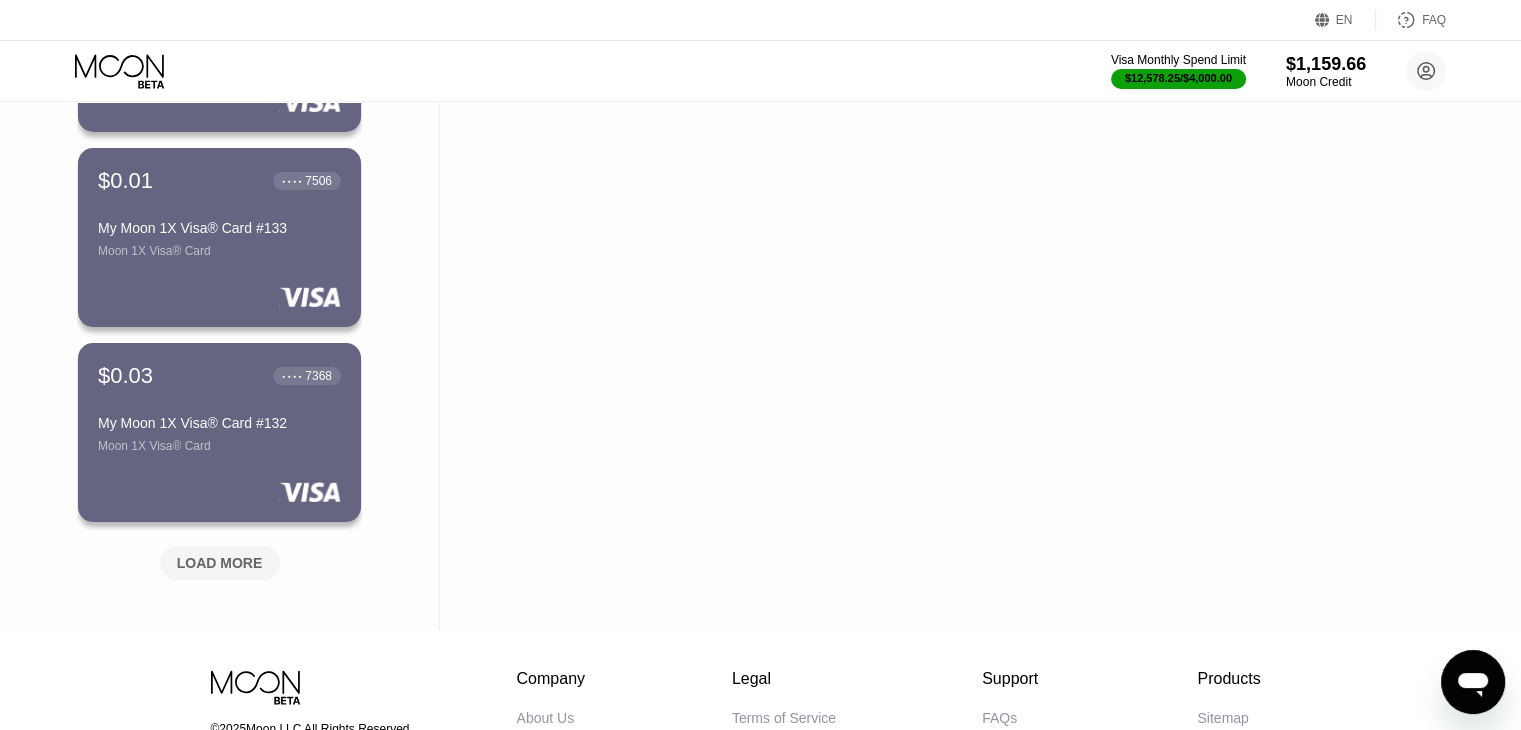 scroll, scrollTop: 1870, scrollLeft: 0, axis: vertical 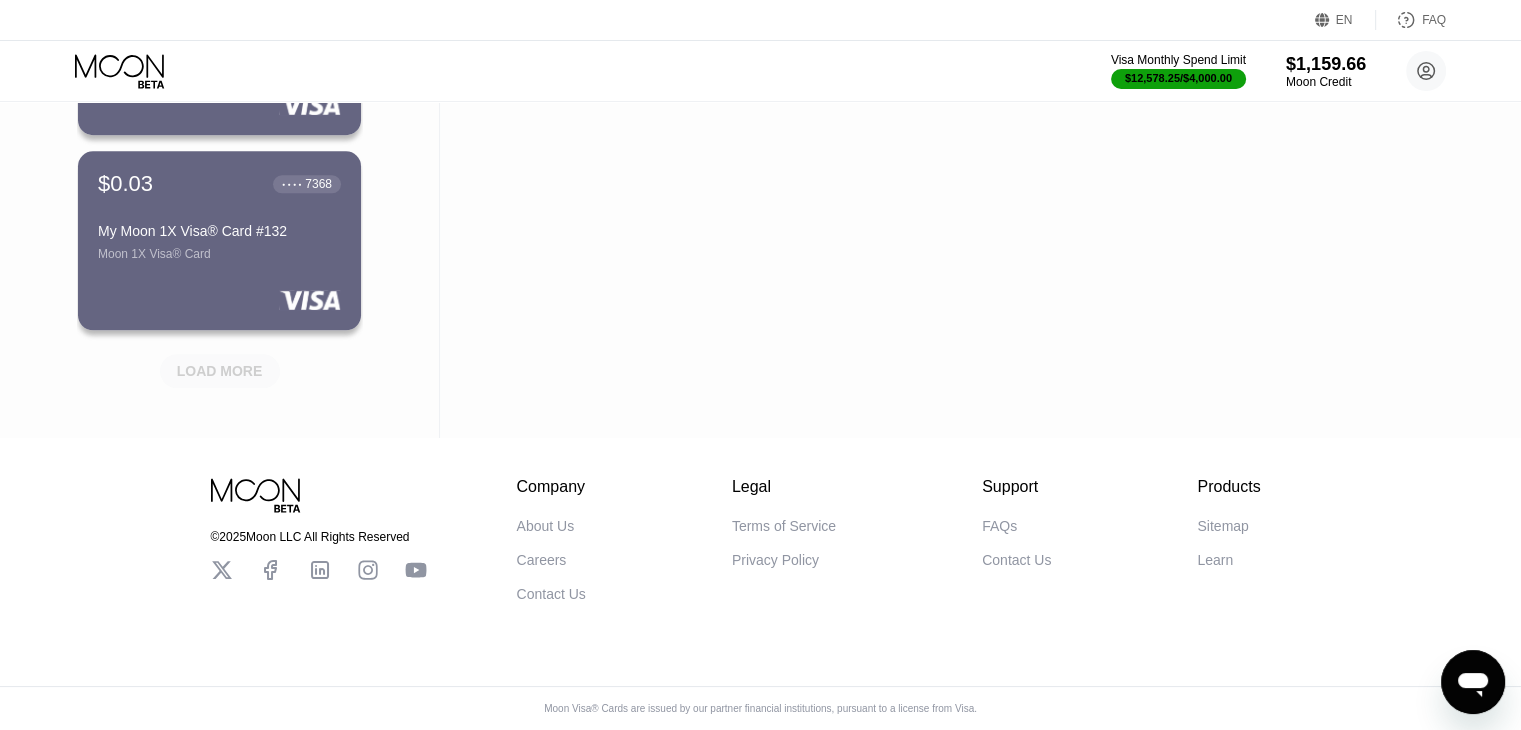 click on "LOAD MORE" at bounding box center (220, 371) 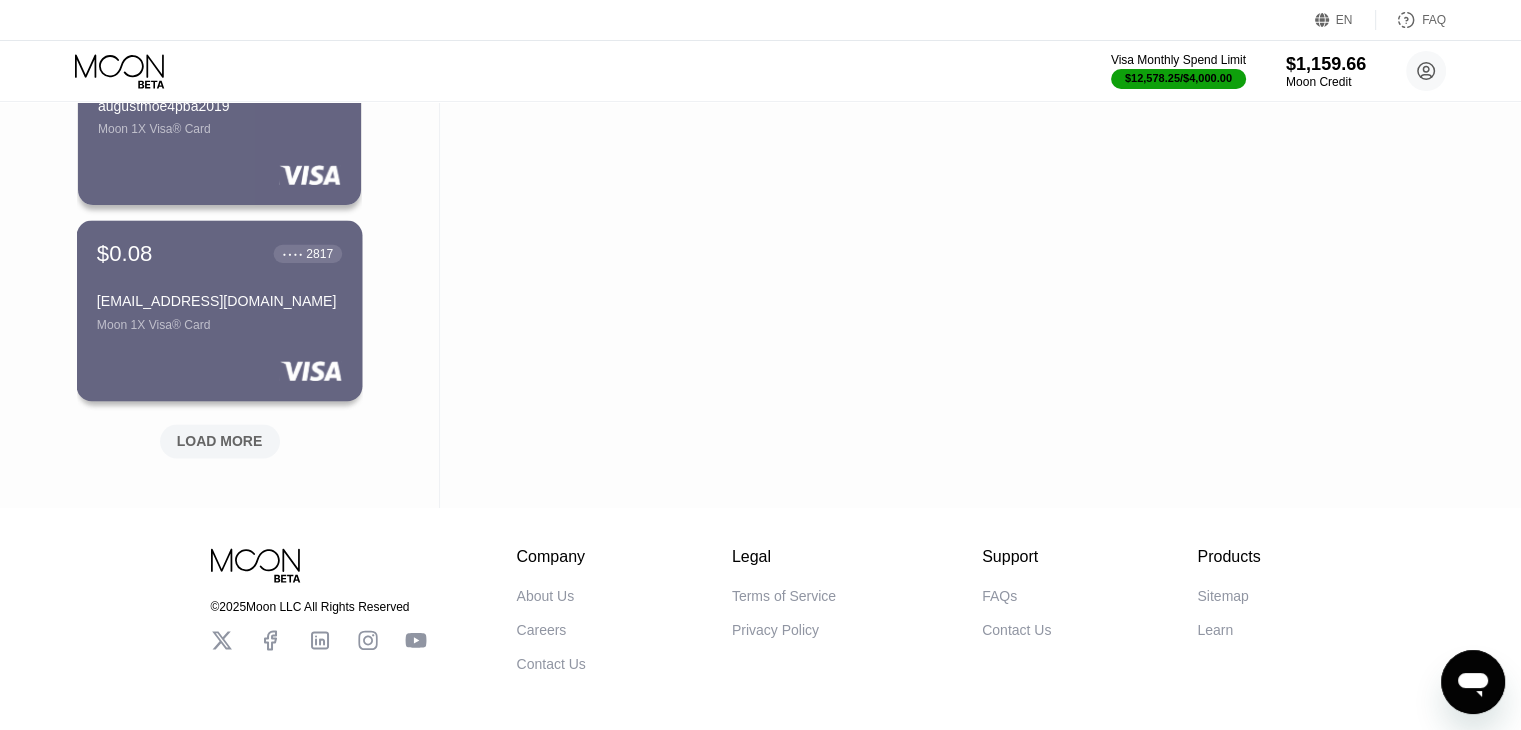 scroll, scrollTop: 2772, scrollLeft: 0, axis: vertical 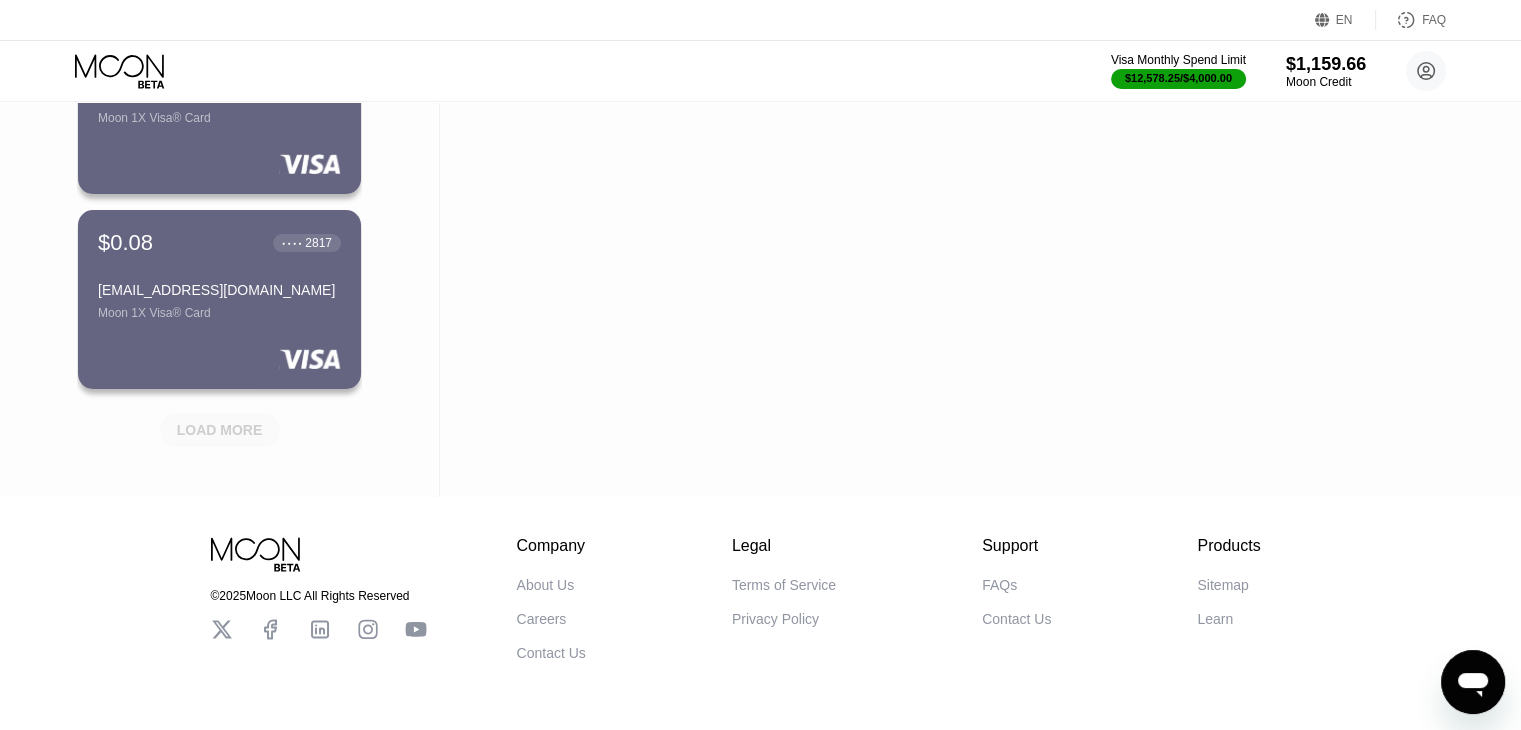 click on "LOAD MORE" at bounding box center [220, 430] 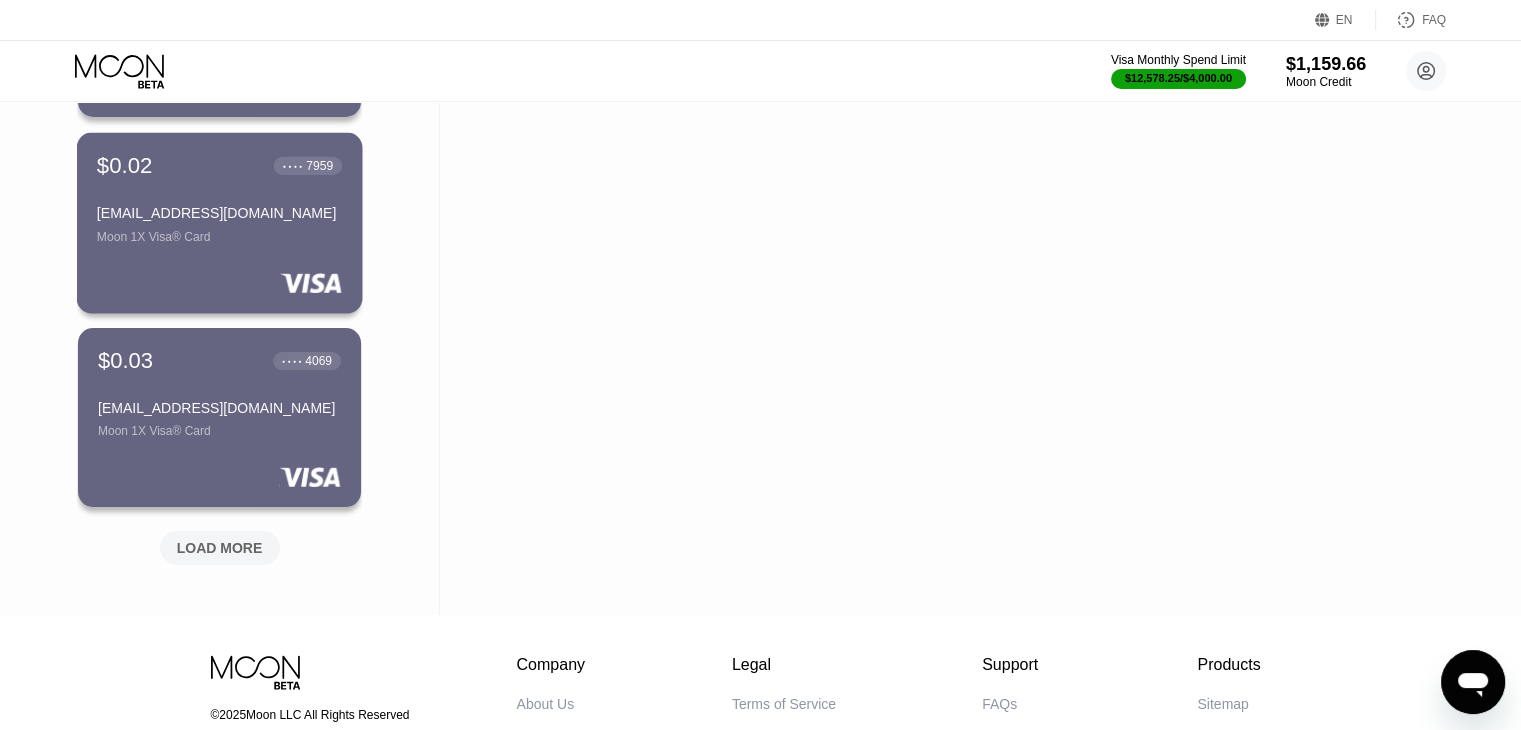 scroll, scrollTop: 3636, scrollLeft: 0, axis: vertical 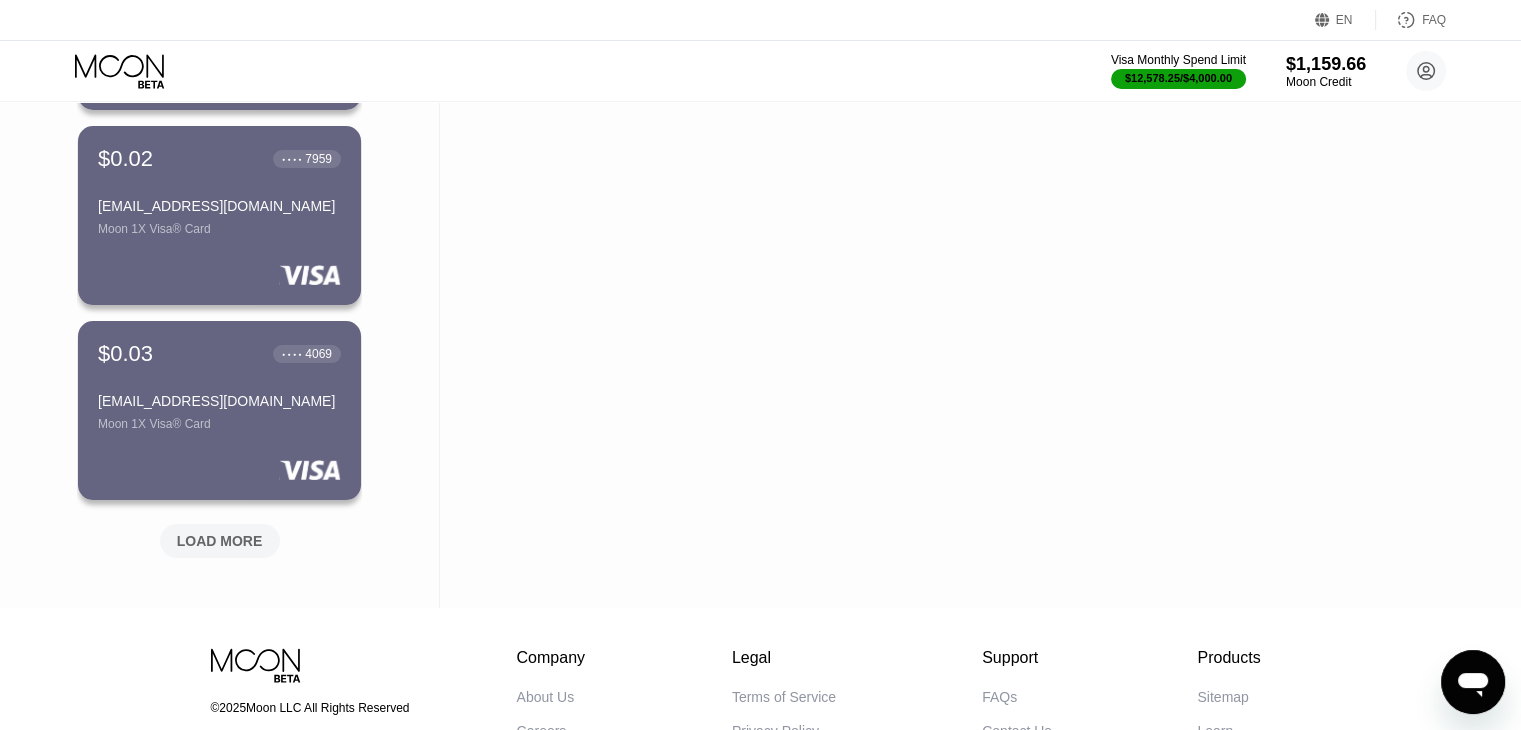 click on "LOAD MORE" at bounding box center (220, 541) 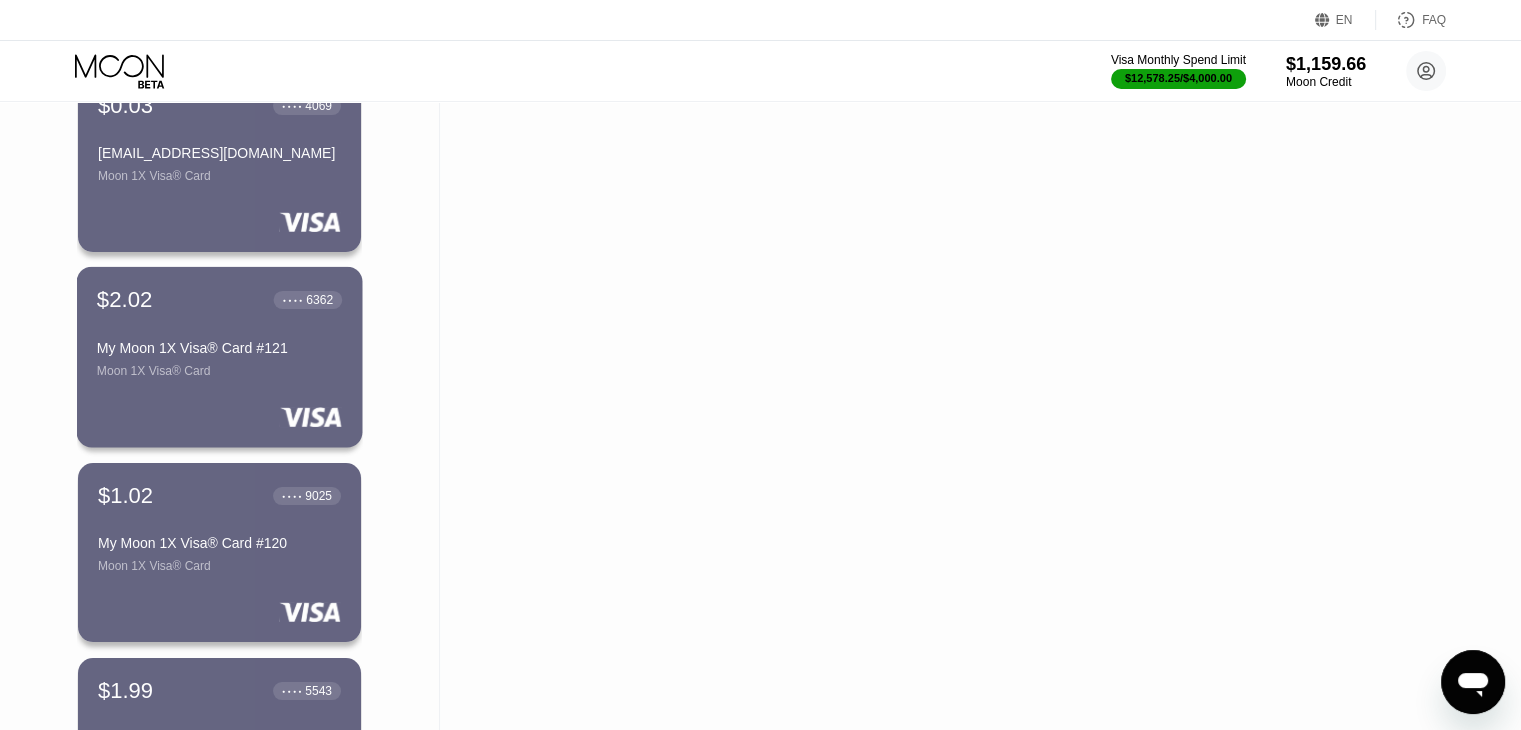 scroll, scrollTop: 3884, scrollLeft: 0, axis: vertical 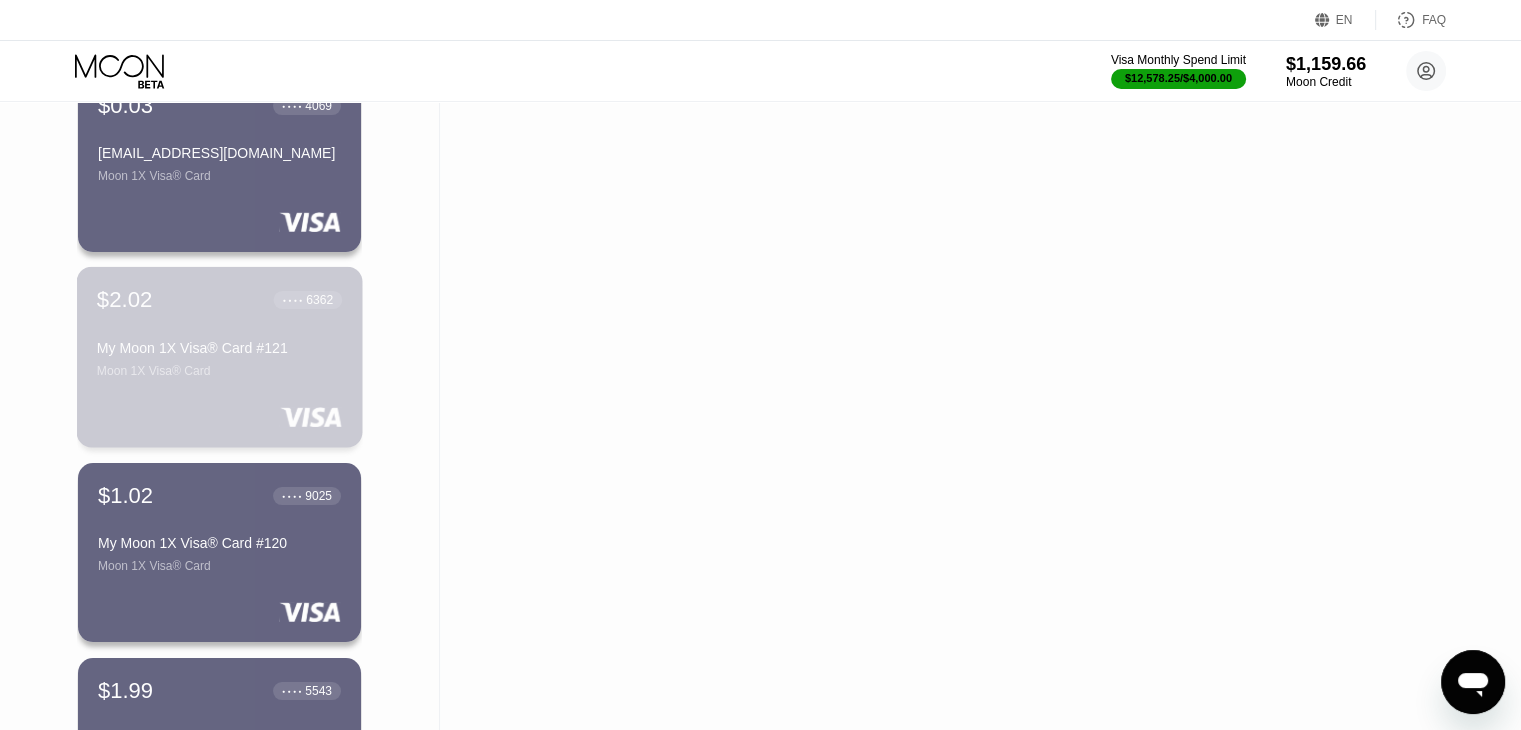 click on "Moon 1X Visa® Card" at bounding box center (219, 371) 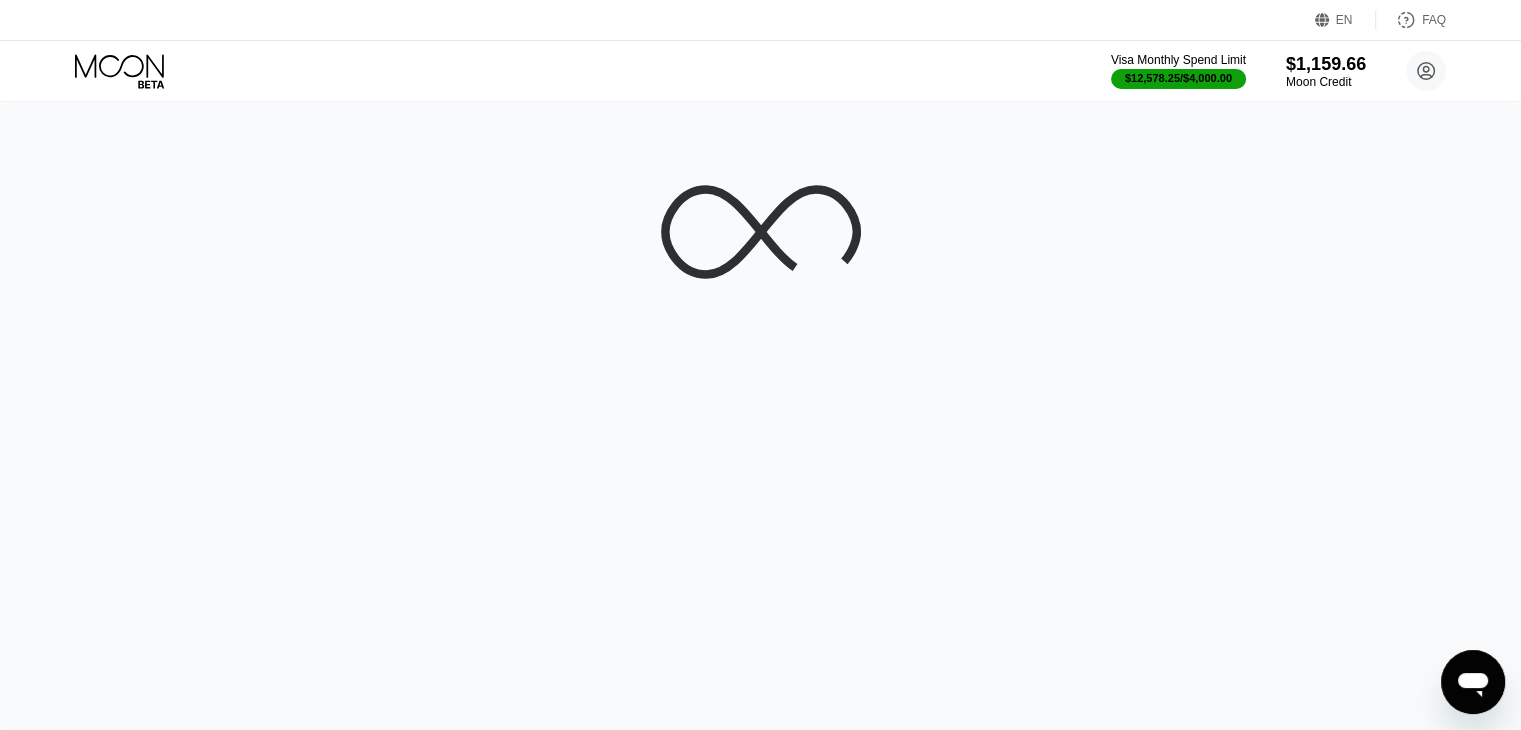 scroll, scrollTop: 0, scrollLeft: 0, axis: both 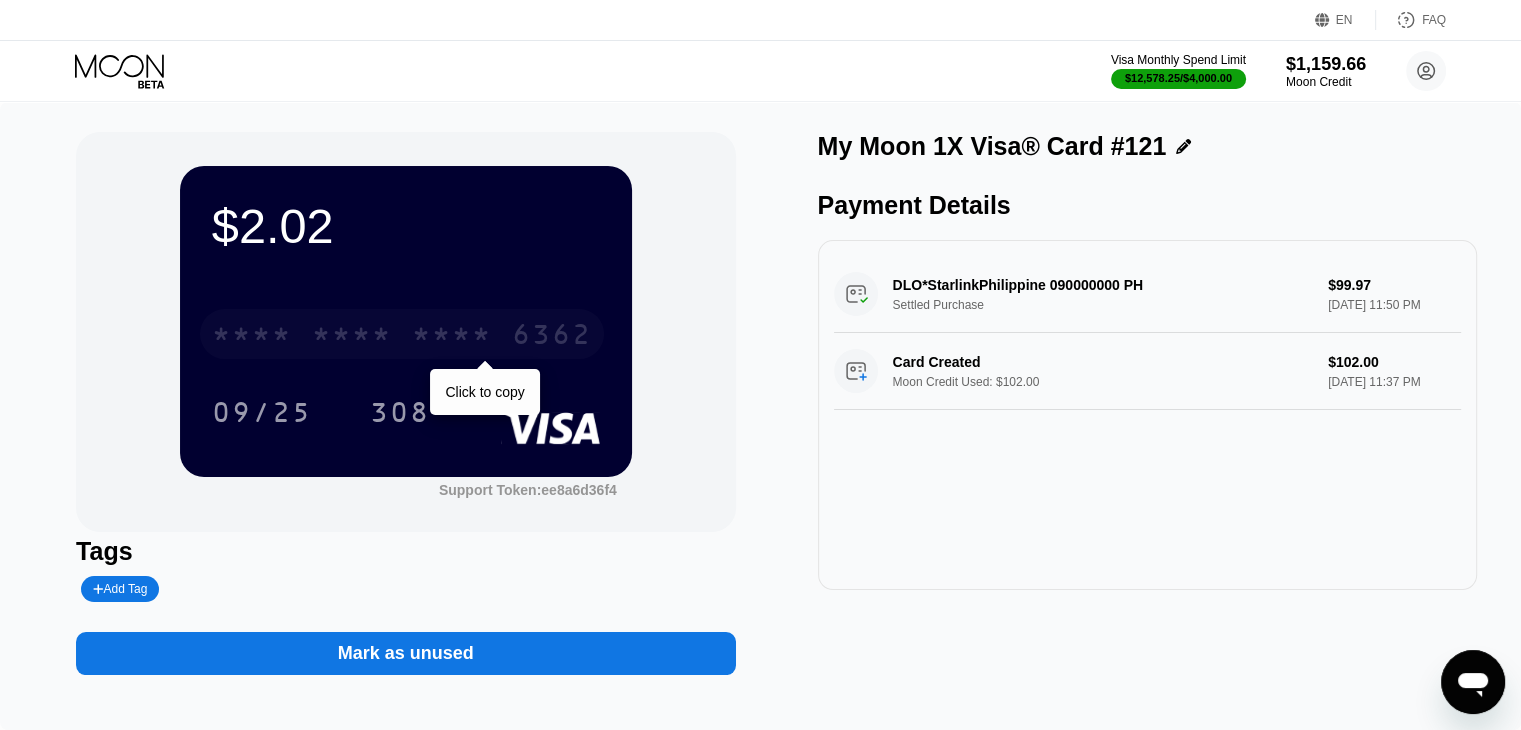 click on "* * * *" at bounding box center [252, 337] 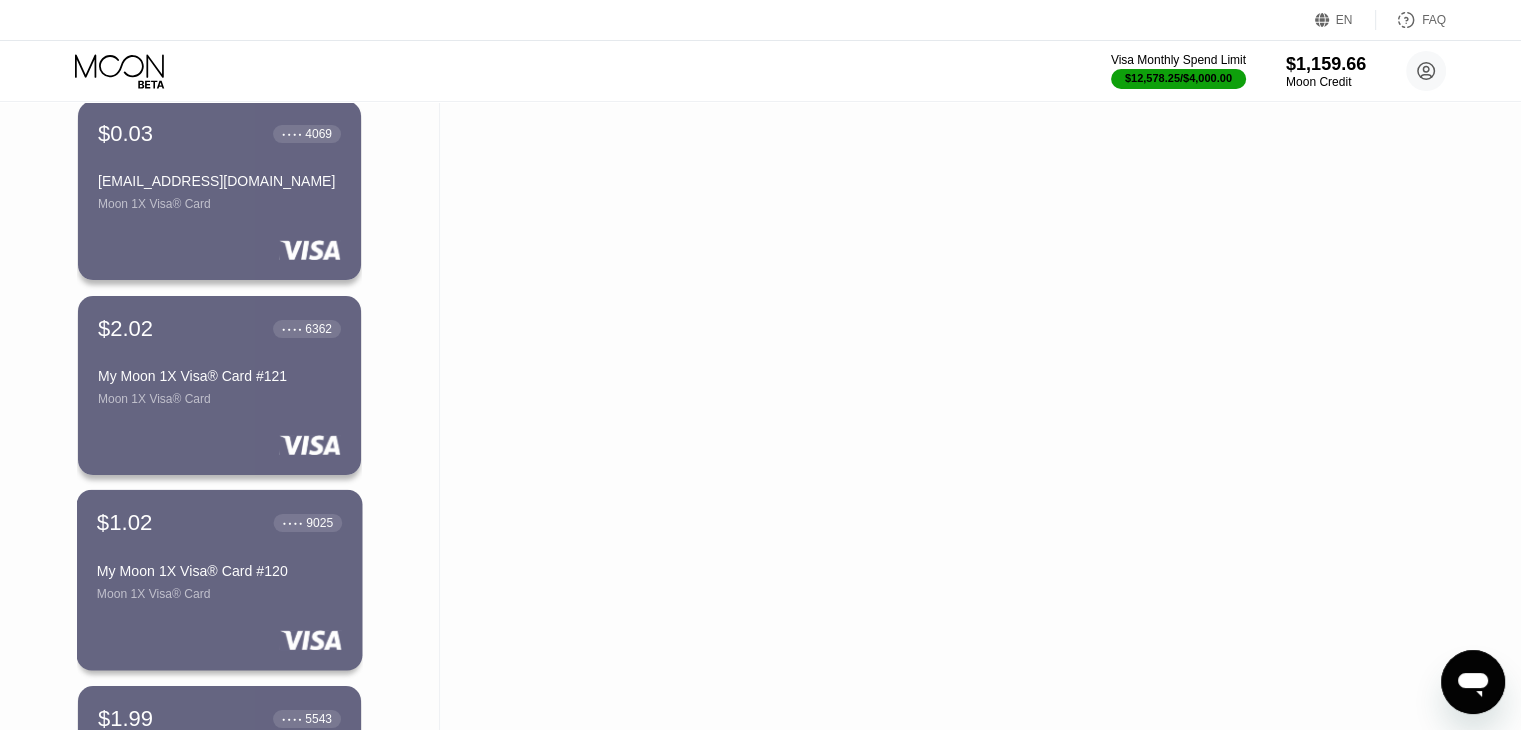 scroll, scrollTop: 3852, scrollLeft: 0, axis: vertical 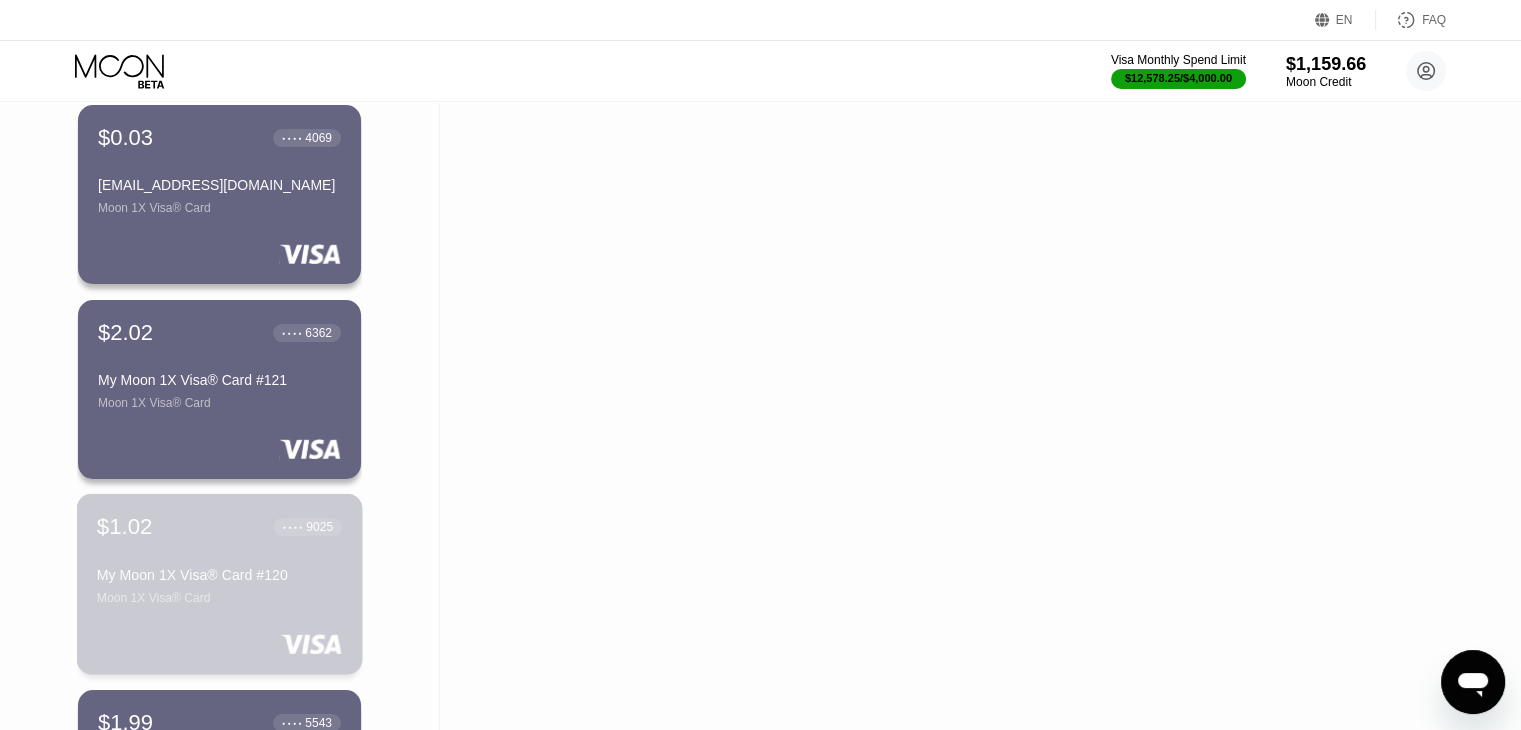 click on "$1.02 ● ● ● ● 9025 My Moon 1X Visa® Card #120 Moon 1X Visa® Card" at bounding box center [219, 559] 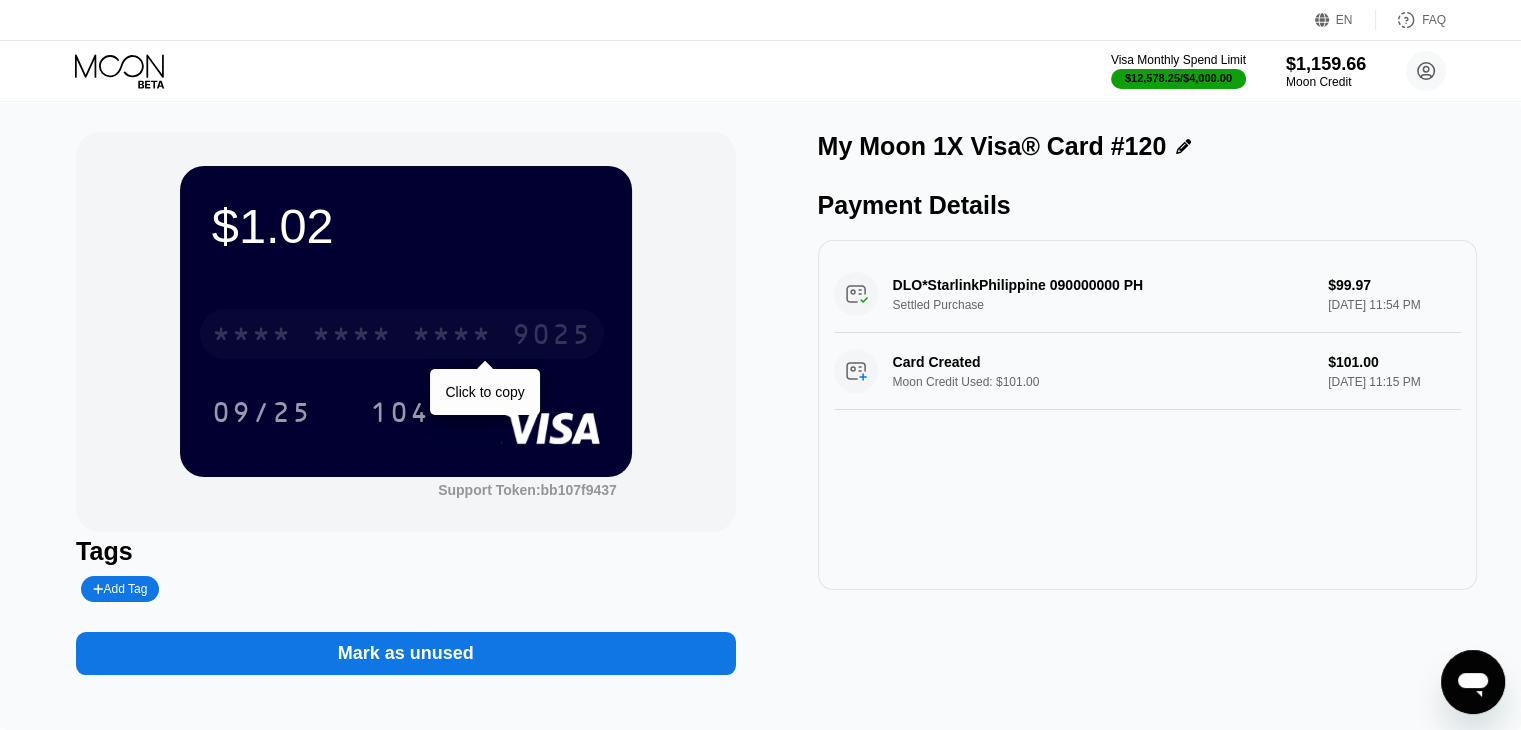 click on "* * * *" at bounding box center (452, 337) 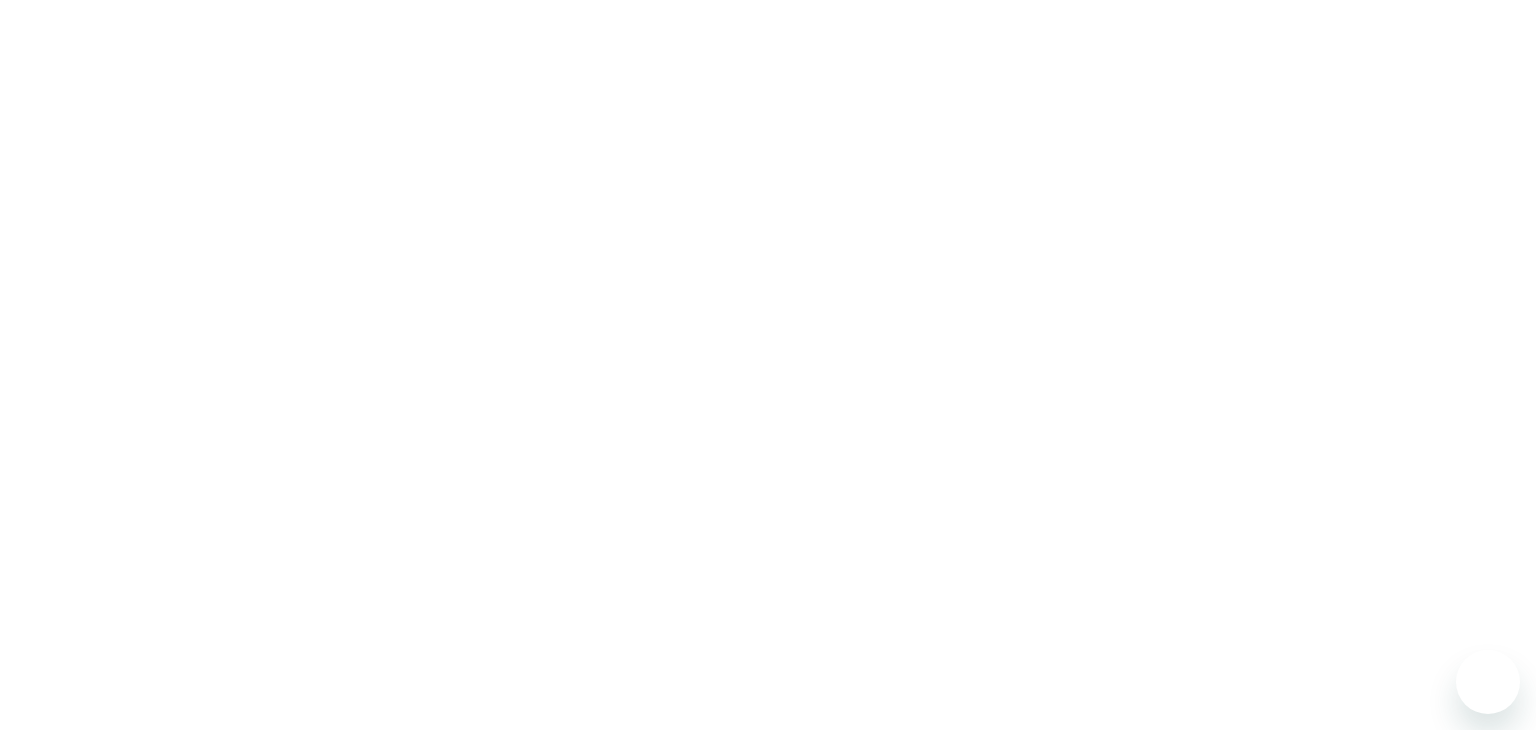 scroll, scrollTop: 0, scrollLeft: 0, axis: both 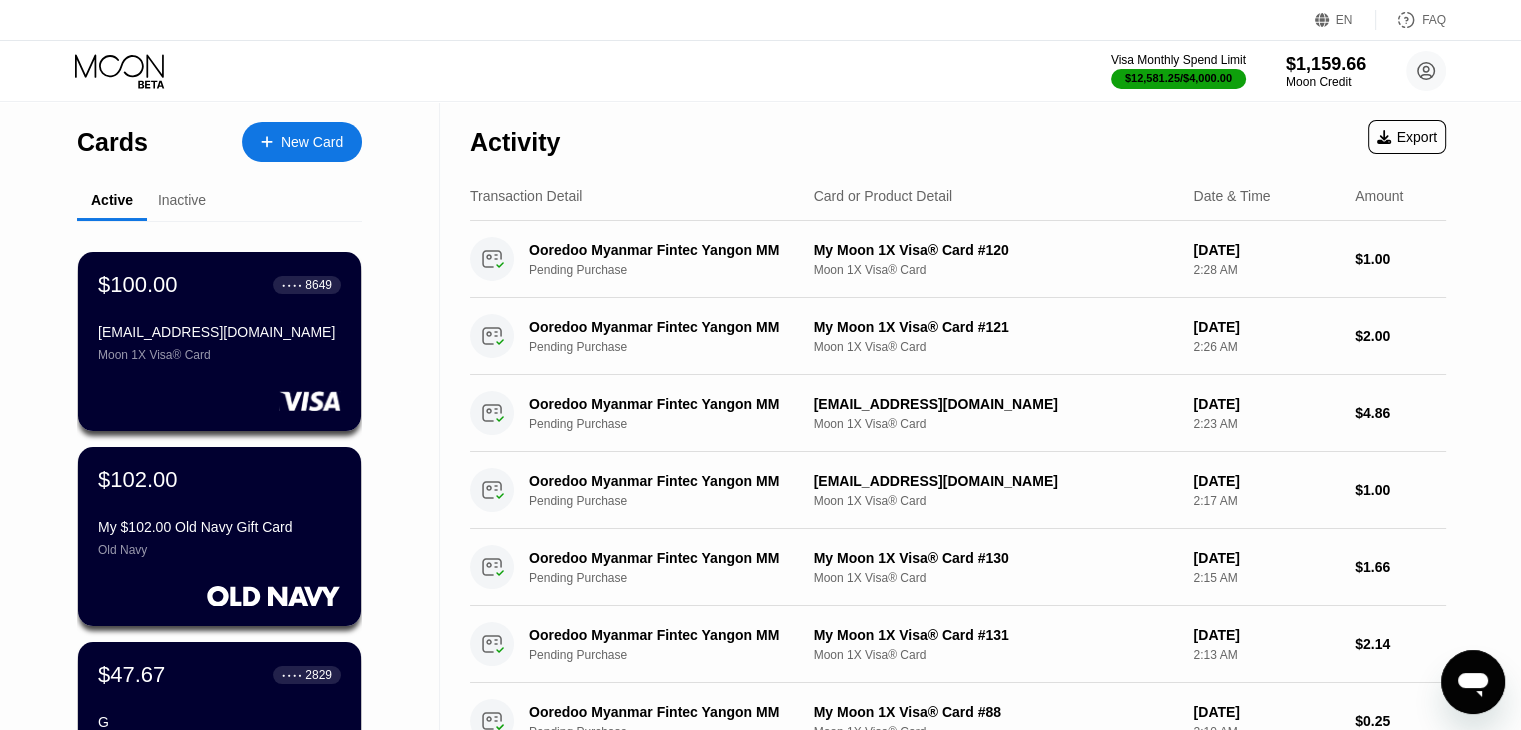 click on "Inactive" at bounding box center [182, 201] 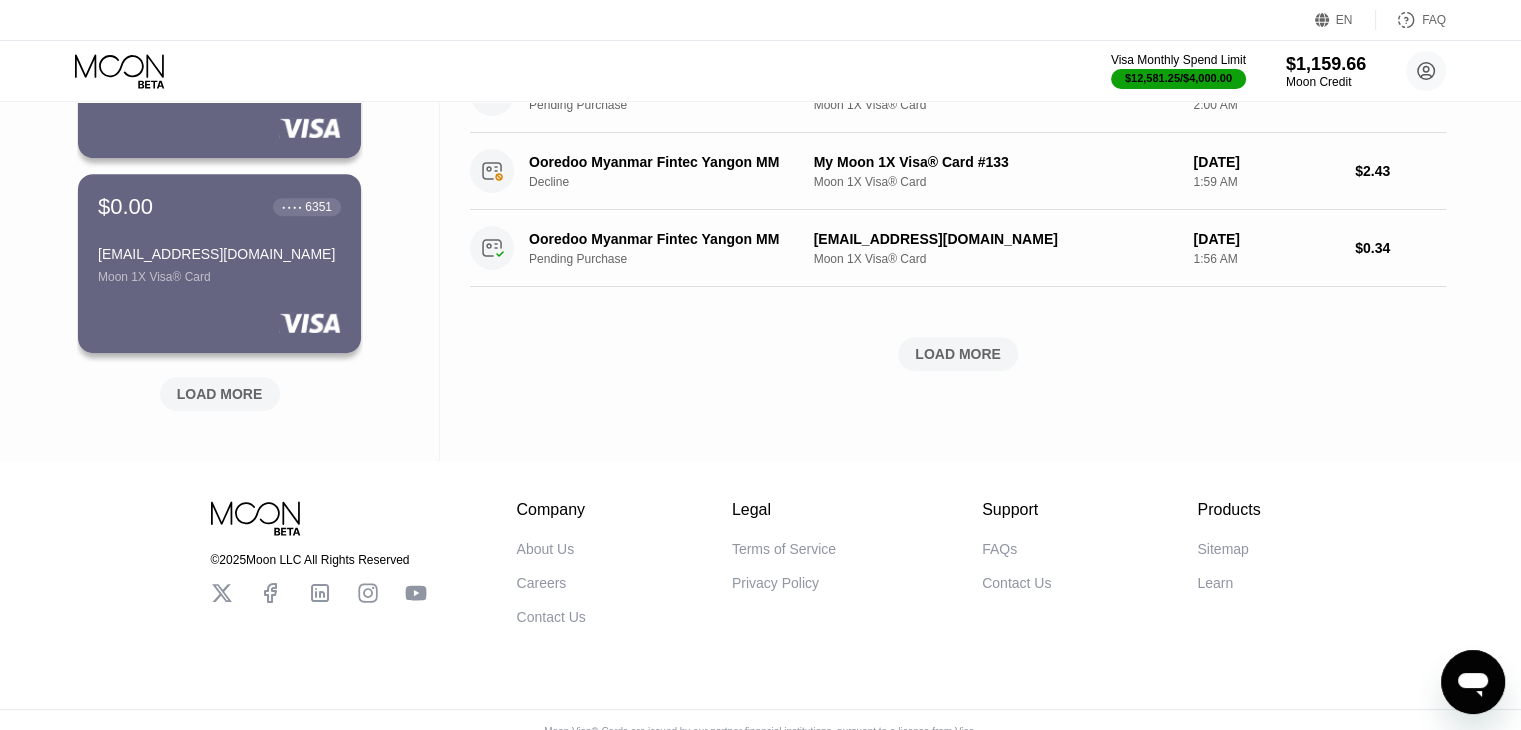 scroll, scrollTop: 860, scrollLeft: 0, axis: vertical 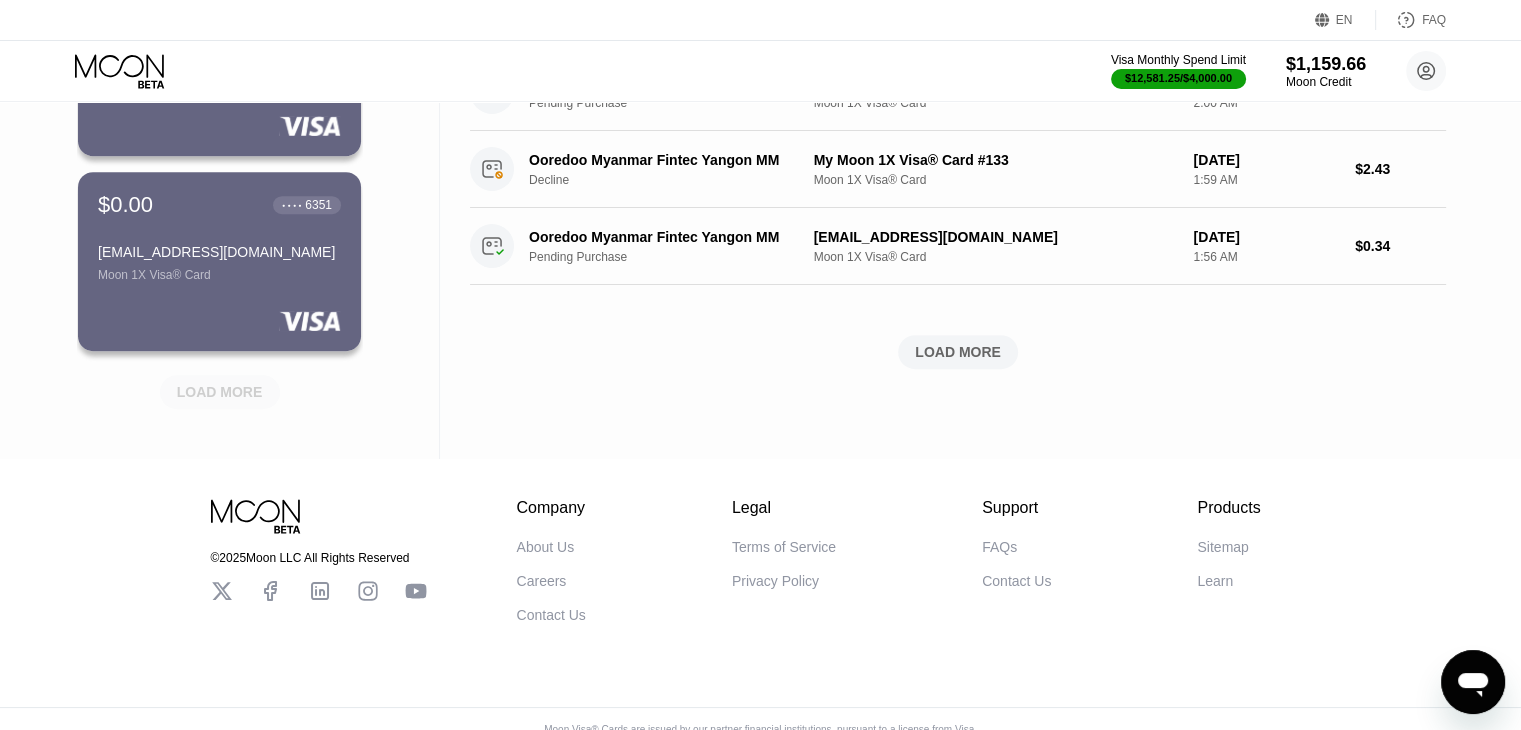 click on "LOAD MORE" at bounding box center [220, 392] 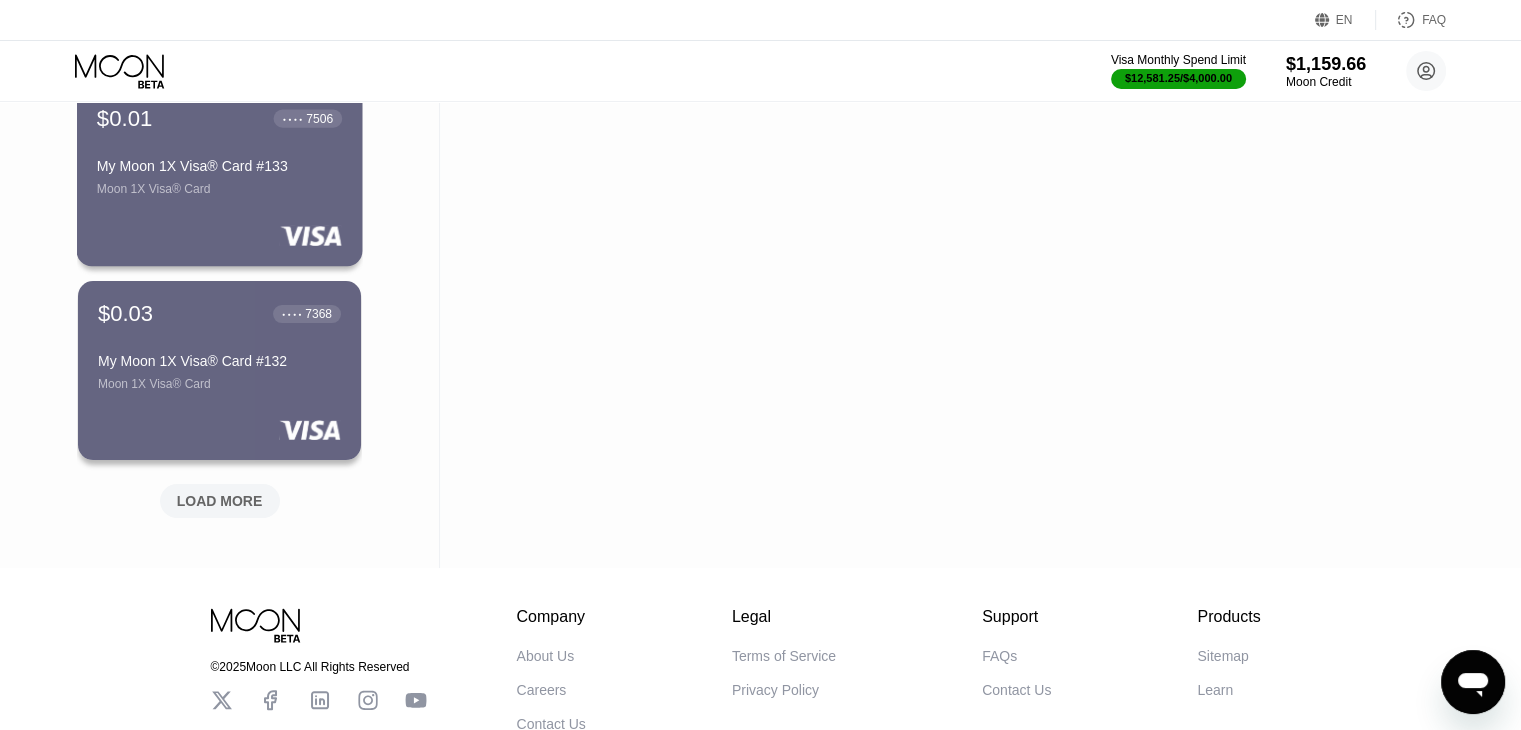 scroll, scrollTop: 1870, scrollLeft: 0, axis: vertical 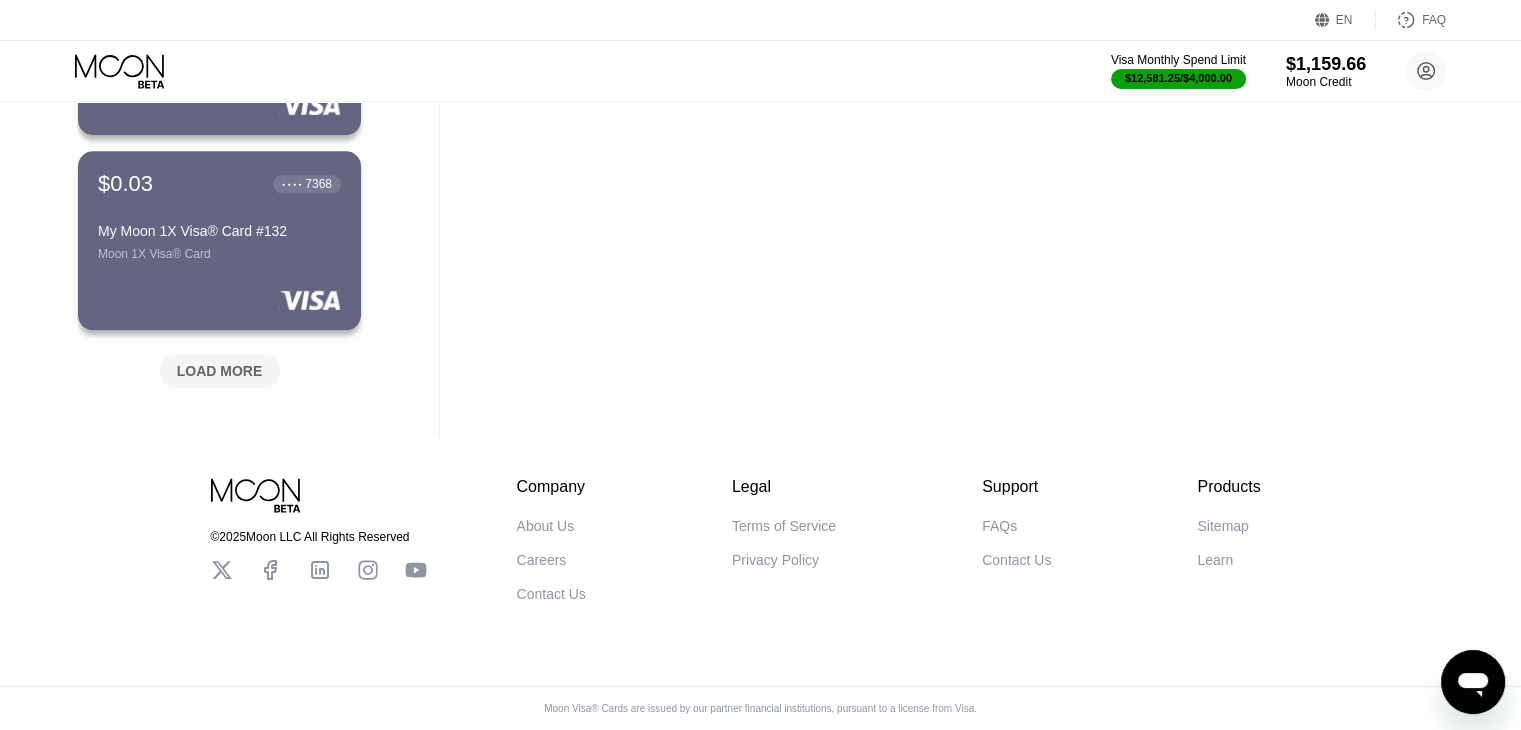click on "LOAD MORE" at bounding box center [220, 371] 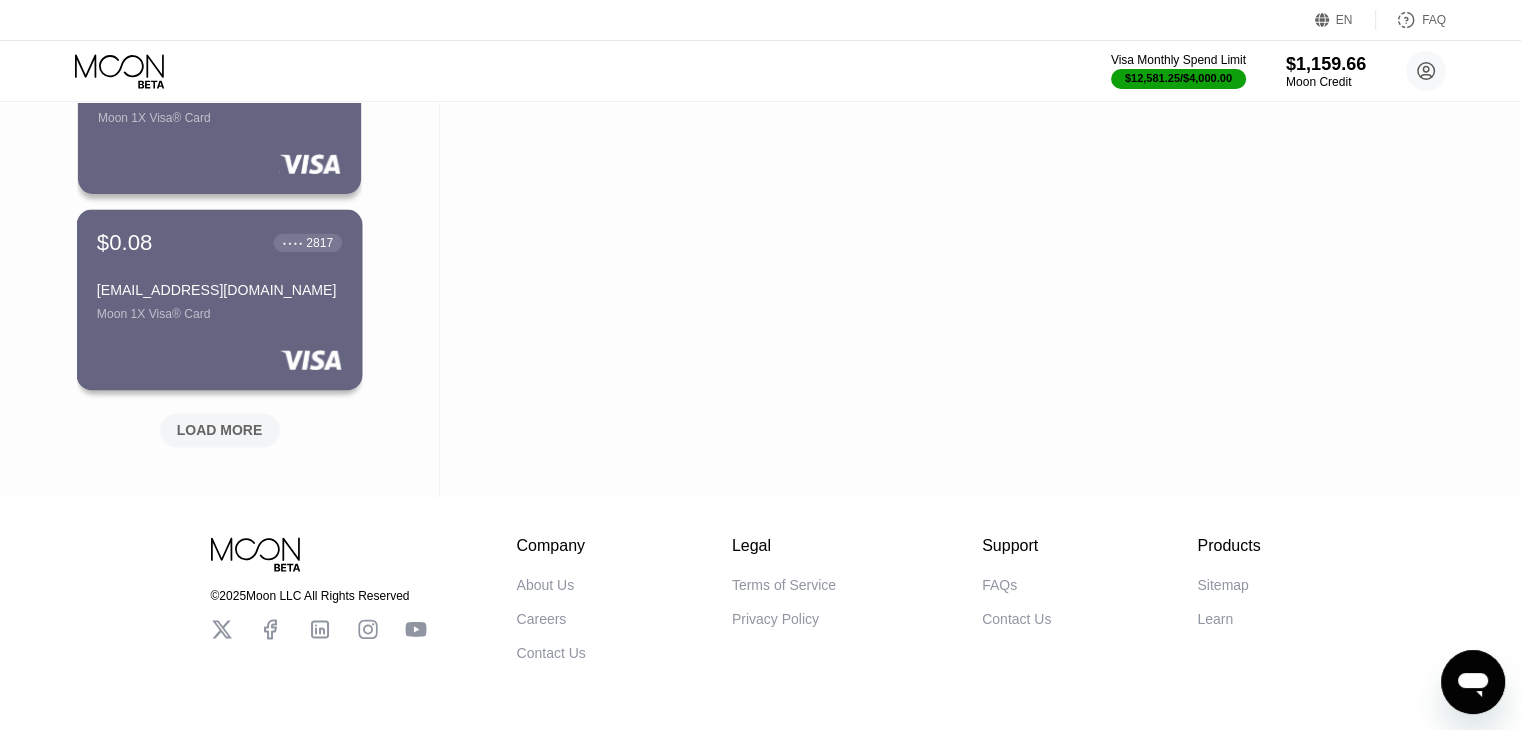 scroll, scrollTop: 2775, scrollLeft: 0, axis: vertical 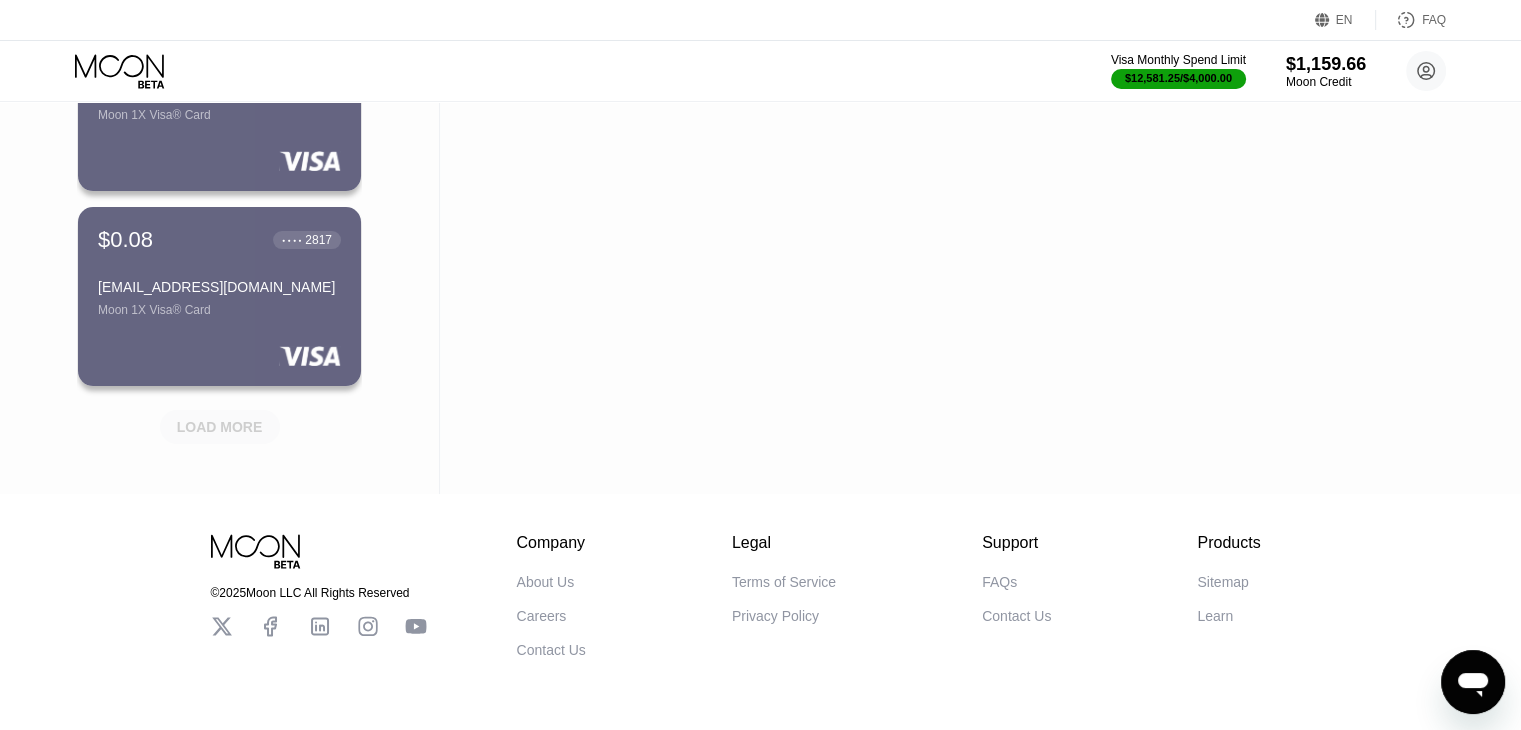 click on "LOAD MORE" at bounding box center [220, 427] 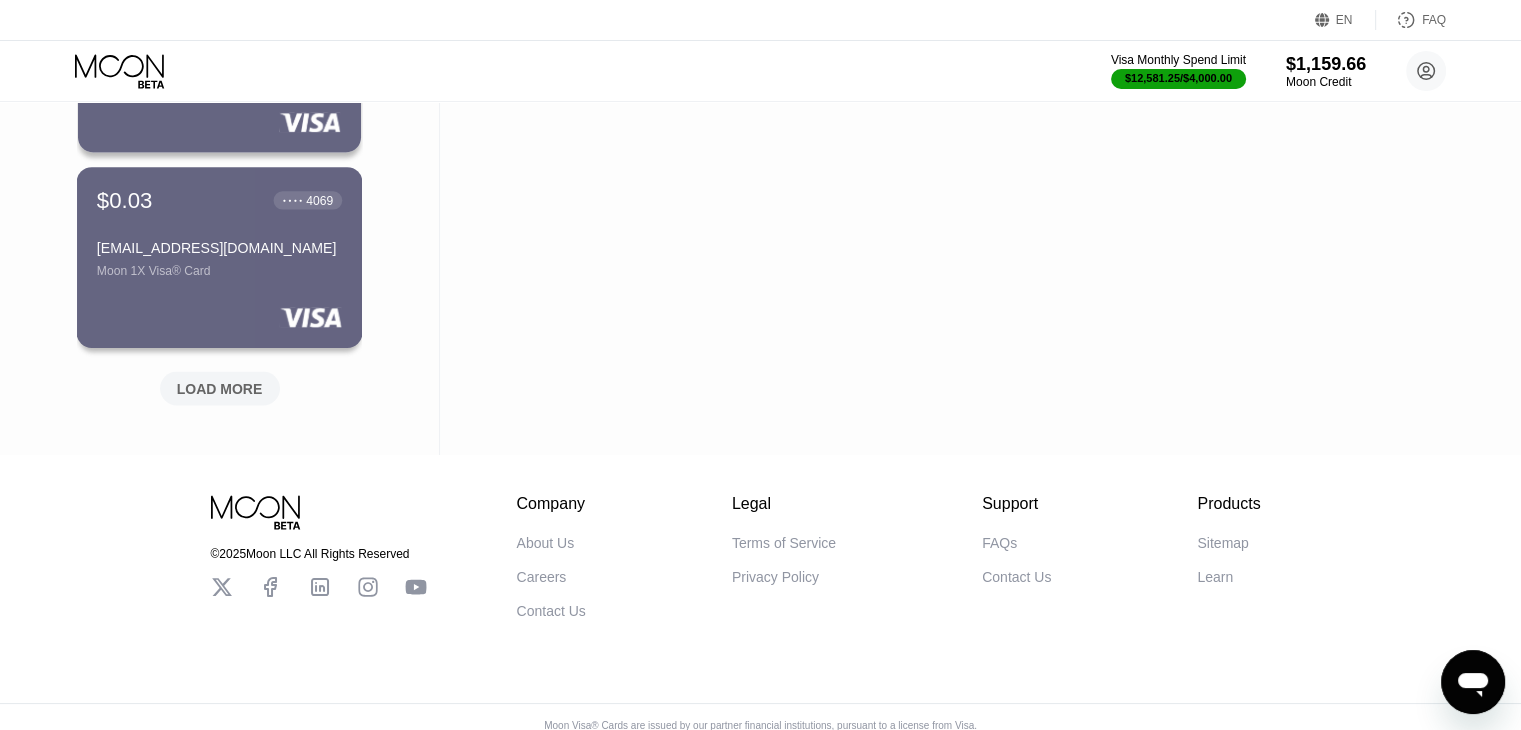 scroll, scrollTop: 3790, scrollLeft: 0, axis: vertical 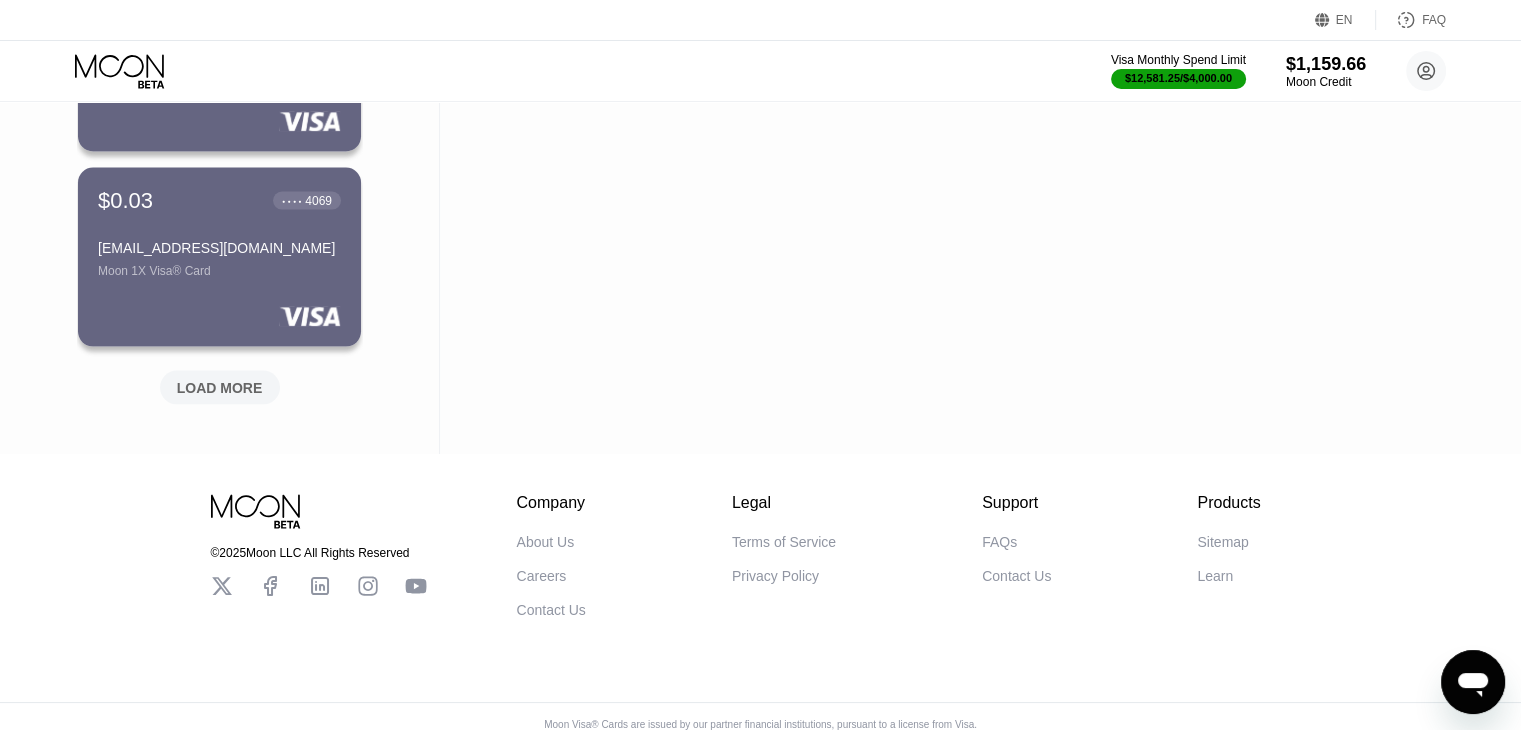 click on "LOAD MORE" at bounding box center [220, 387] 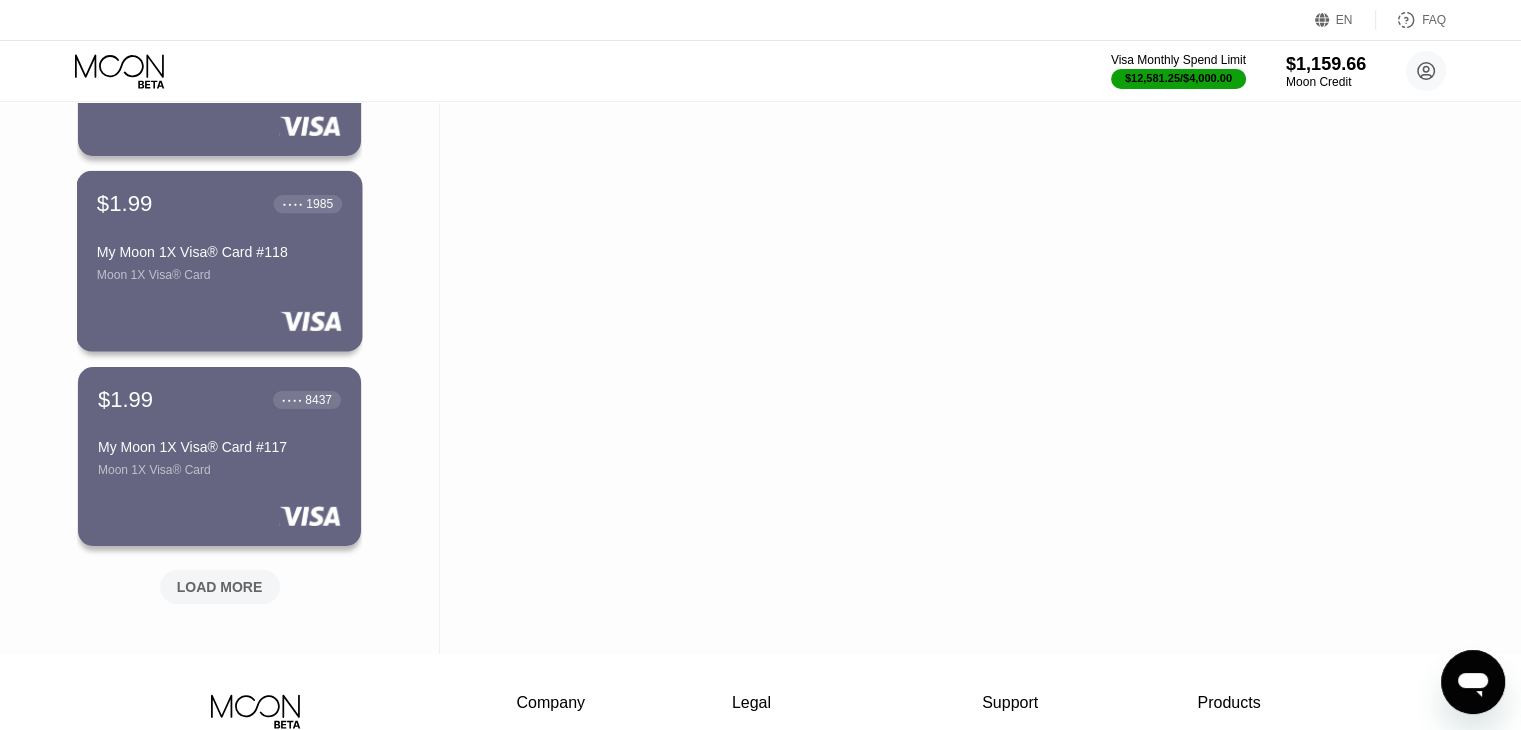 scroll, scrollTop: 4566, scrollLeft: 0, axis: vertical 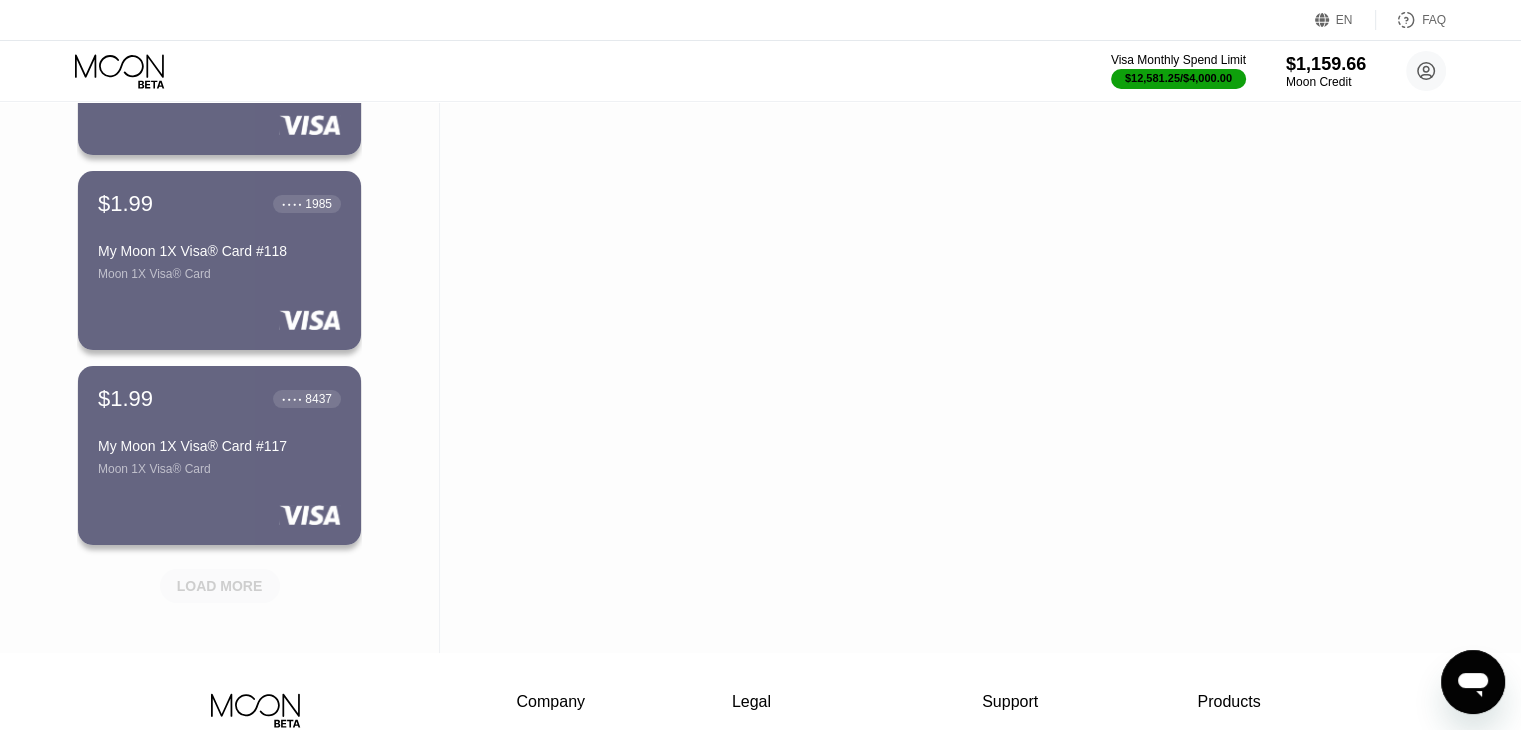 click on "LOAD MORE" at bounding box center (220, 586) 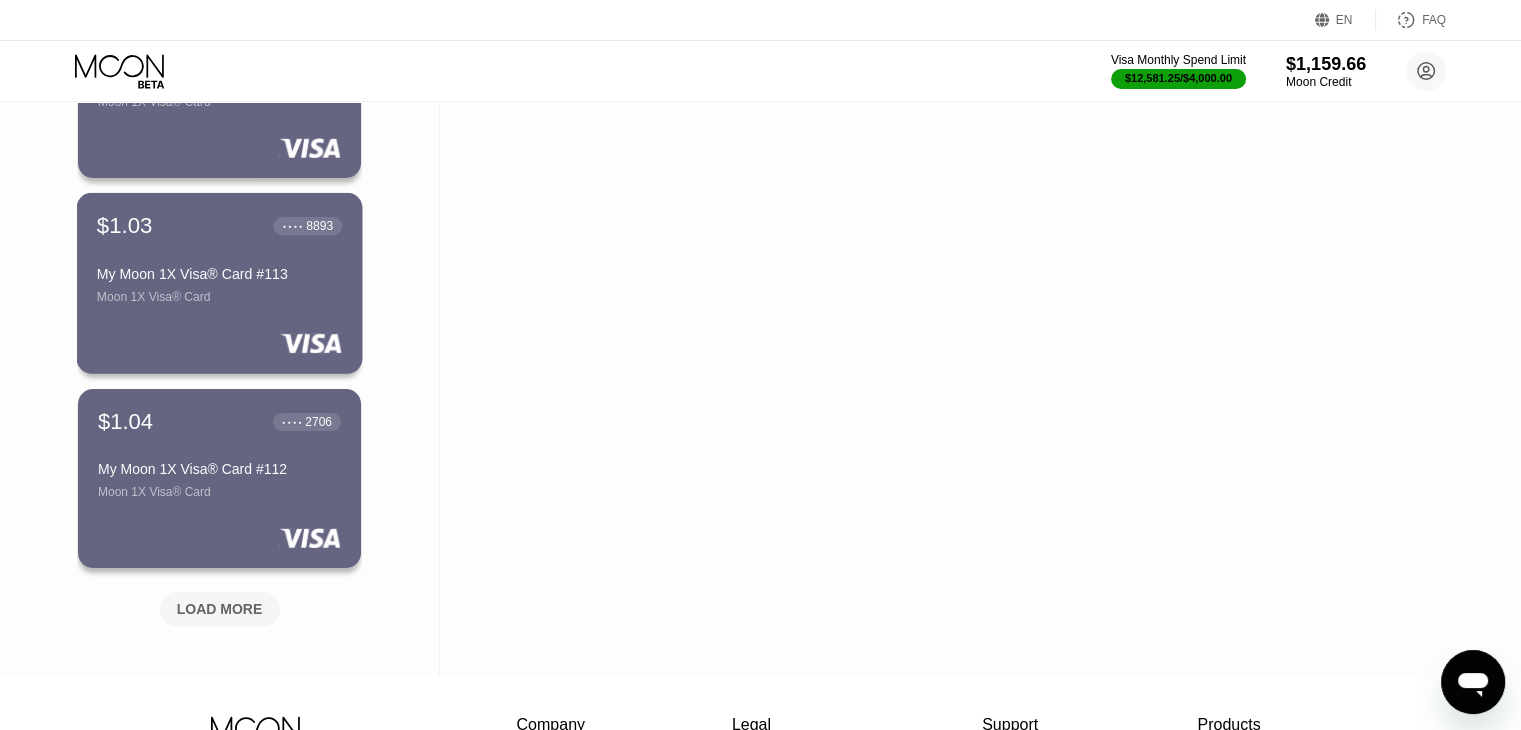 scroll, scrollTop: 5520, scrollLeft: 0, axis: vertical 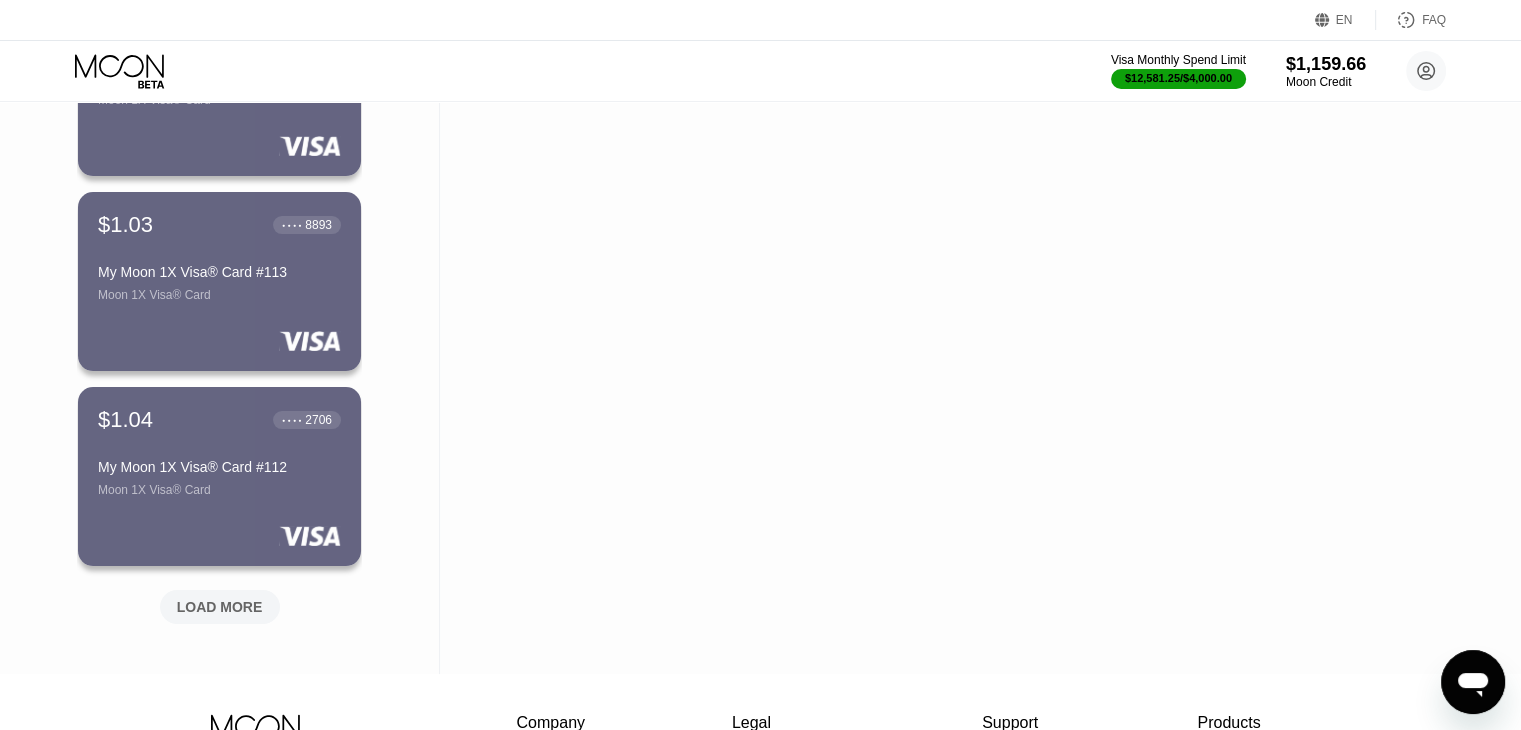 click on "LOAD MORE" at bounding box center [220, 607] 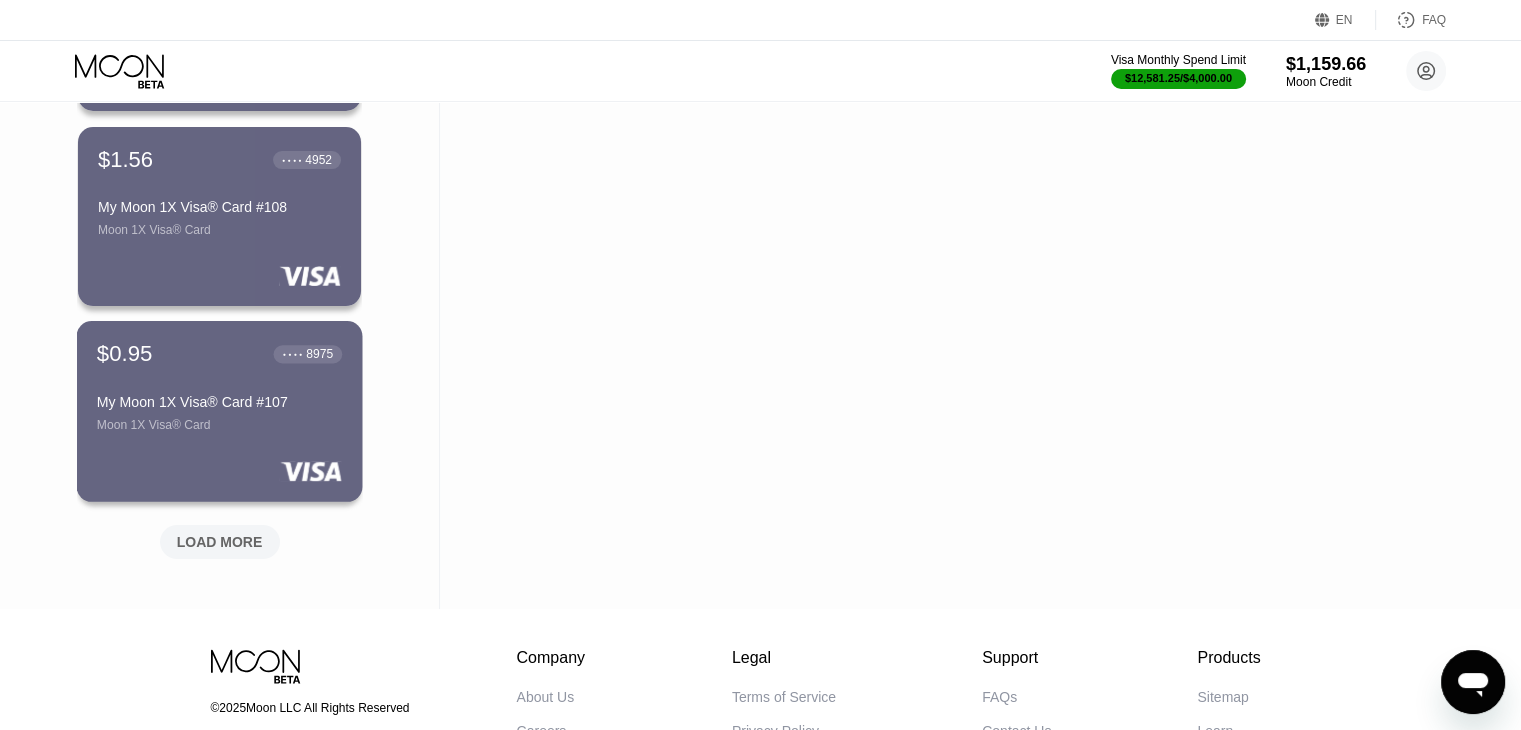 scroll, scrollTop: 6563, scrollLeft: 0, axis: vertical 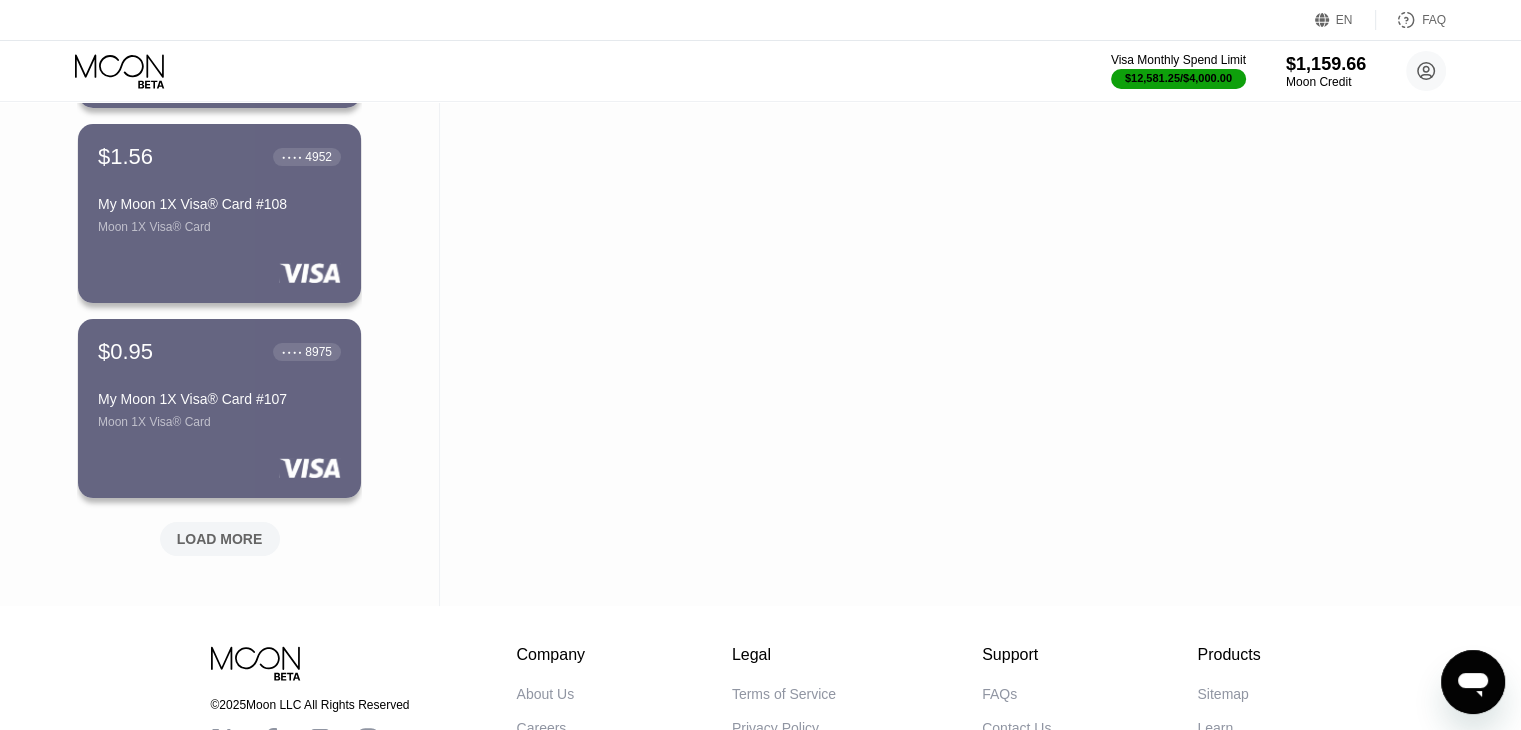 click on "LOAD MORE" at bounding box center (220, 539) 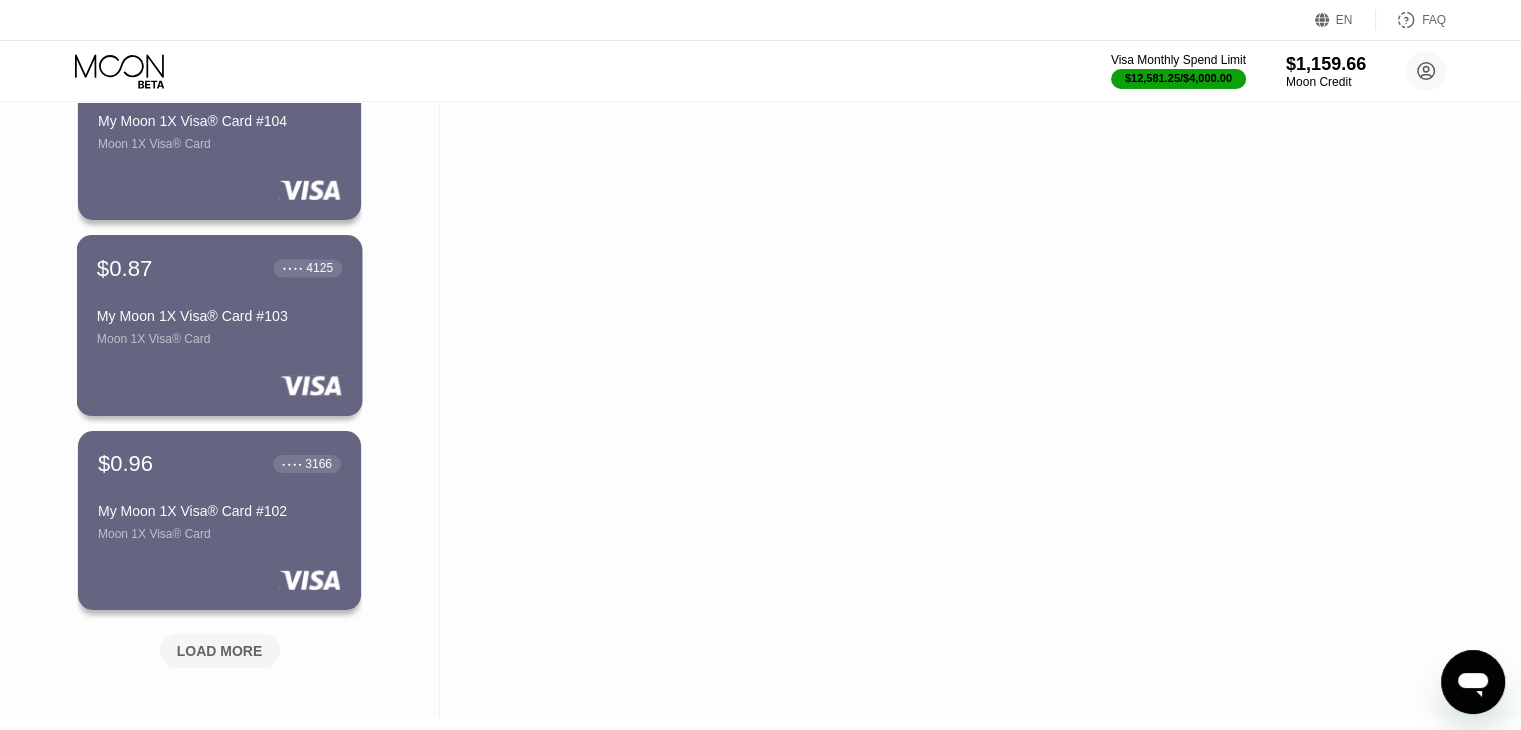 scroll, scrollTop: 7427, scrollLeft: 0, axis: vertical 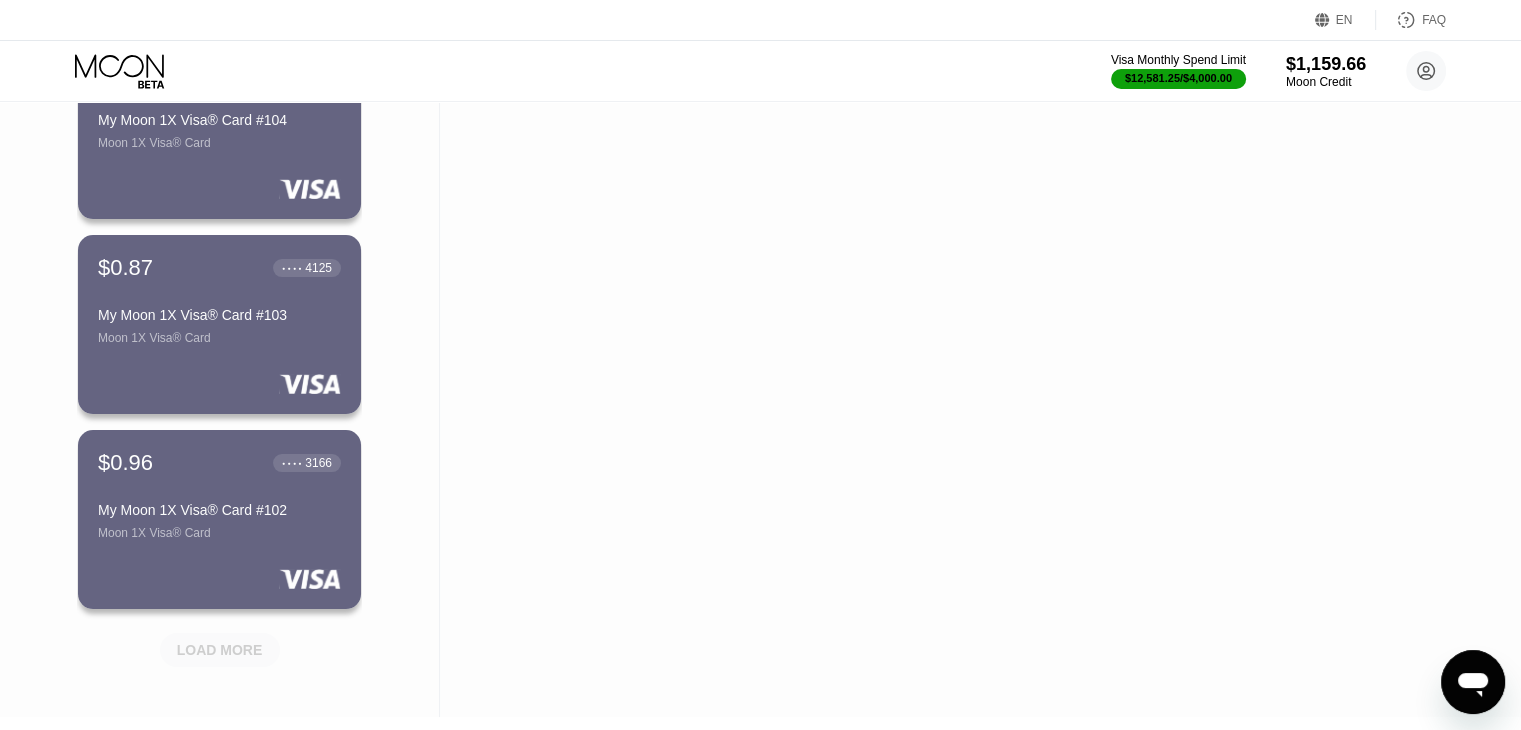 click on "LOAD MORE" at bounding box center (220, 650) 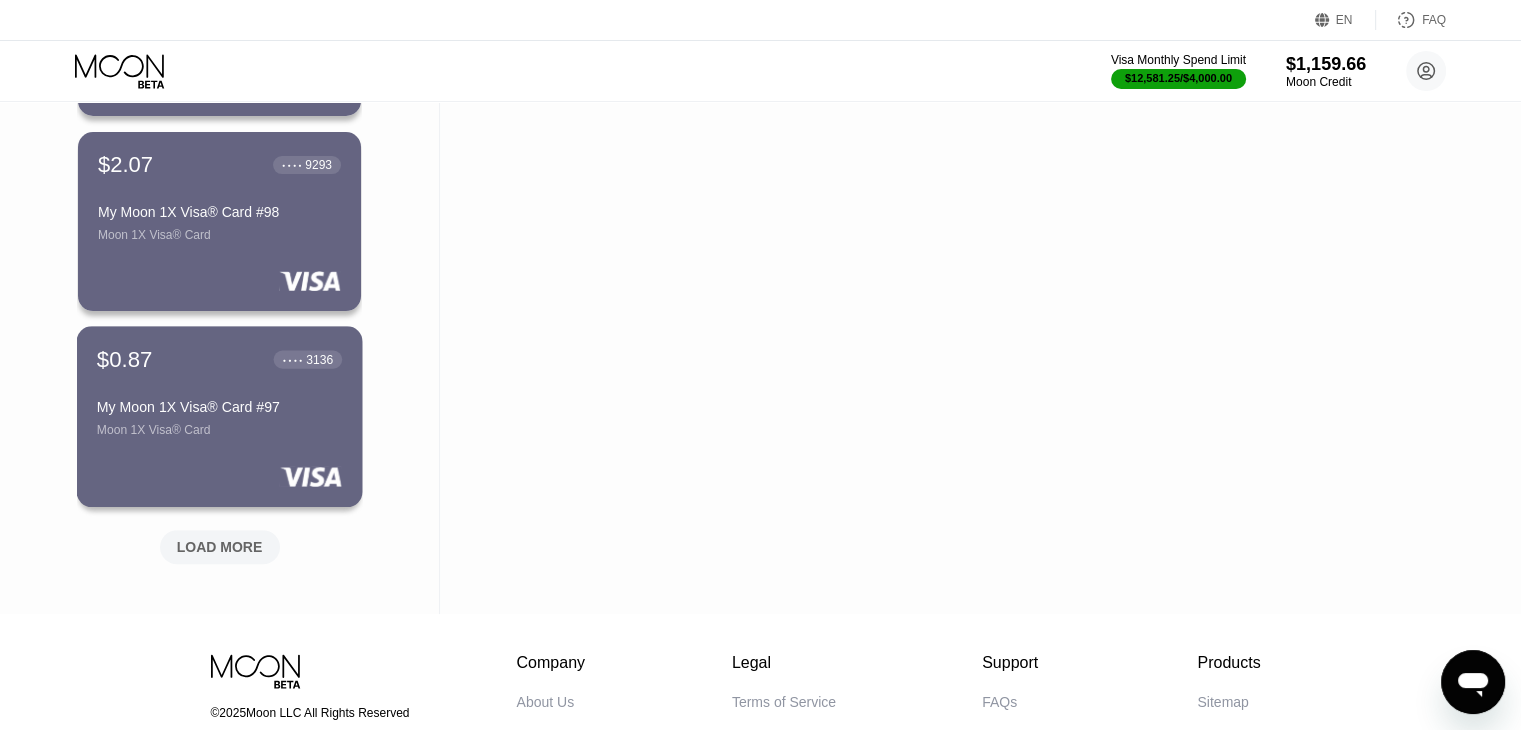 scroll, scrollTop: 8508, scrollLeft: 0, axis: vertical 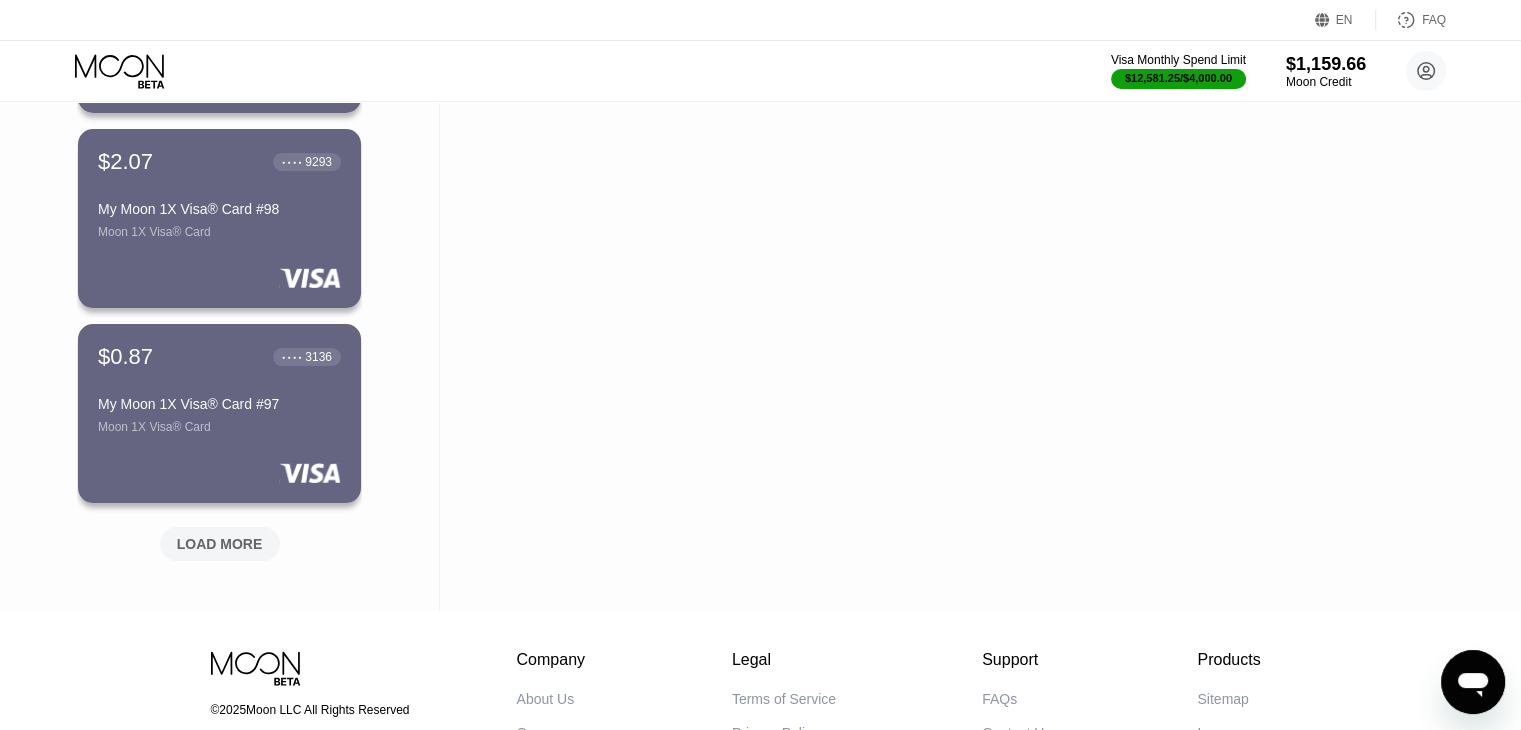 click on "LOAD MORE" at bounding box center (220, 544) 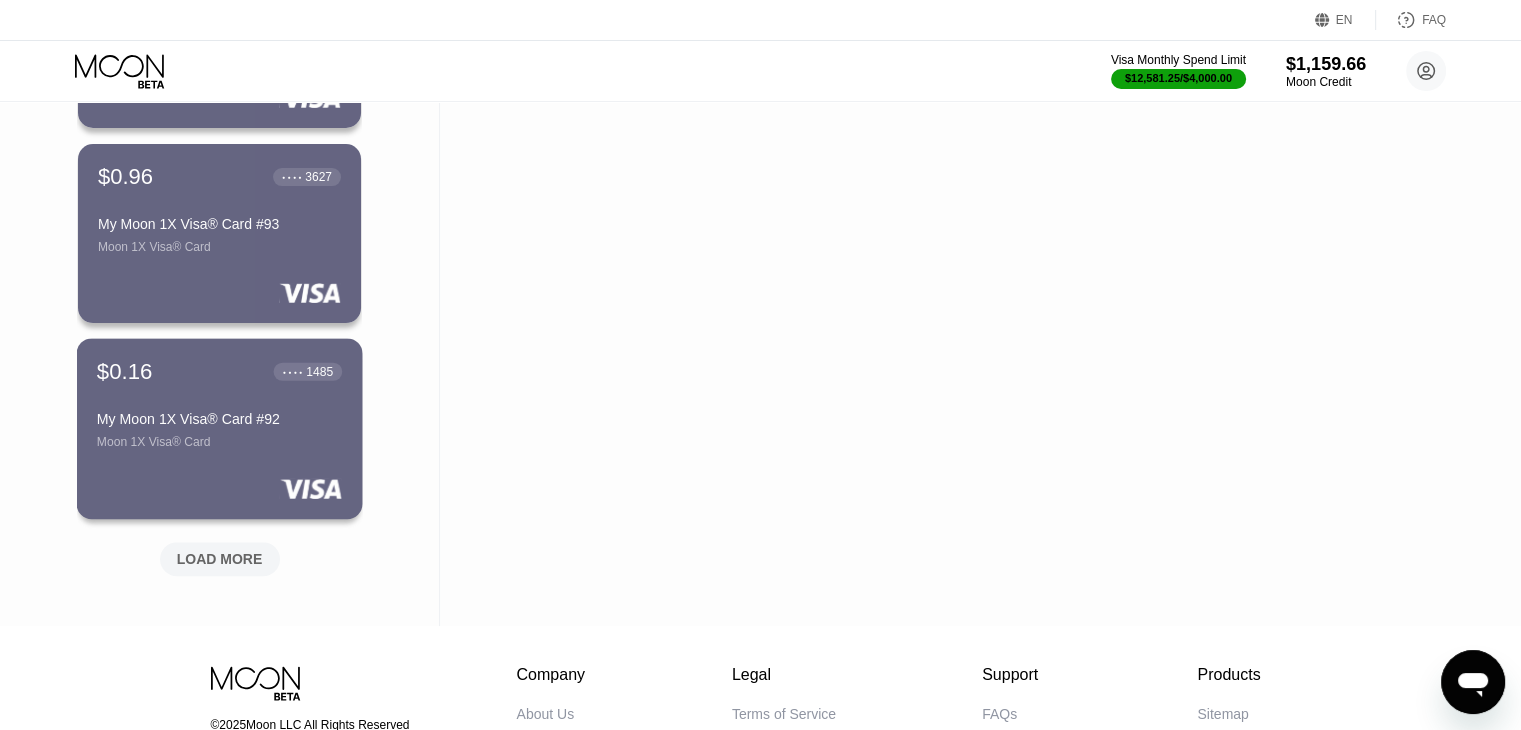 scroll, scrollTop: 9471, scrollLeft: 0, axis: vertical 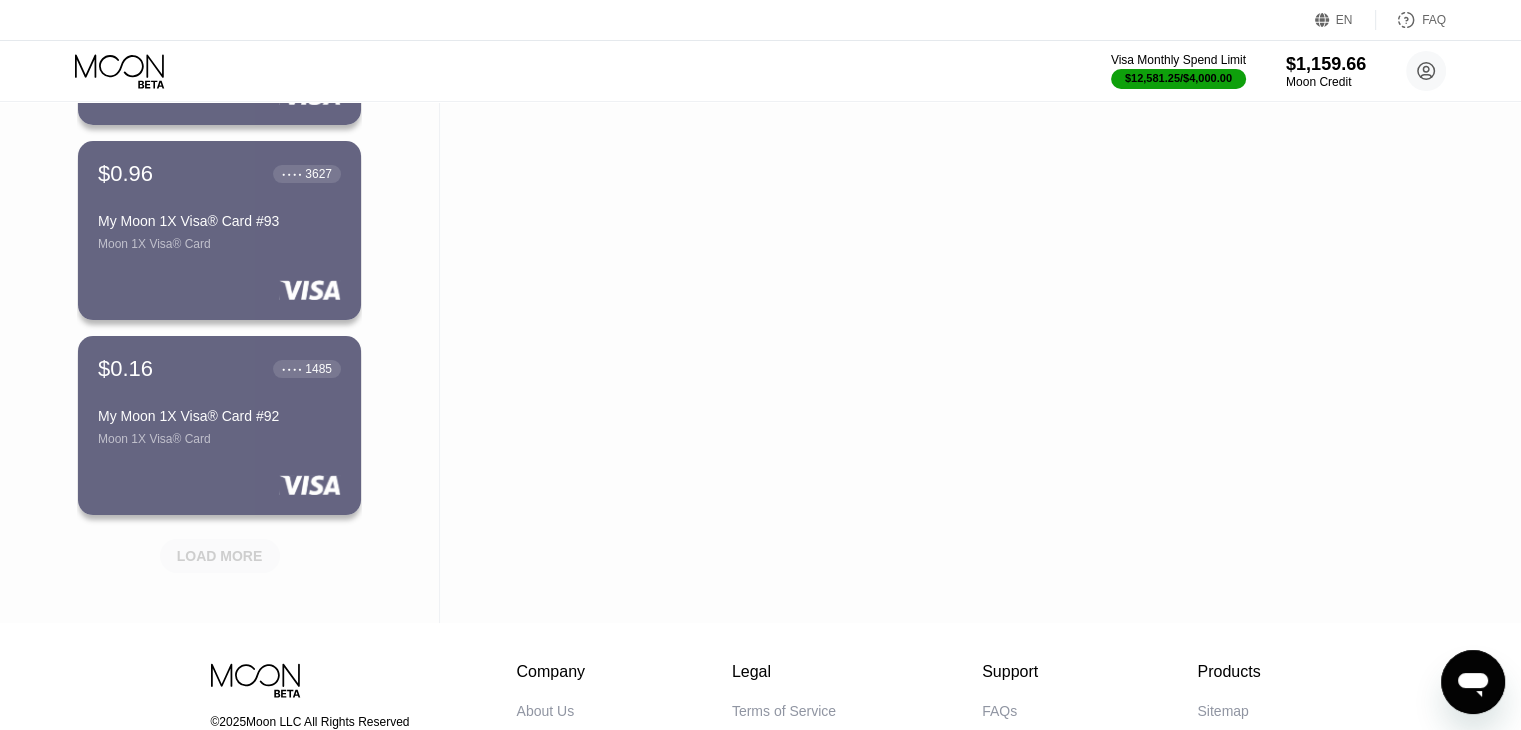 click on "LOAD MORE" at bounding box center [220, 556] 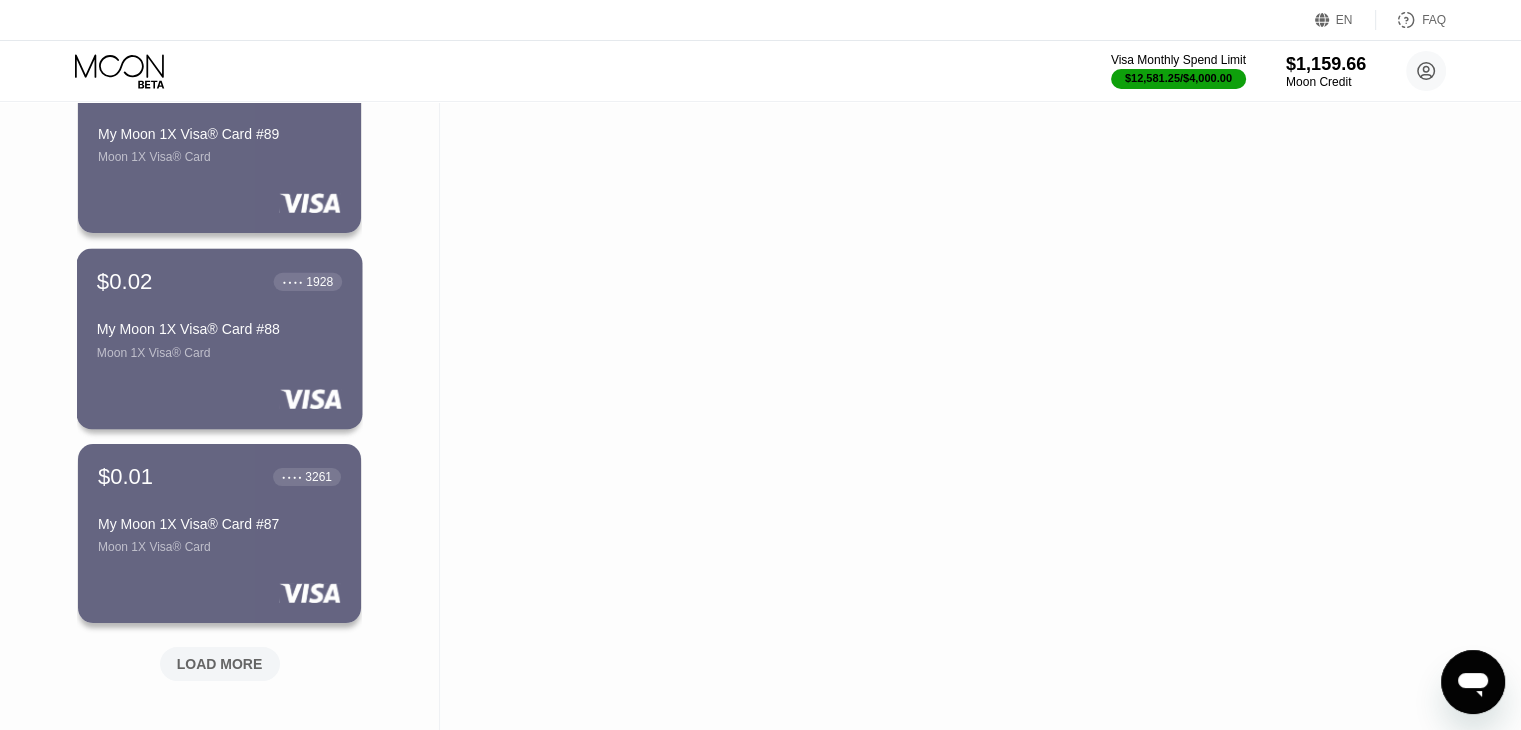 scroll, scrollTop: 10349, scrollLeft: 0, axis: vertical 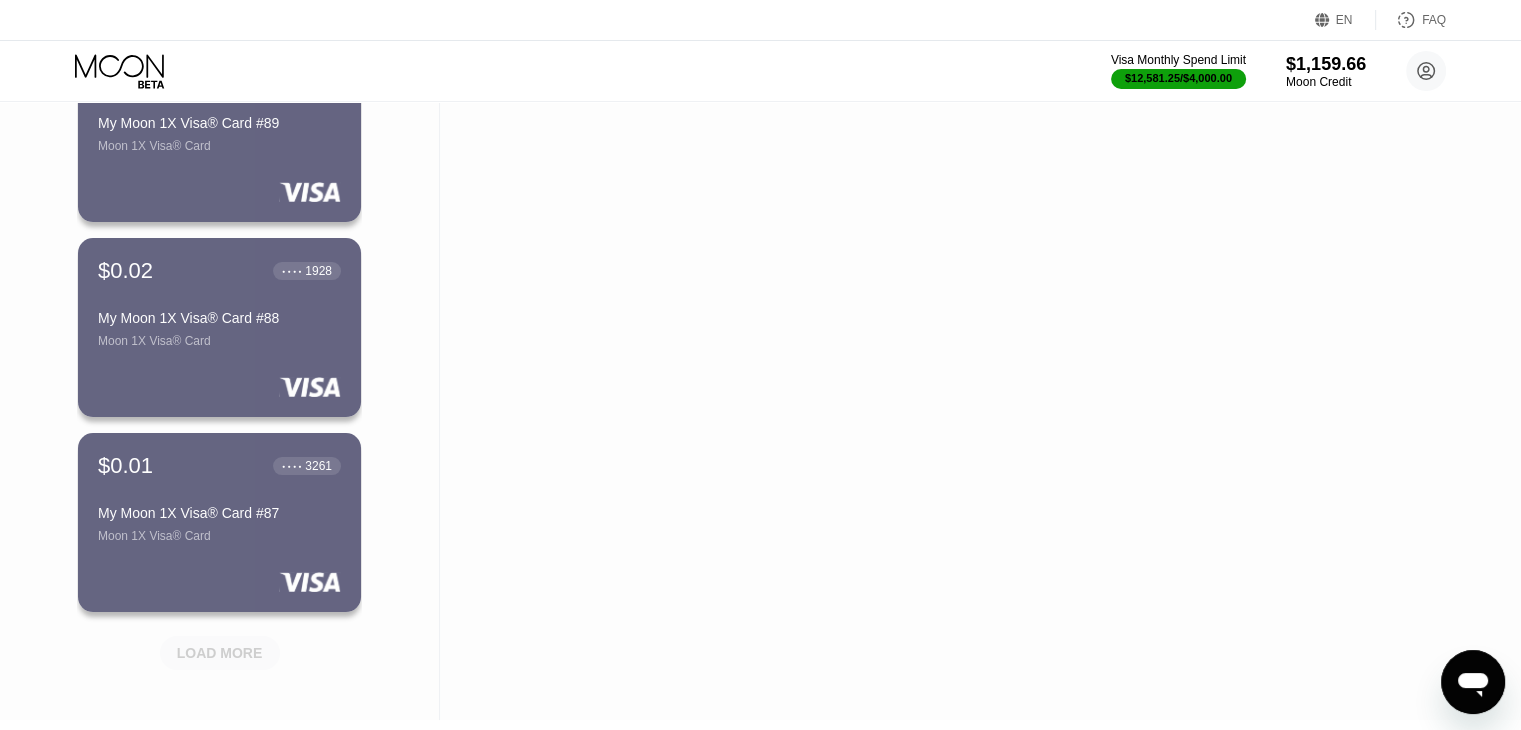 click on "LOAD MORE" at bounding box center (220, 653) 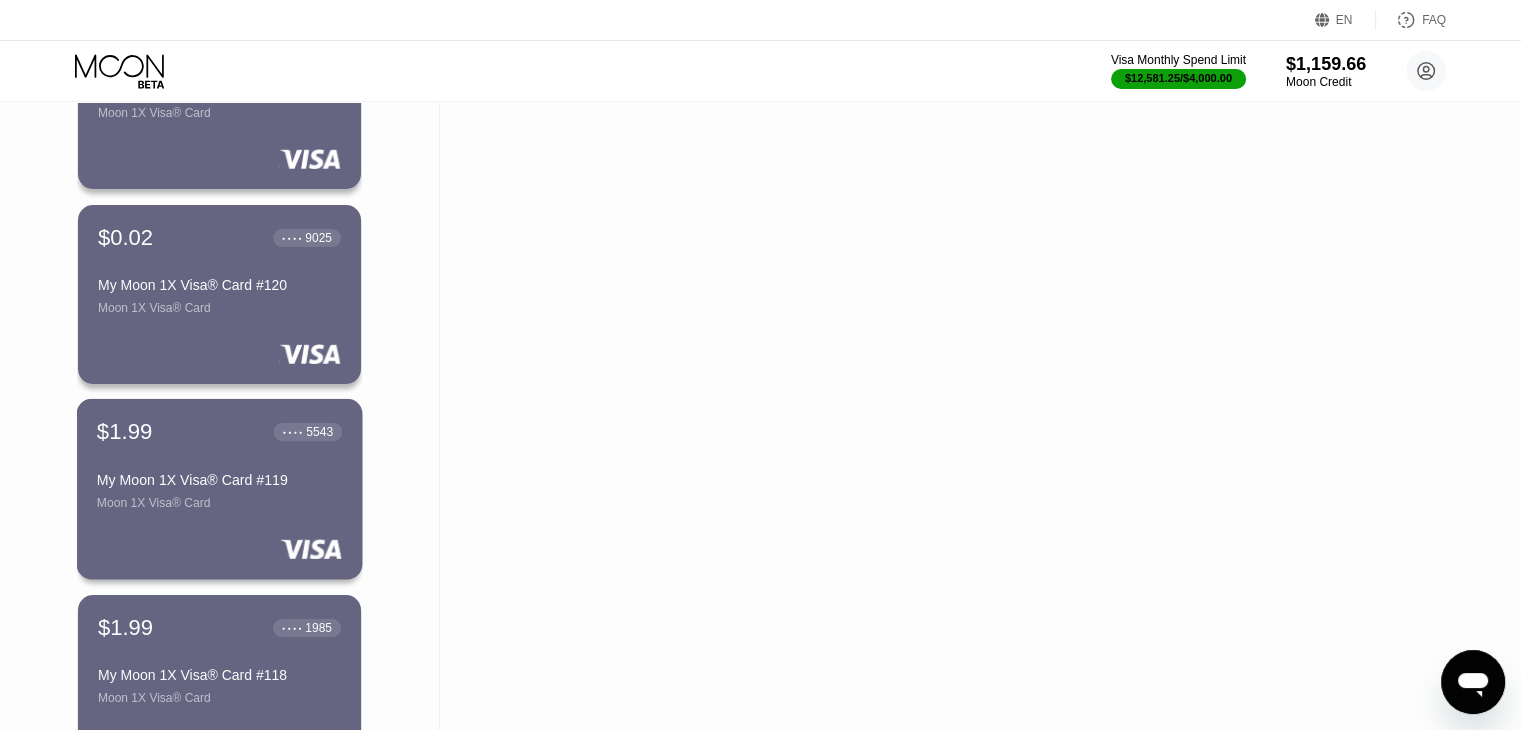 scroll, scrollTop: 4143, scrollLeft: 0, axis: vertical 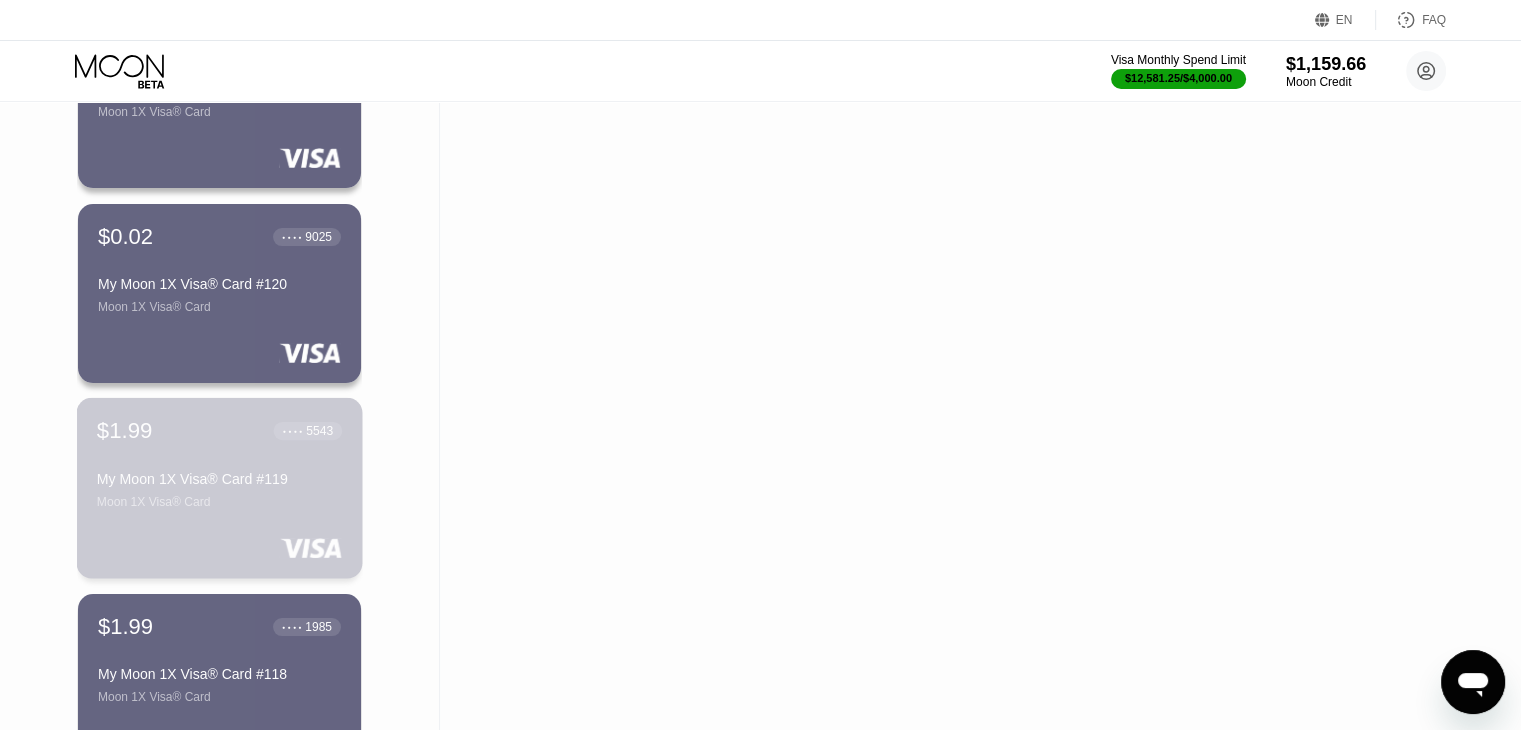 click on "$1.99 ● ● ● ● 5543 My Moon 1X Visa® Card #119 Moon 1X Visa® Card" at bounding box center (220, 488) 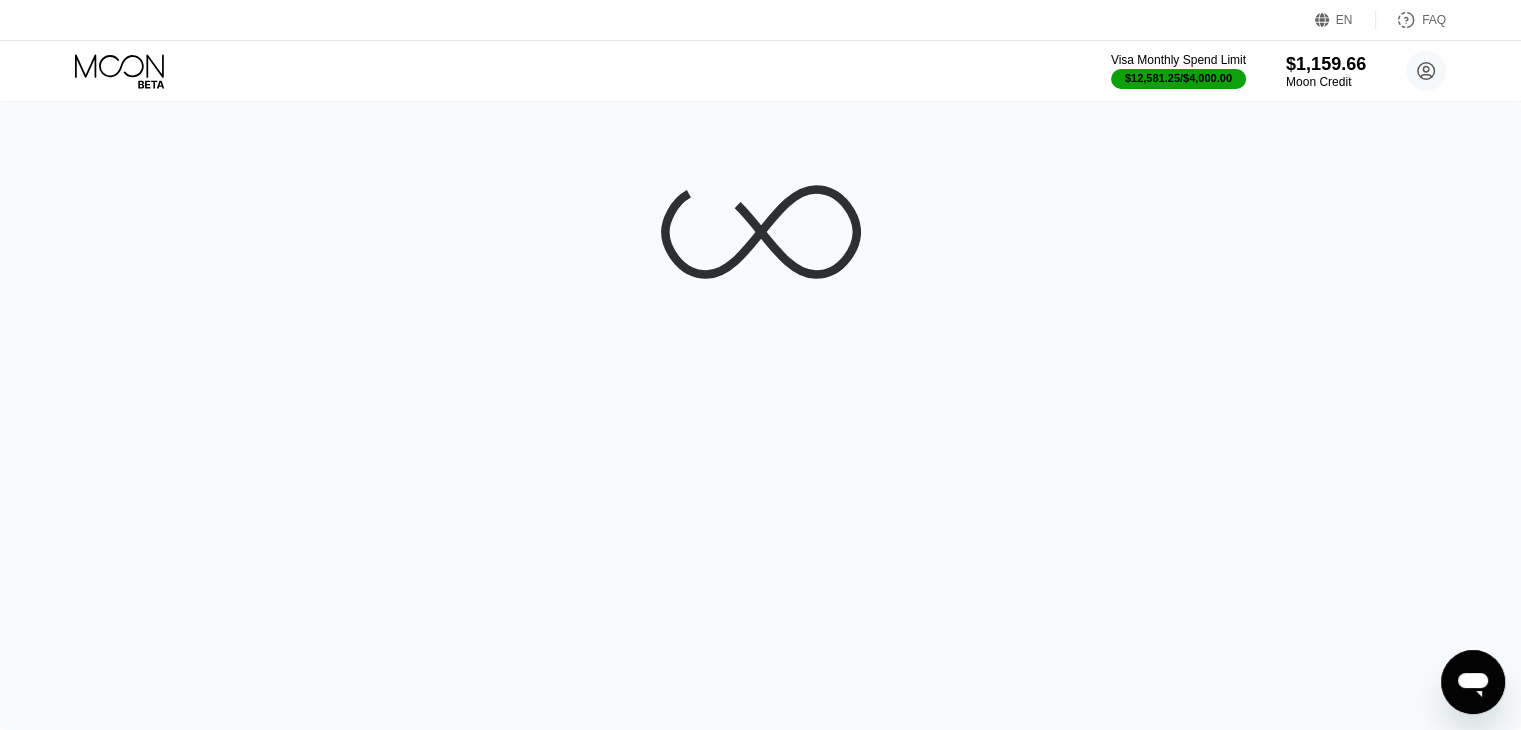scroll, scrollTop: 0, scrollLeft: 0, axis: both 